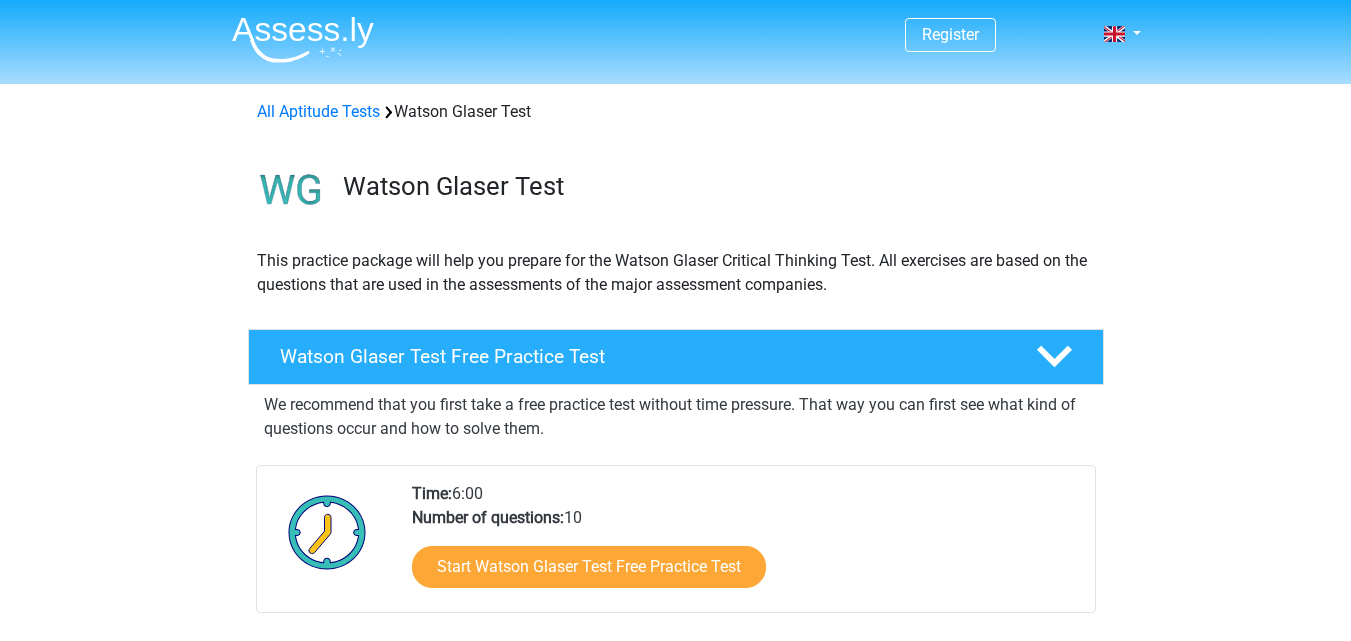 scroll, scrollTop: 0, scrollLeft: 0, axis: both 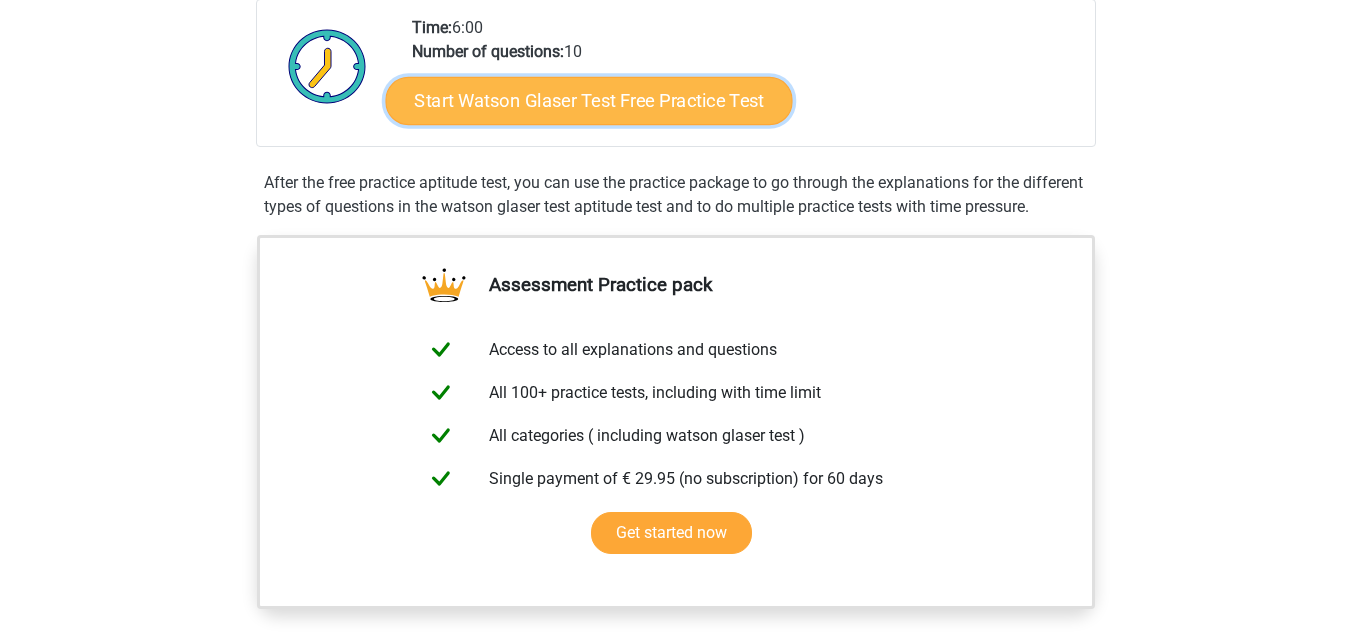 click on "Start Watson Glaser Test
Free Practice Test" at bounding box center (588, 101) 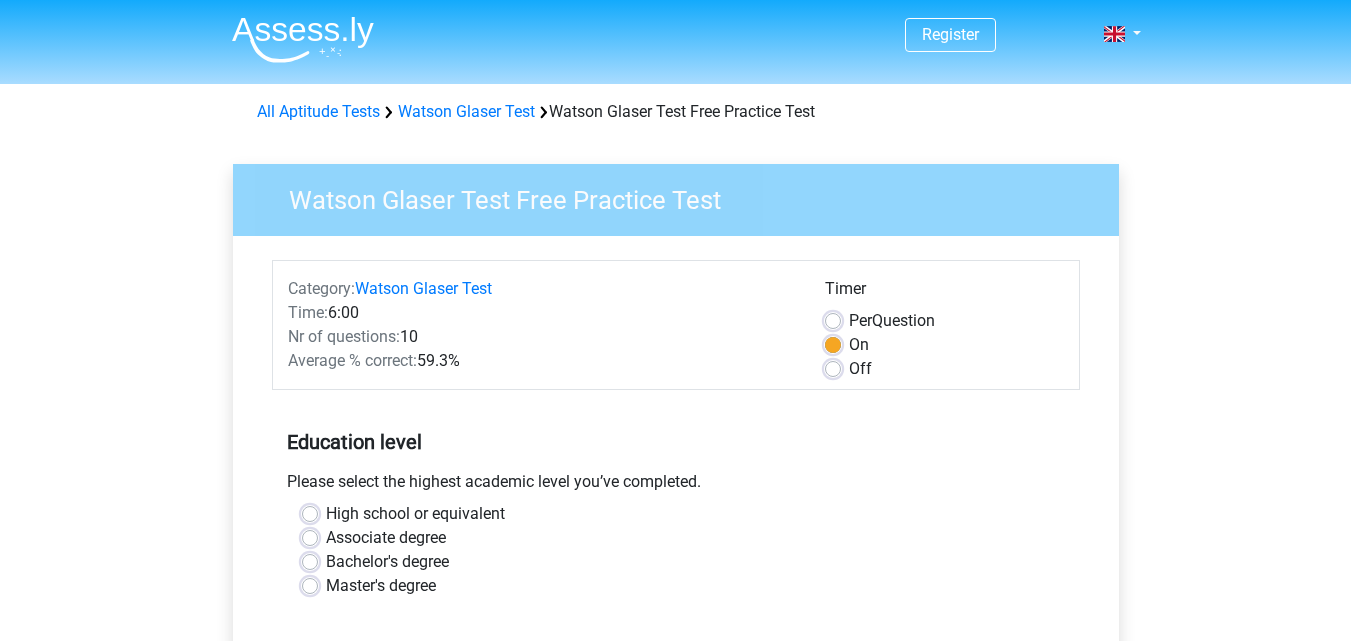 scroll, scrollTop: 0, scrollLeft: 0, axis: both 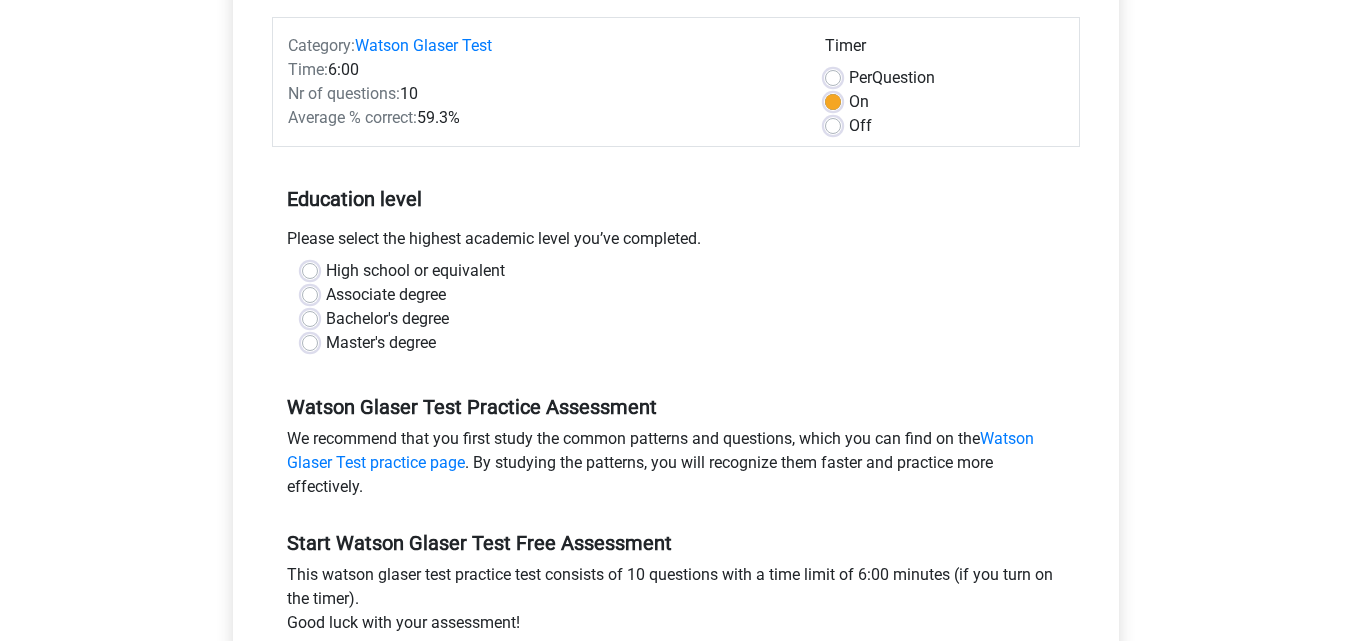 click on "Bachelor's degree" at bounding box center [676, 319] 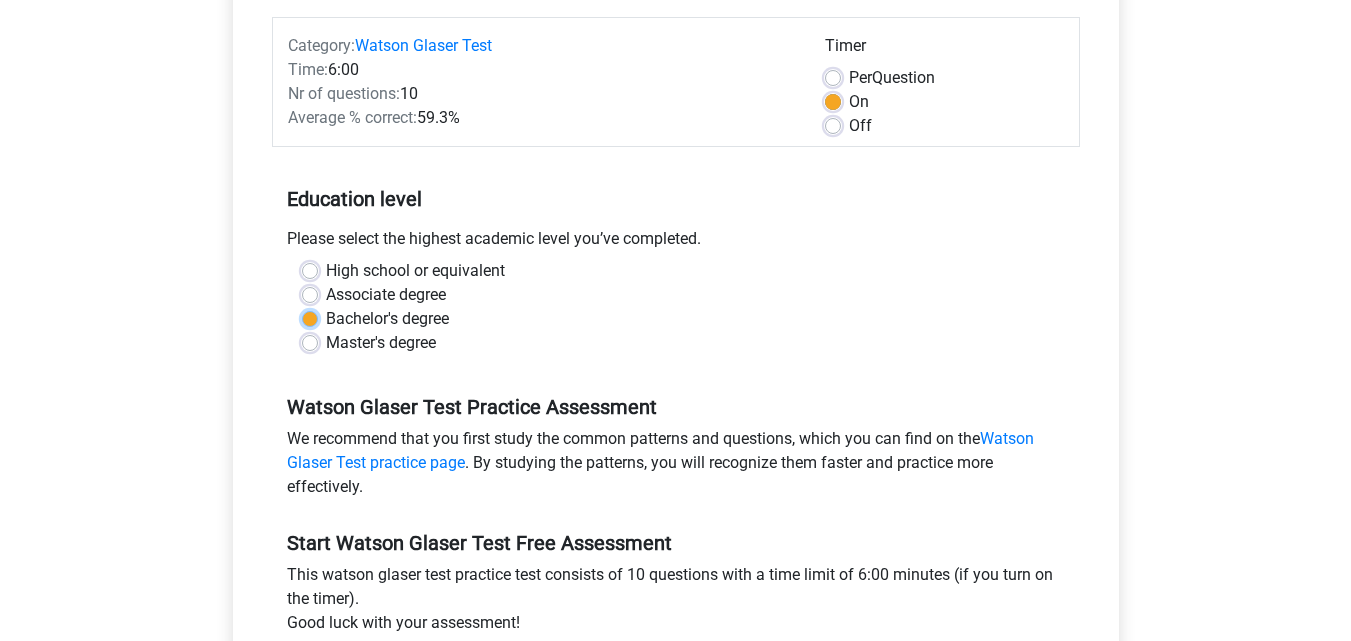 click on "Bachelor's degree" at bounding box center (310, 317) 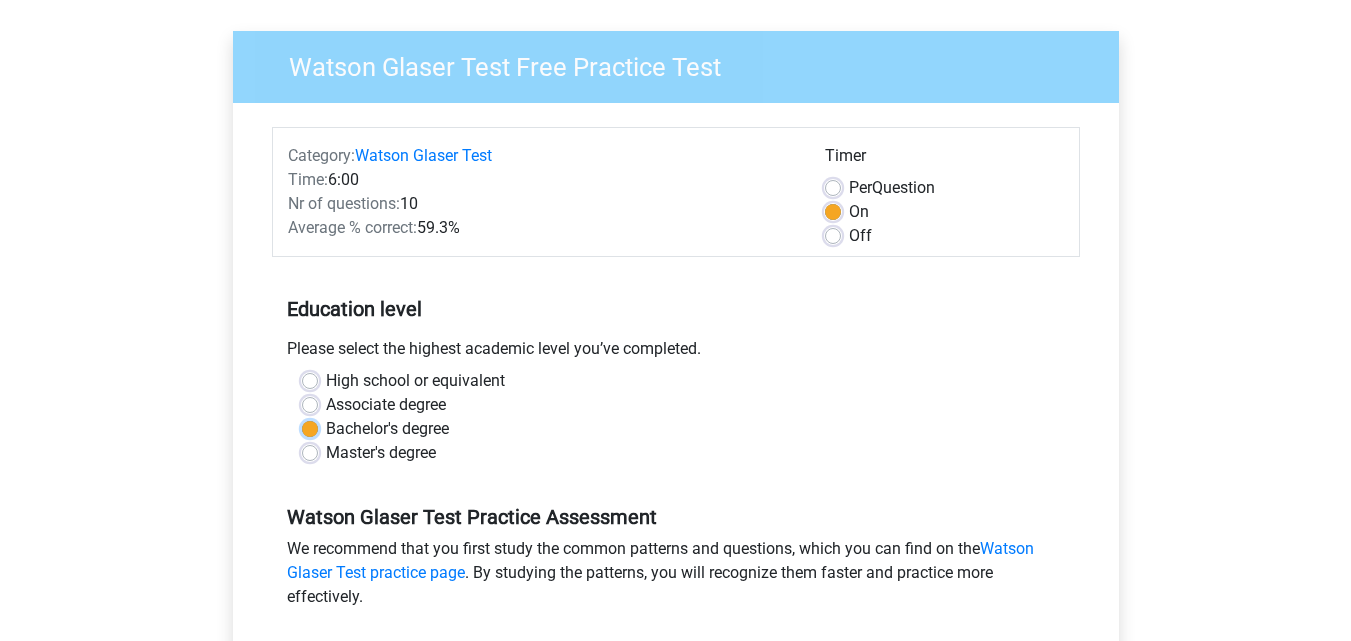 scroll, scrollTop: 149, scrollLeft: 0, axis: vertical 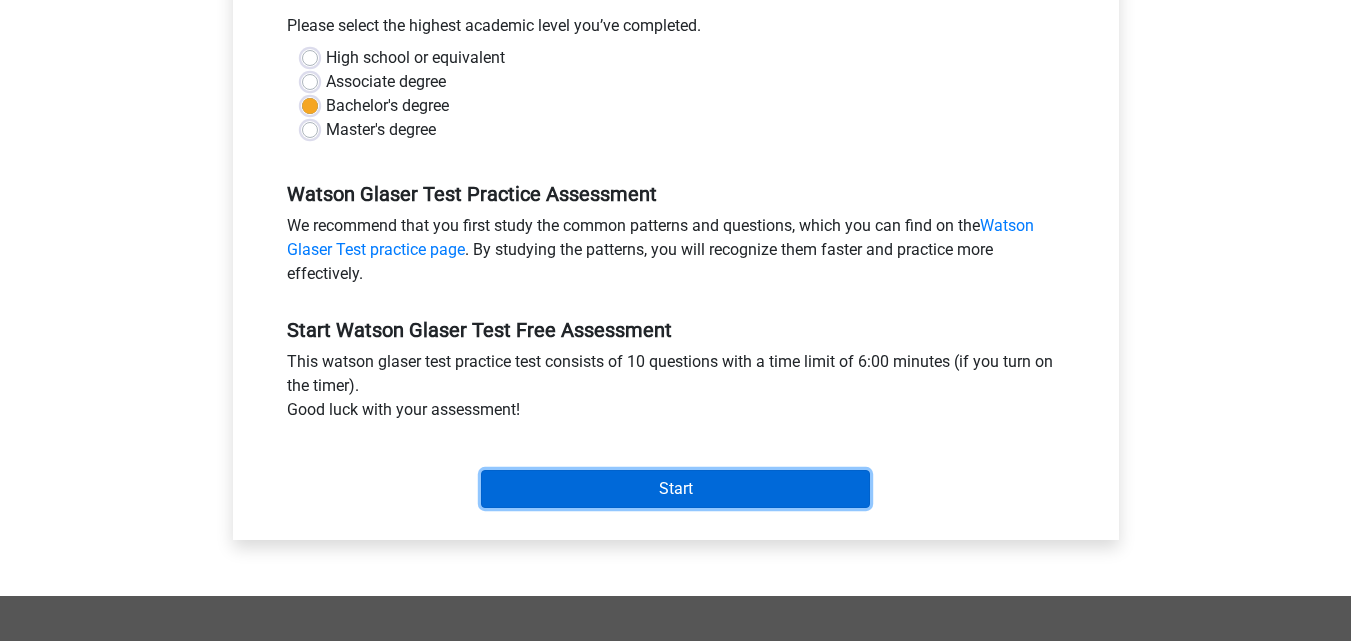 click on "Start" at bounding box center [675, 489] 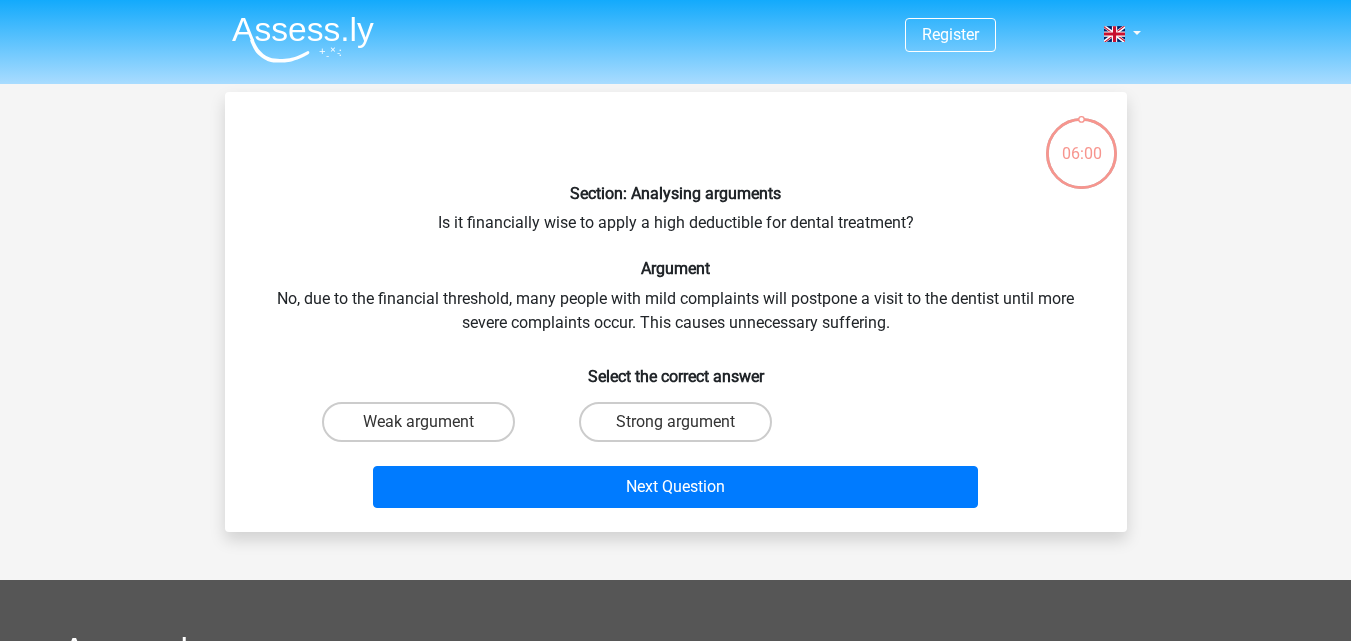 scroll, scrollTop: 0, scrollLeft: 0, axis: both 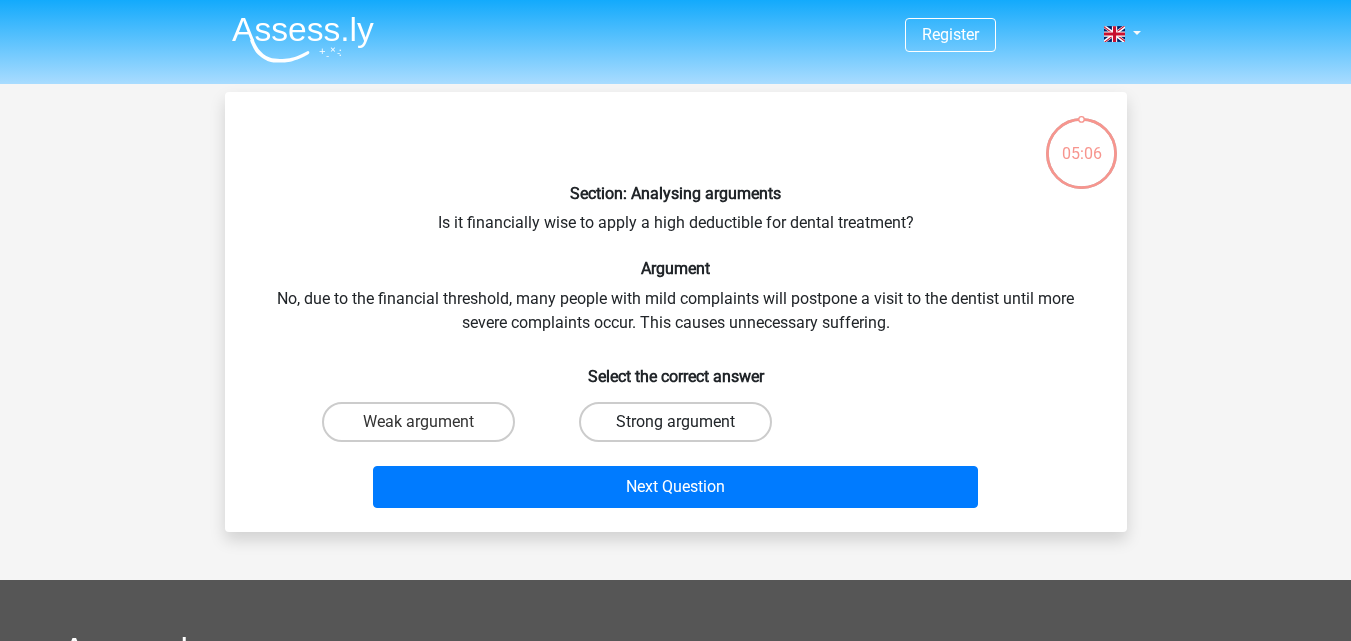 click on "Strong argument" at bounding box center (675, 422) 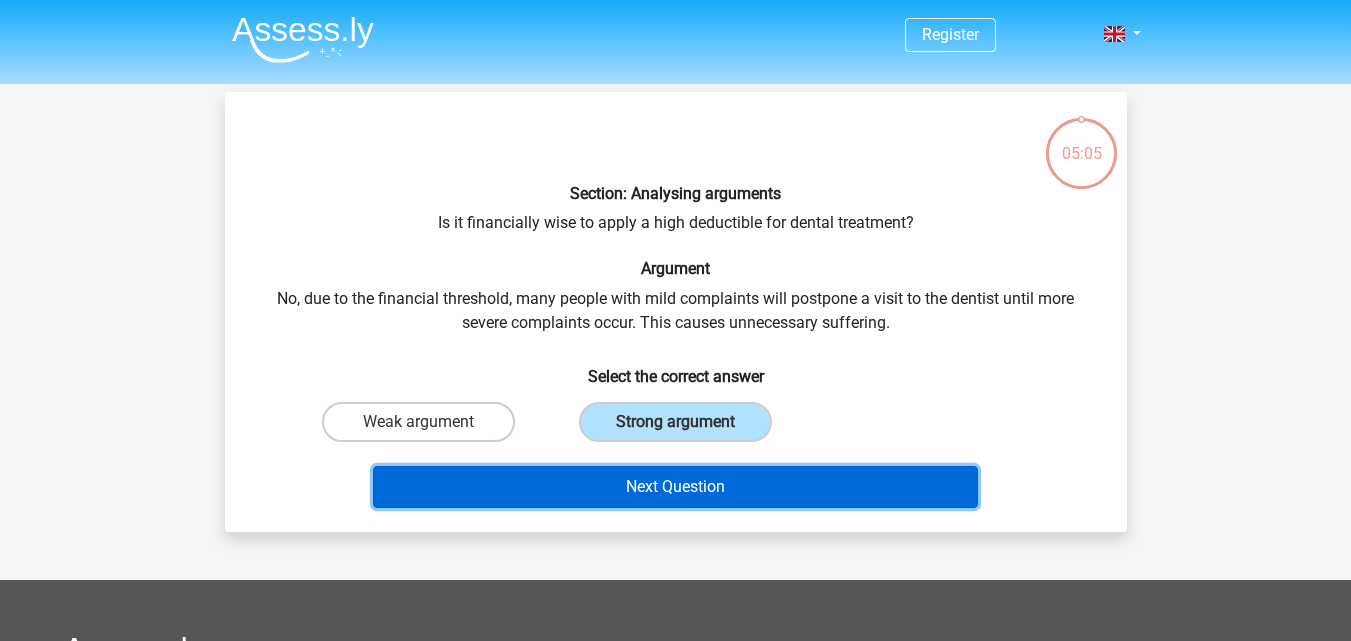 click on "Next Question" at bounding box center [675, 487] 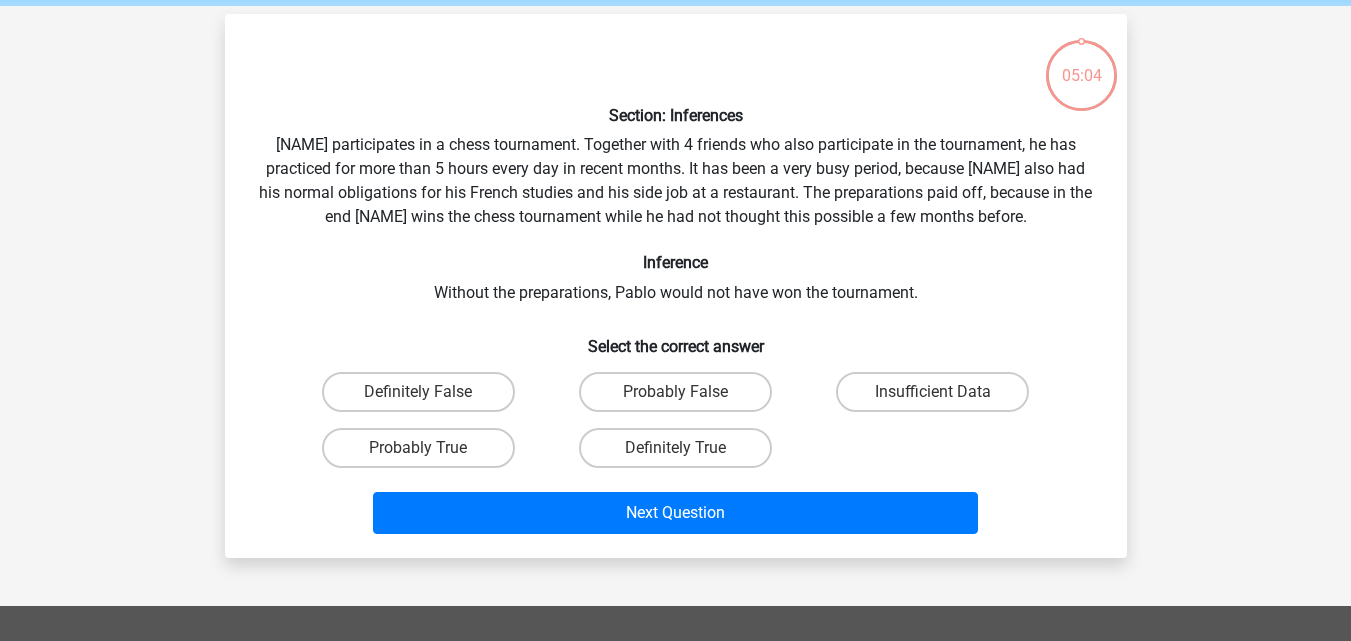 scroll, scrollTop: 92, scrollLeft: 0, axis: vertical 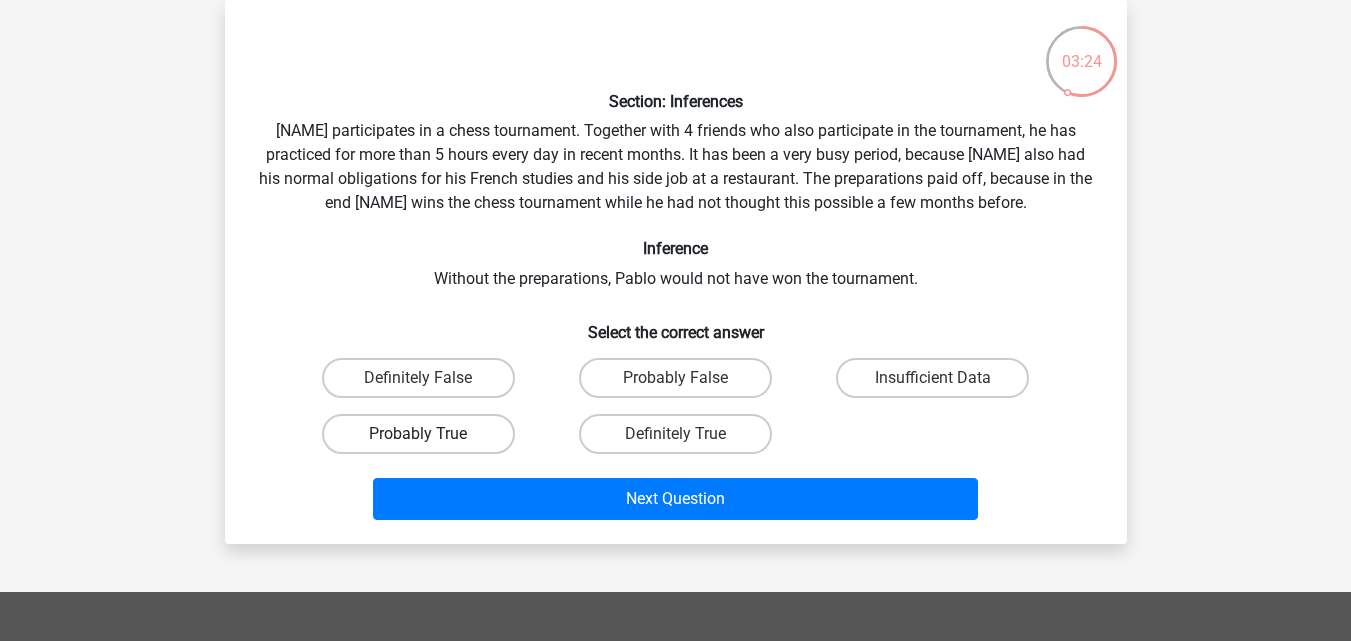 click on "Probably True" at bounding box center [418, 434] 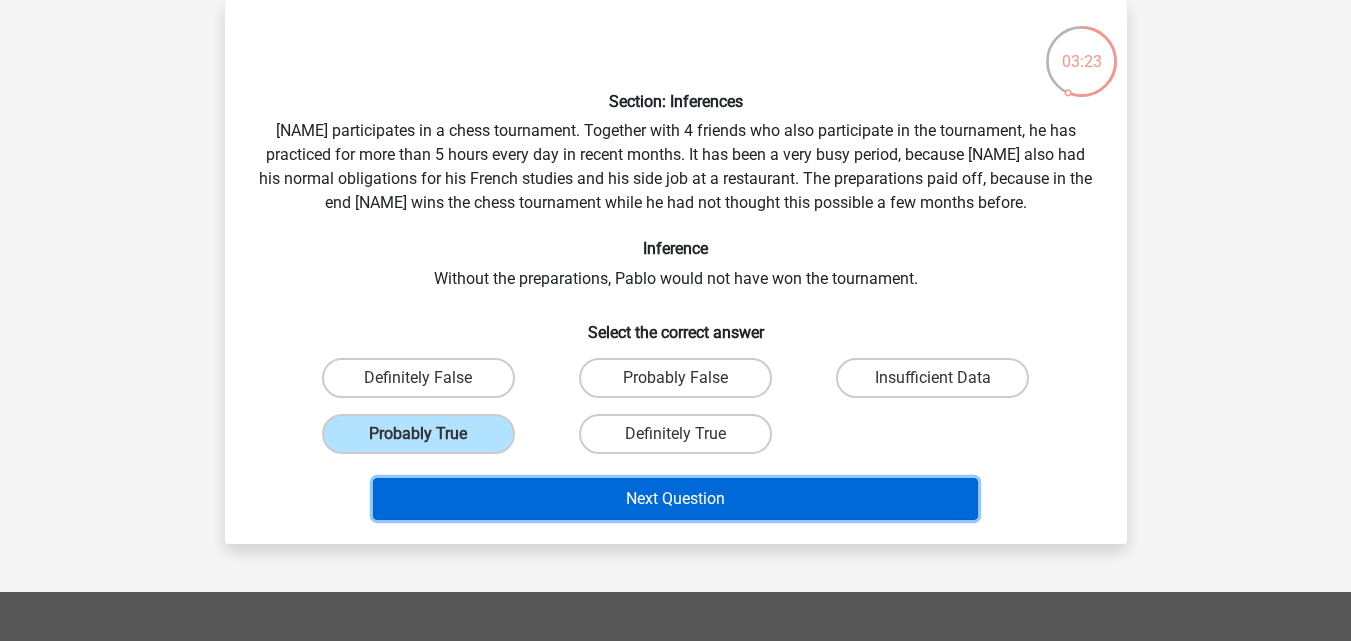 click on "Next Question" at bounding box center (675, 499) 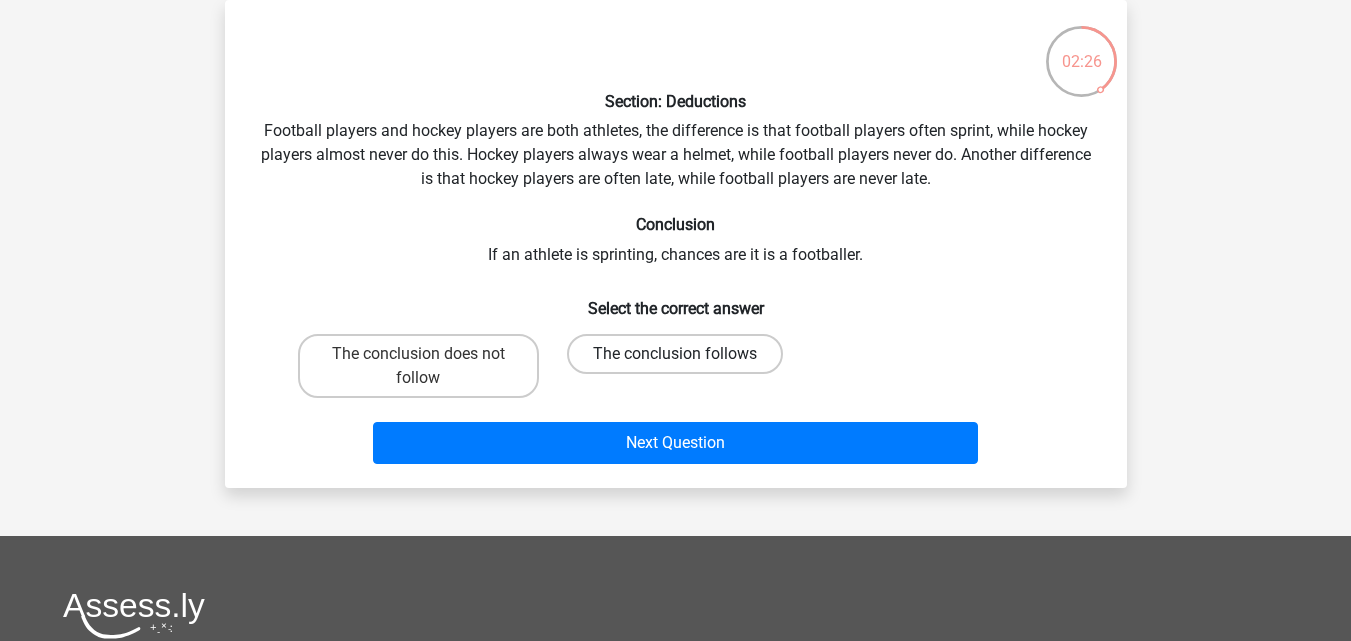 click on "The conclusion follows" at bounding box center [675, 354] 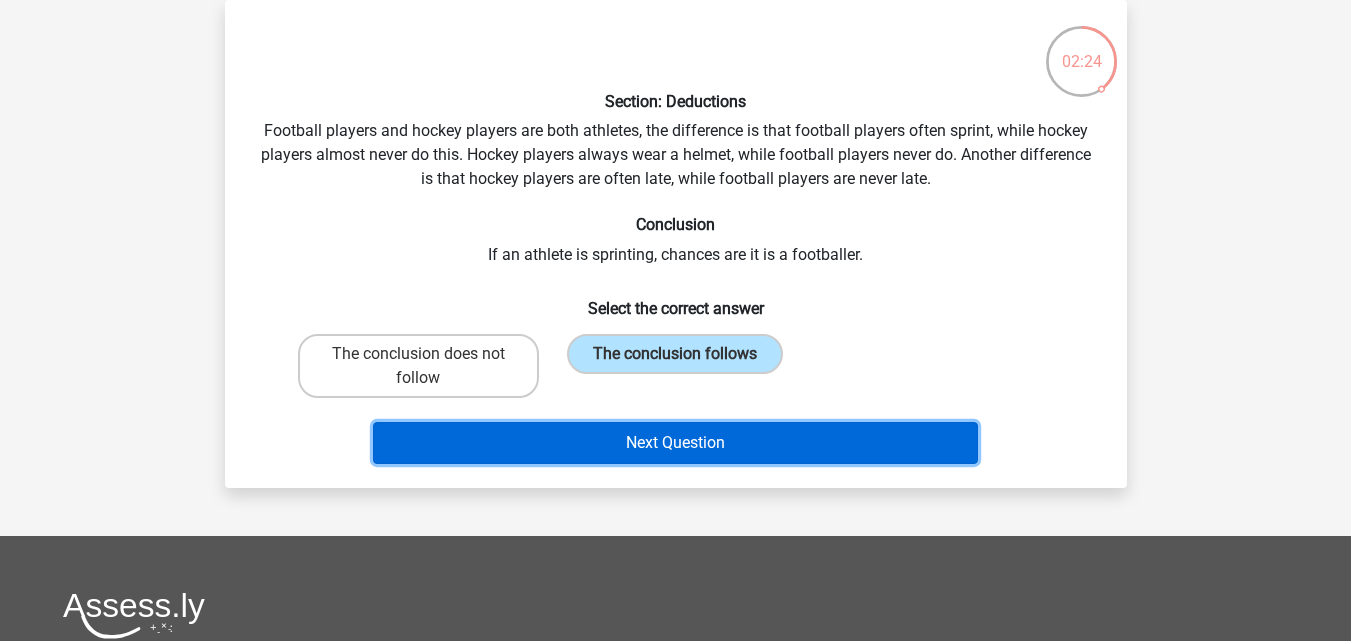 click on "Next Question" at bounding box center (675, 443) 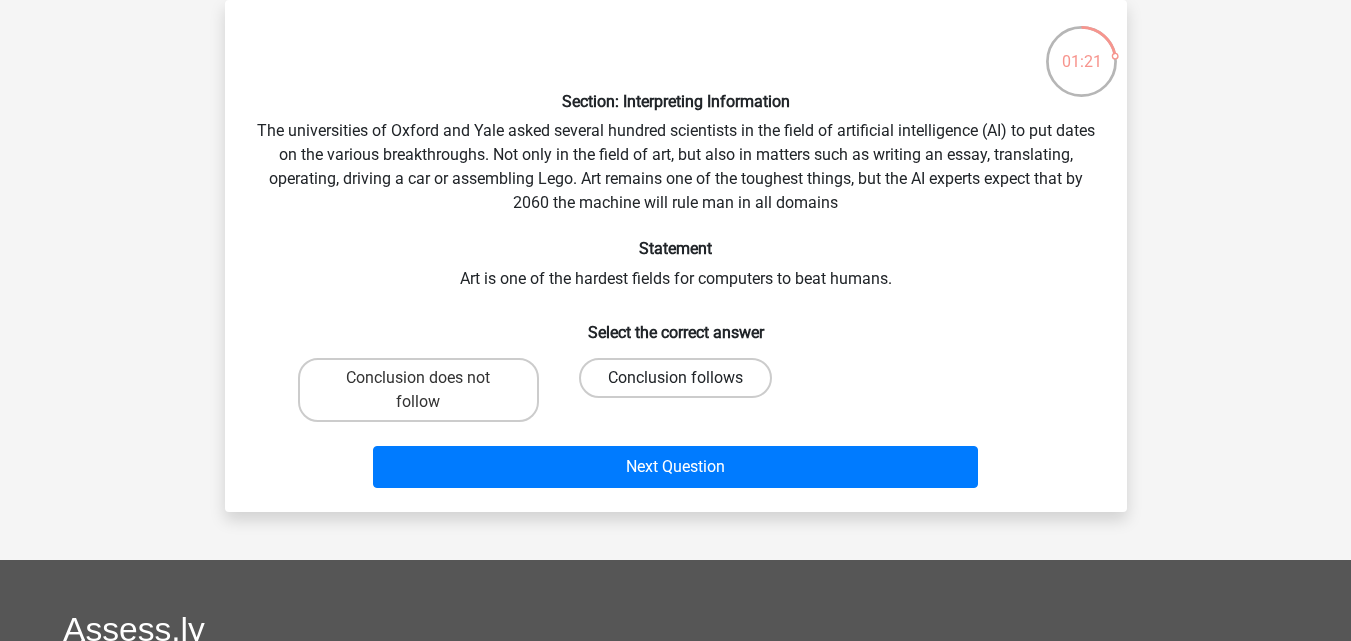 click on "Conclusion follows" at bounding box center (675, 378) 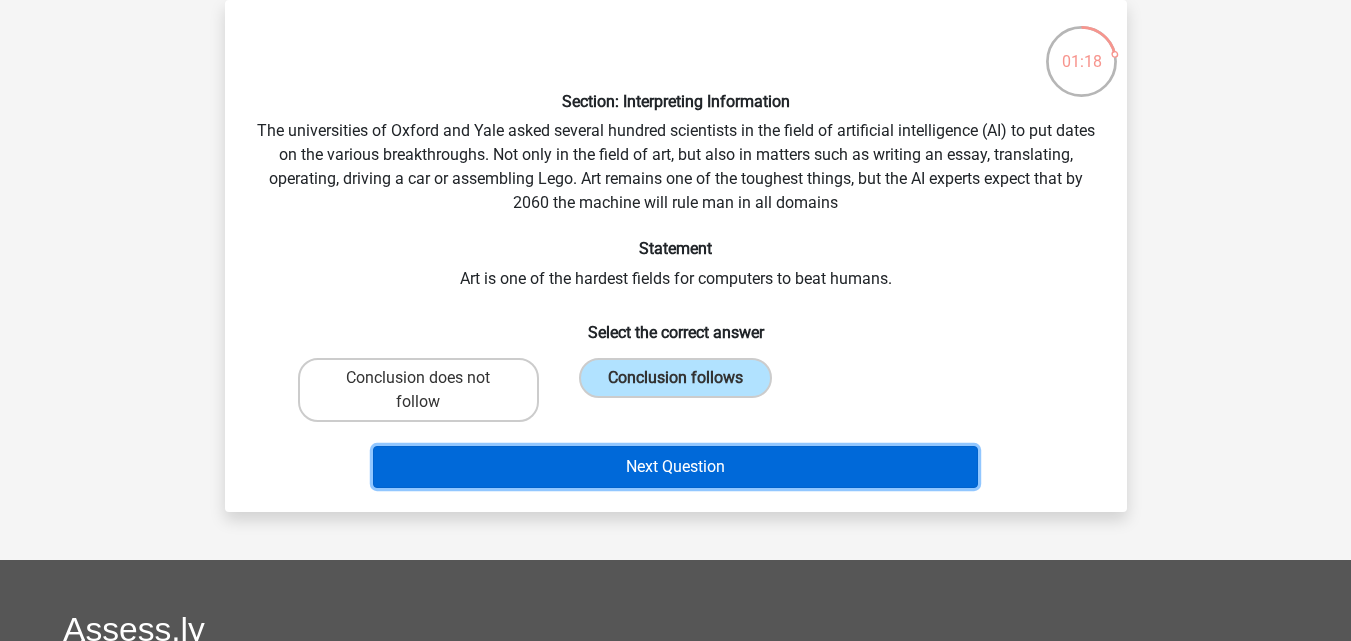click on "Next Question" at bounding box center (675, 467) 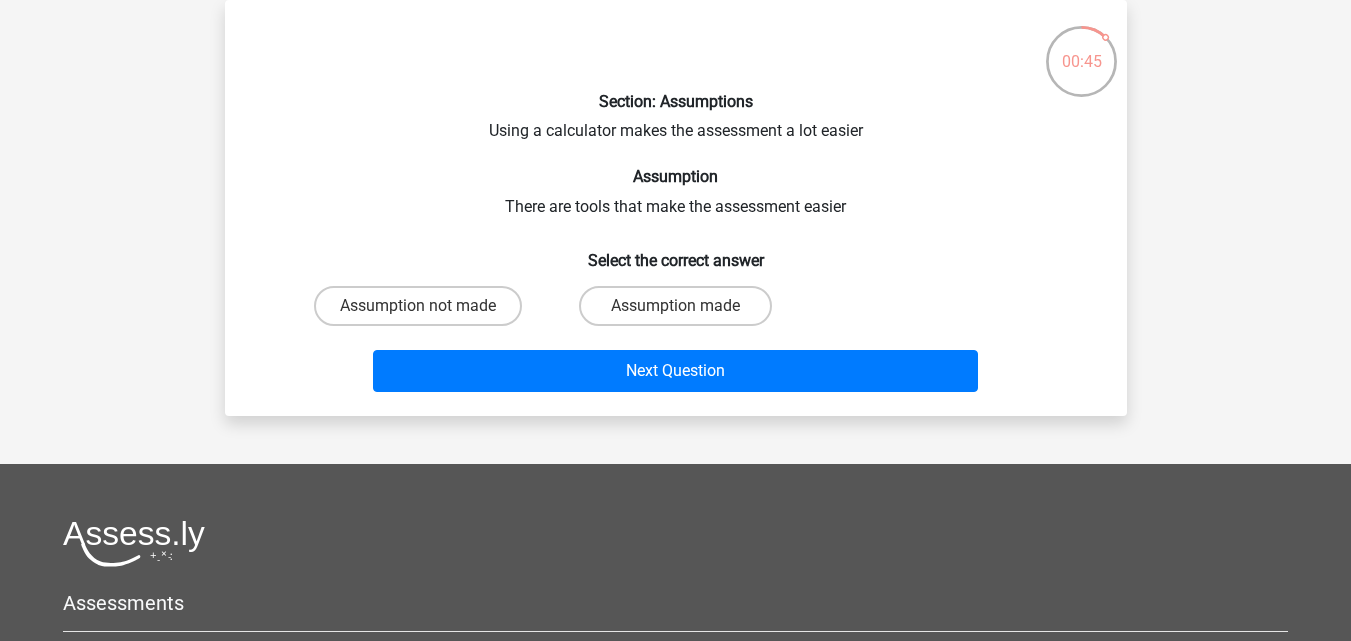 click on "Assumption made" at bounding box center (681, 312) 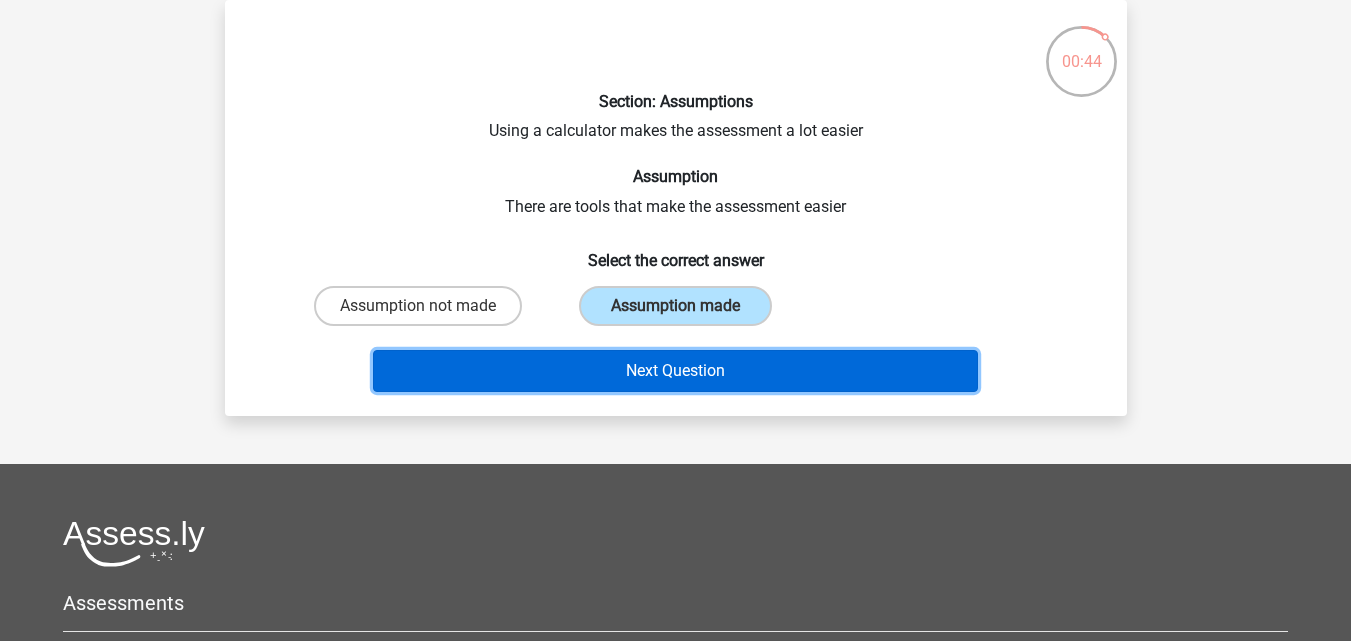 click on "Next Question" at bounding box center (675, 371) 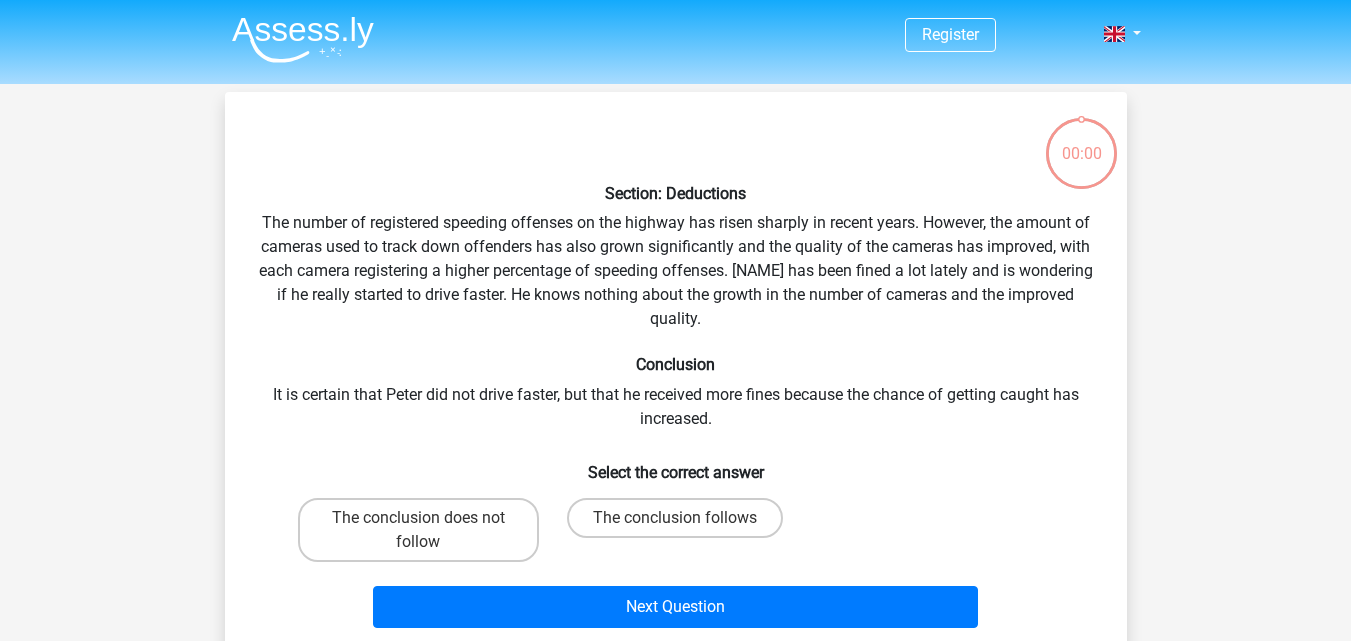 scroll, scrollTop: 92, scrollLeft: 0, axis: vertical 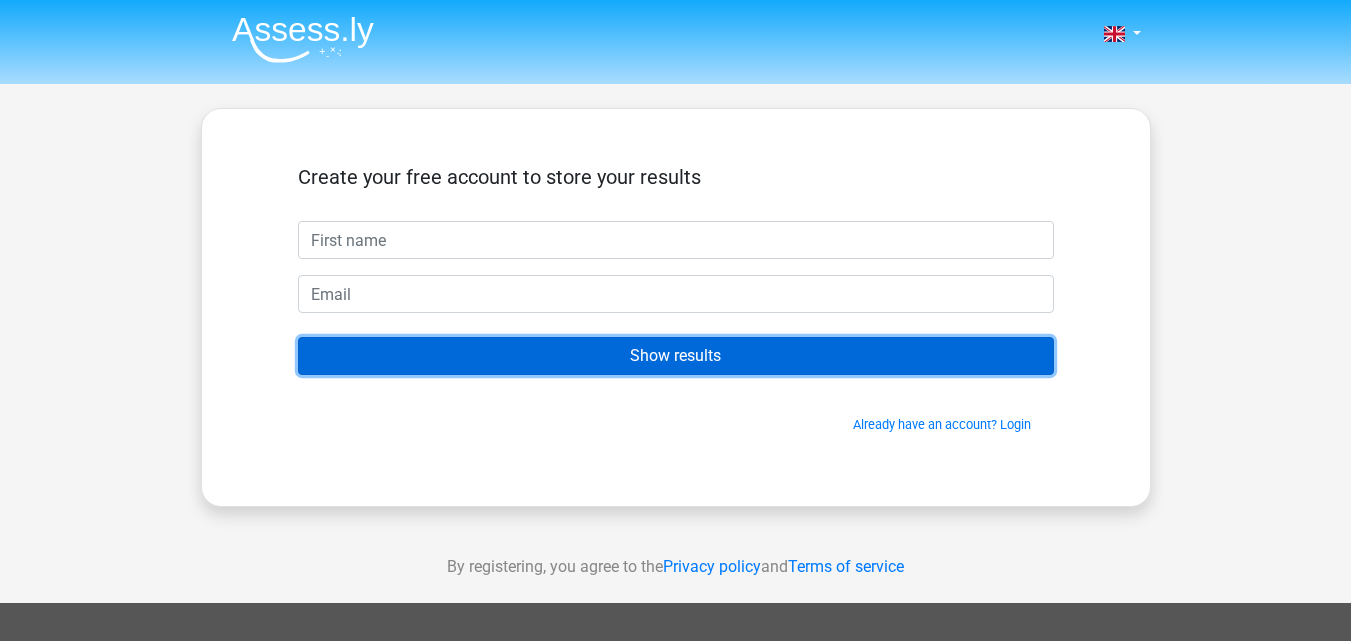 click on "Show results" at bounding box center [676, 356] 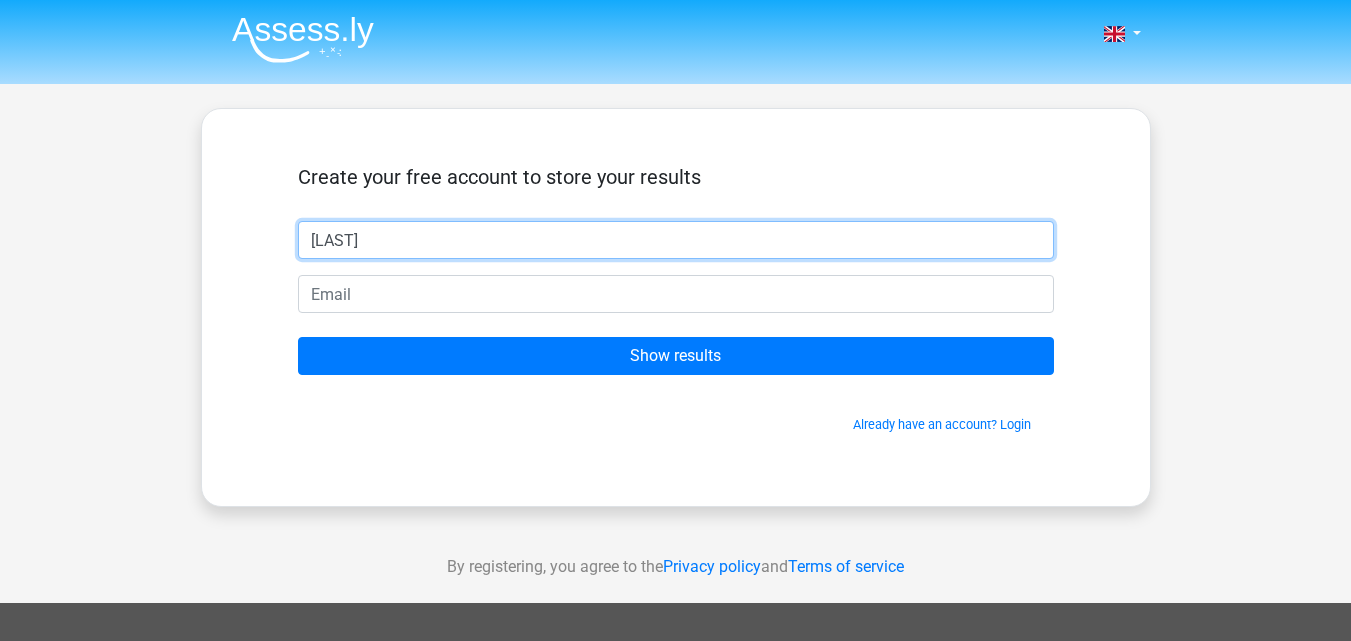 type on "[FIRST]" 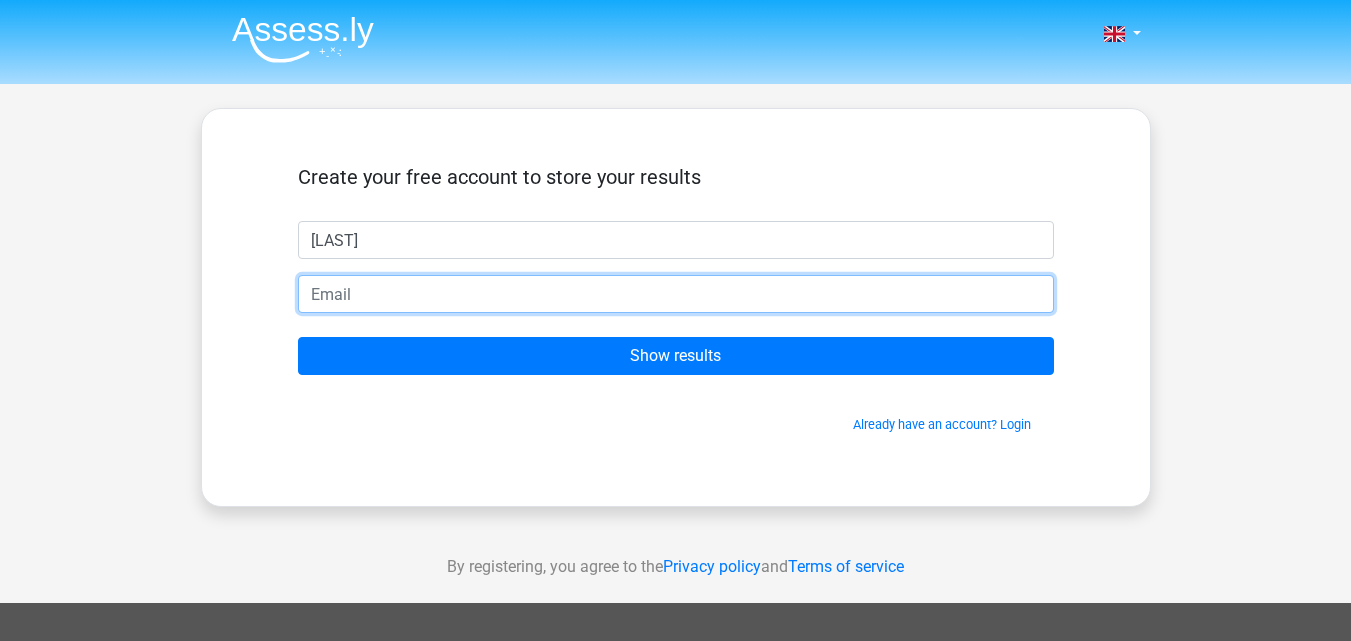 click at bounding box center [676, 294] 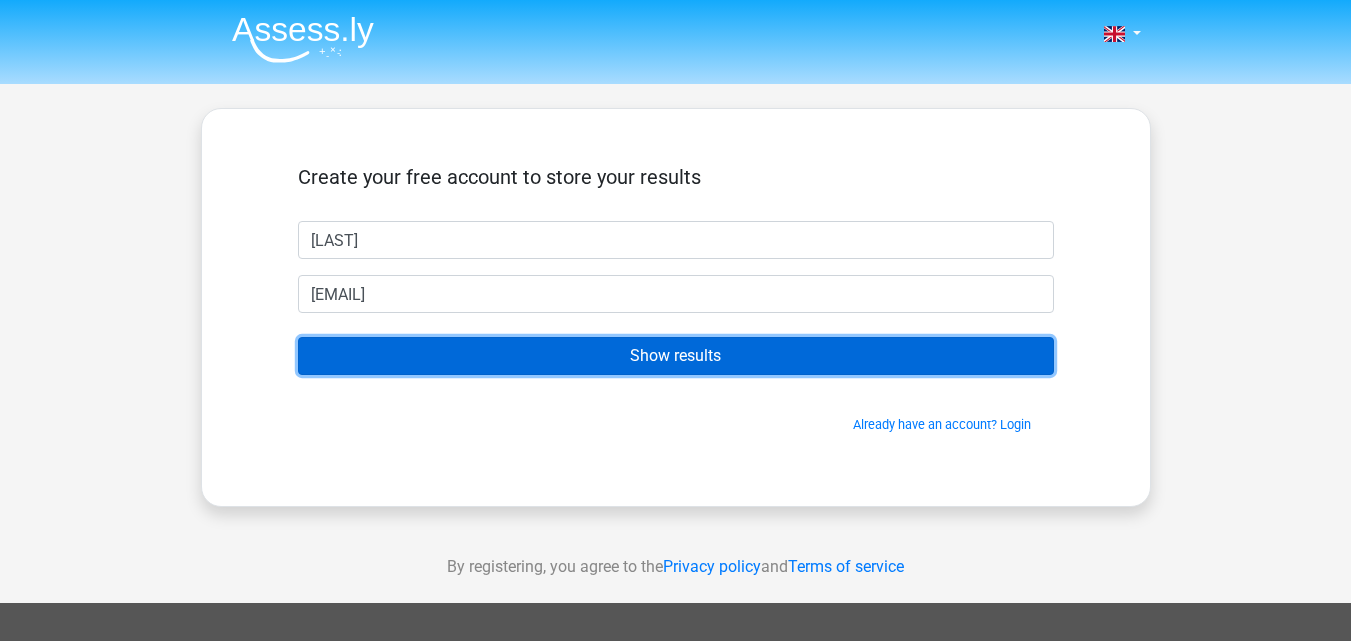 click on "Show results" at bounding box center [676, 356] 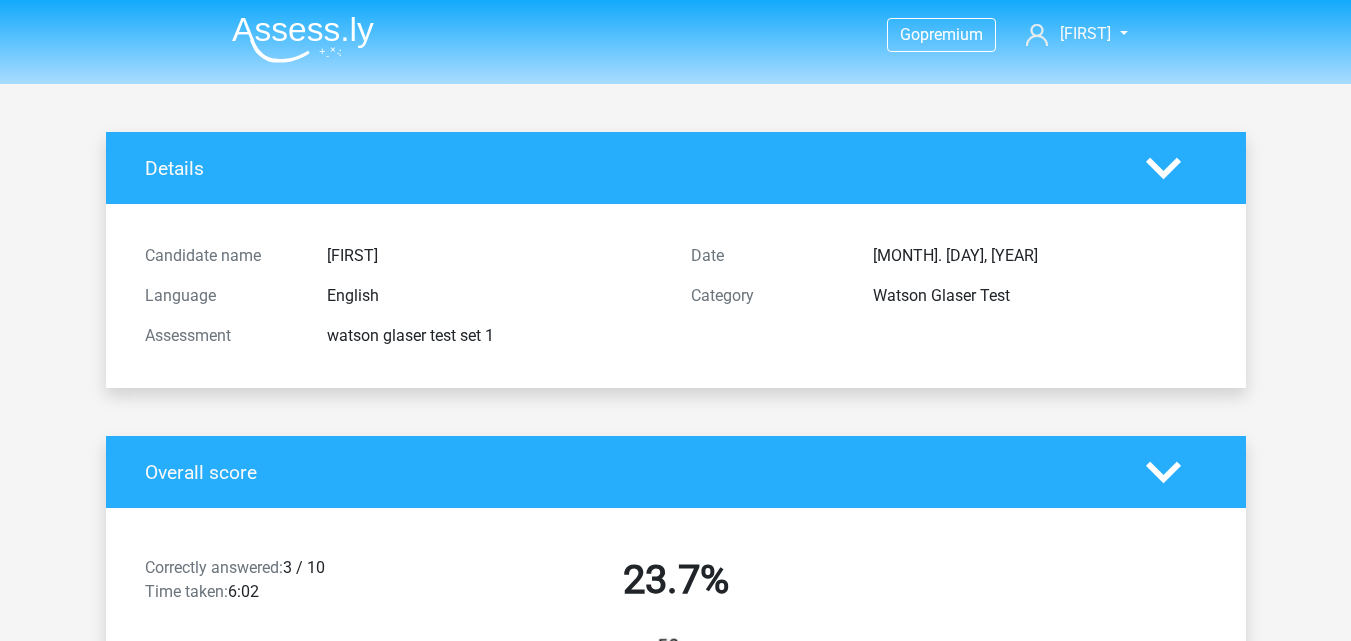 scroll, scrollTop: 0, scrollLeft: 0, axis: both 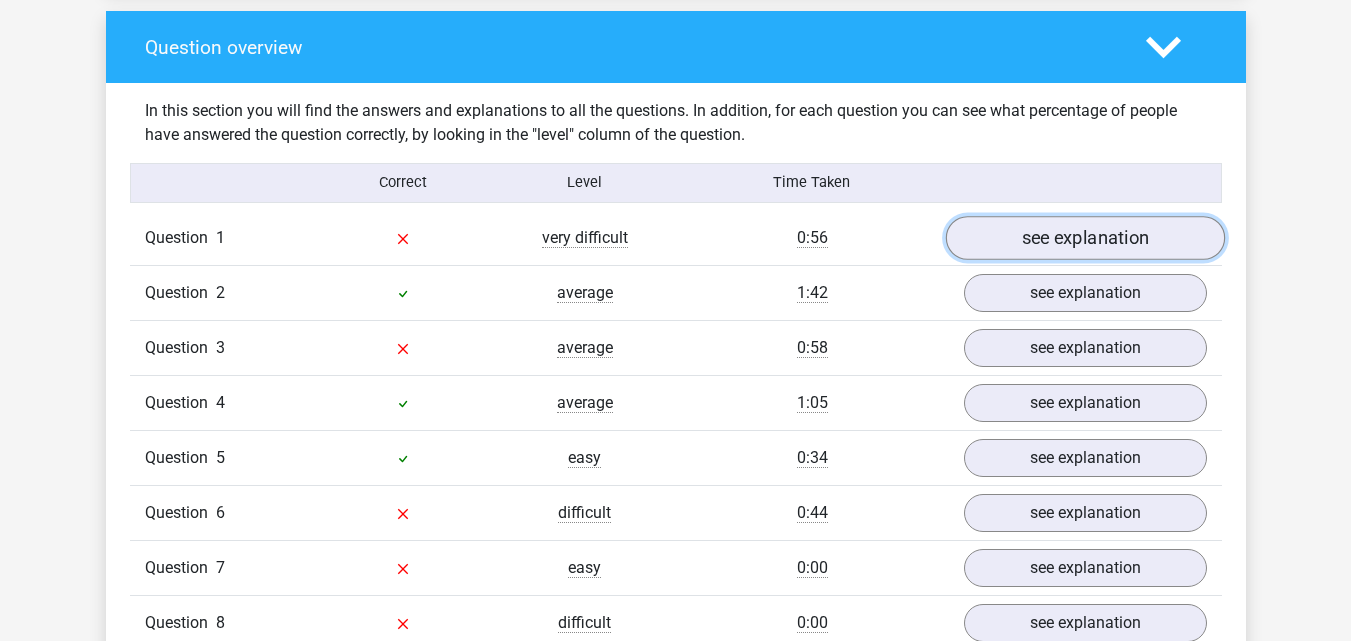 click on "see explanation" at bounding box center [1084, 238] 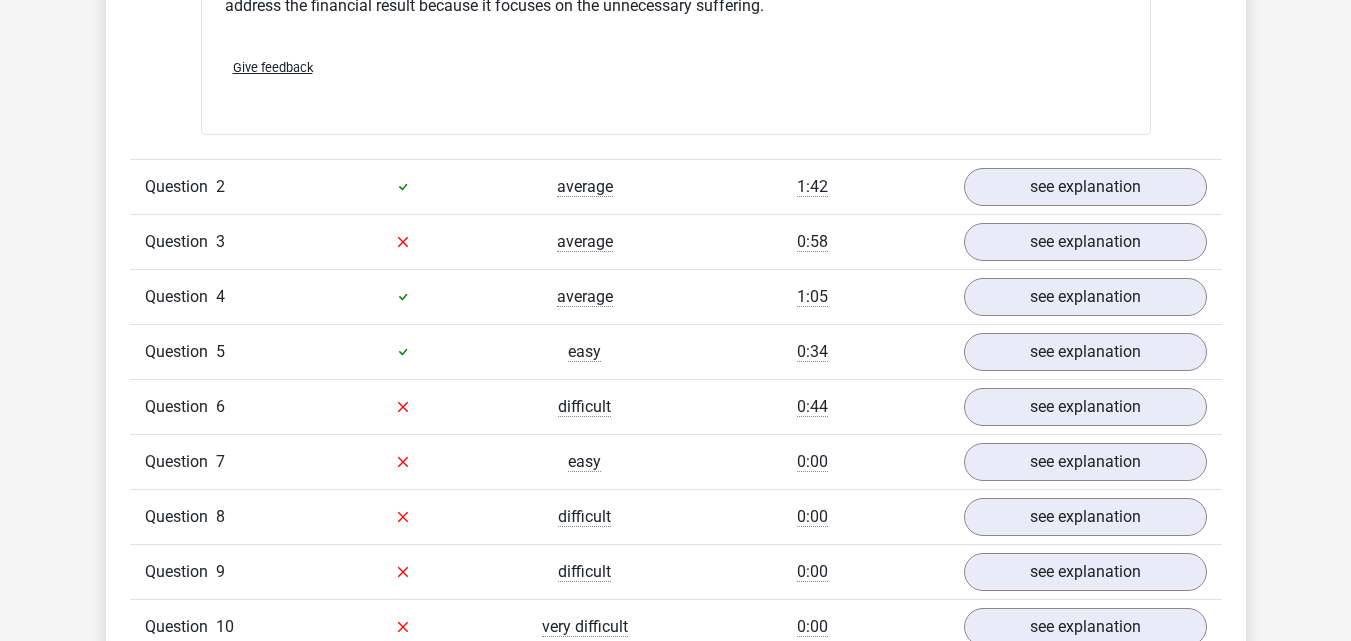 scroll, scrollTop: 2111, scrollLeft: 0, axis: vertical 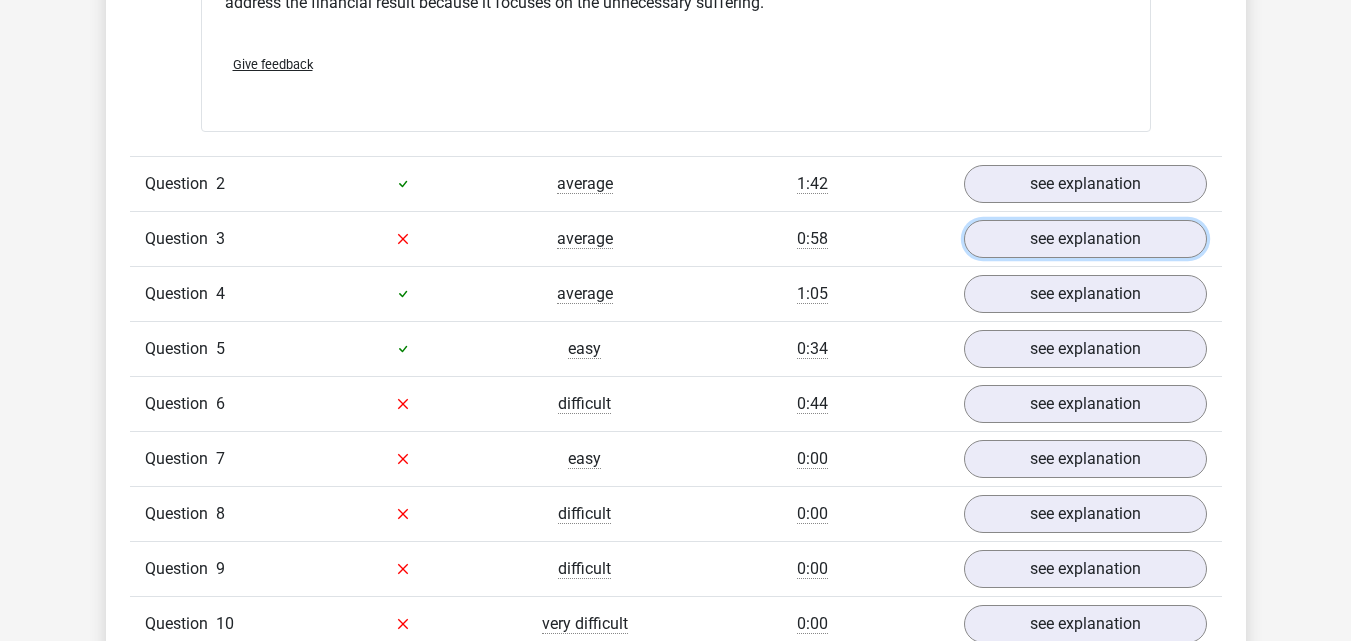 click on "see explanation" at bounding box center [1085, 239] 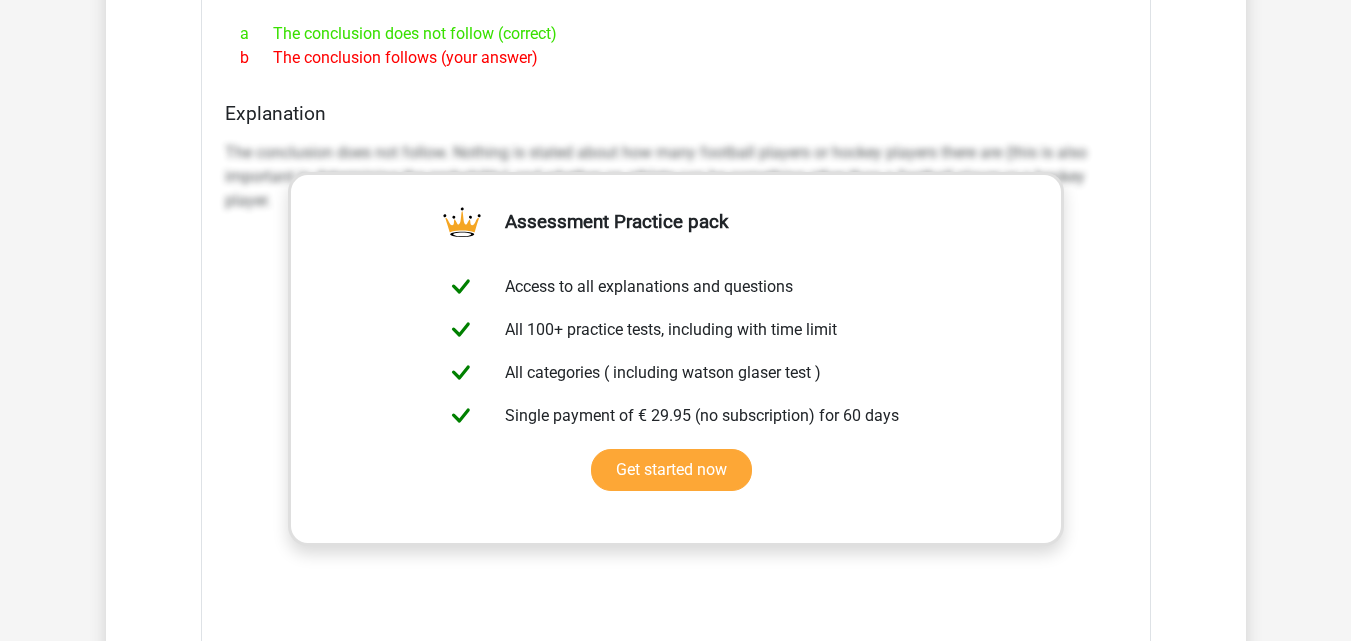 scroll, scrollTop: 2591, scrollLeft: 0, axis: vertical 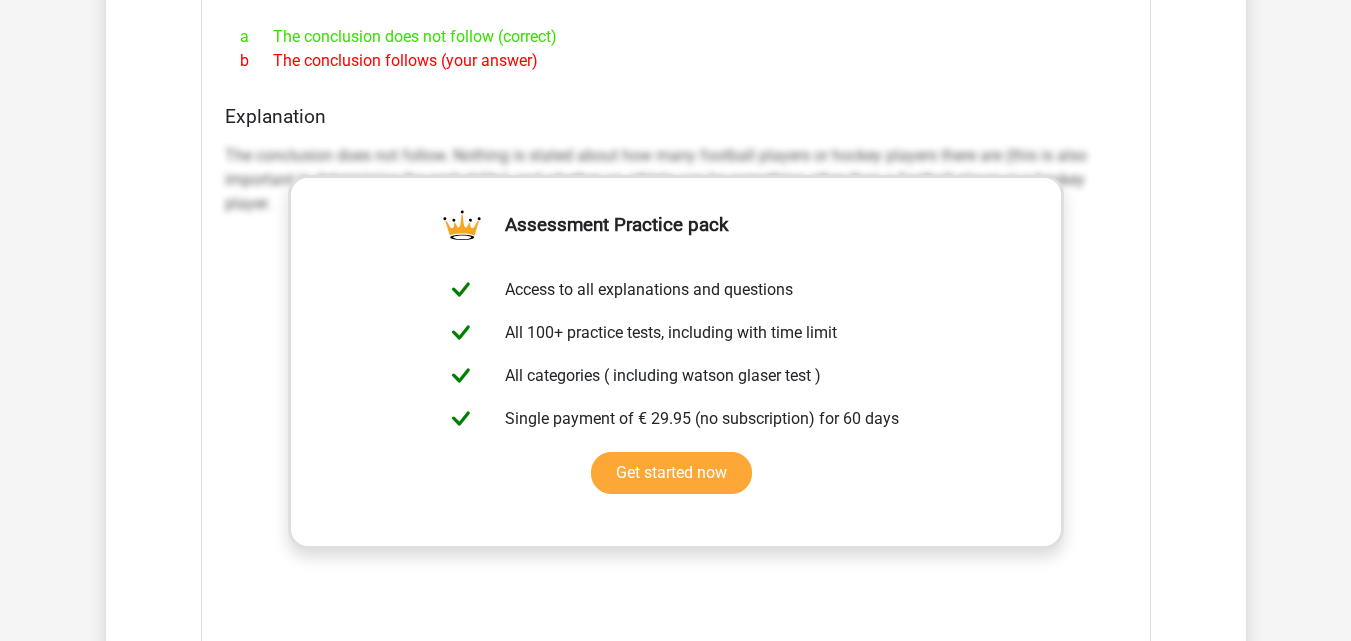 click on "a
The conclusion does not follow
(correct)
b
The conclusion follows
(your answer)" at bounding box center [676, 49] 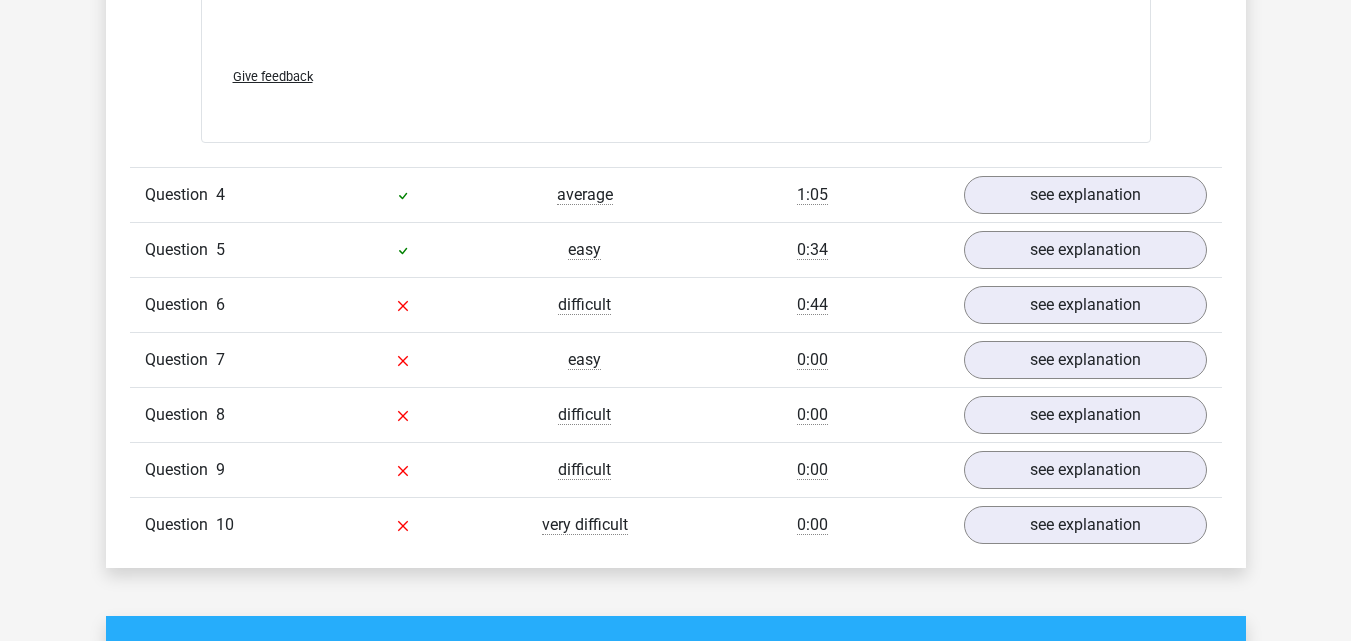 scroll, scrollTop: 3286, scrollLeft: 0, axis: vertical 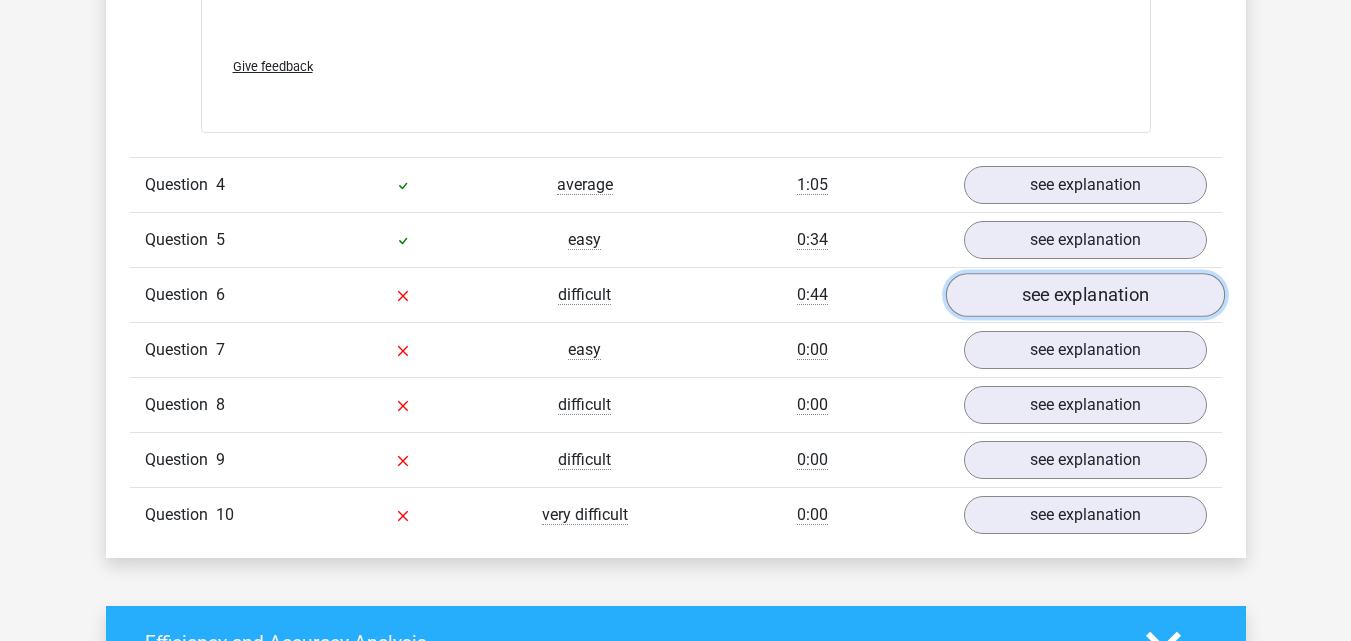 click on "see explanation" at bounding box center [1084, 295] 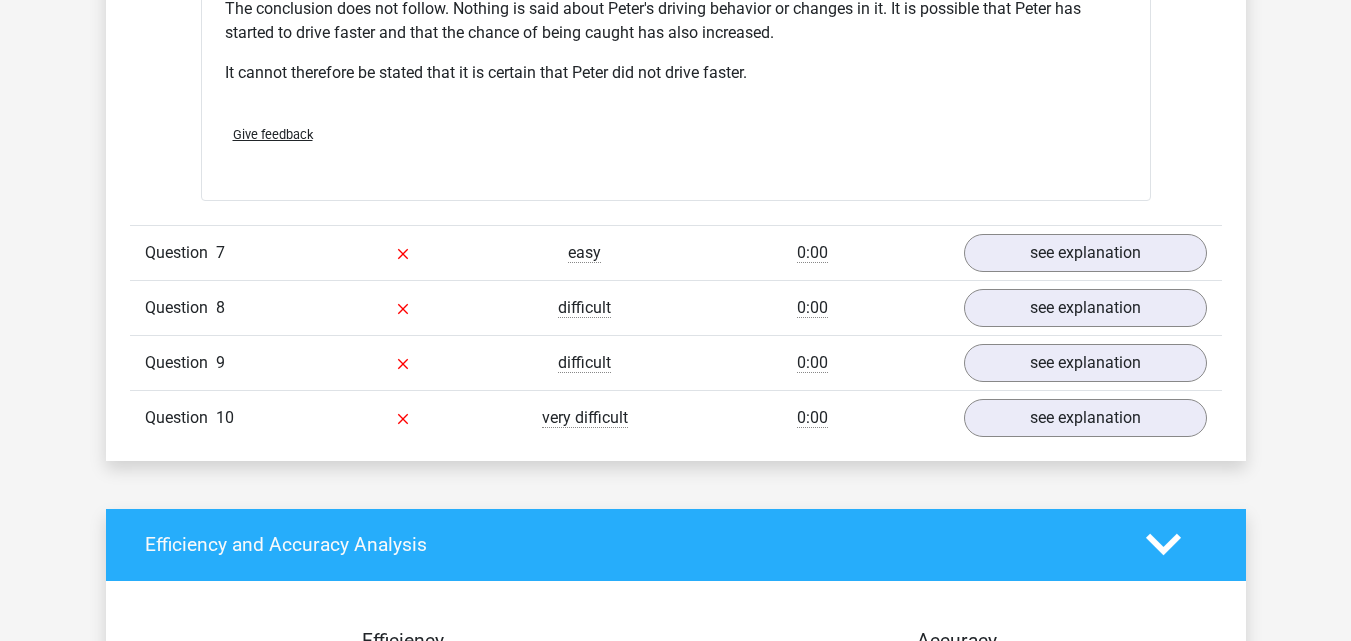 scroll, scrollTop: 4042, scrollLeft: 0, axis: vertical 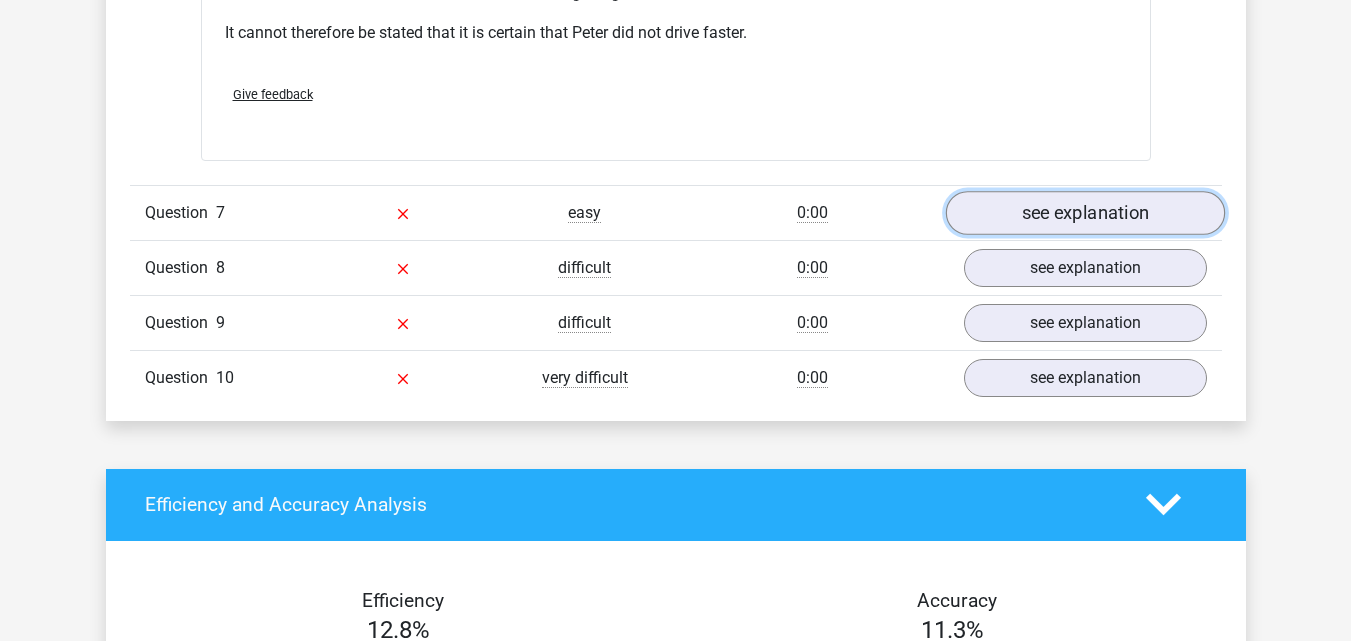 click on "see explanation" at bounding box center (1084, 213) 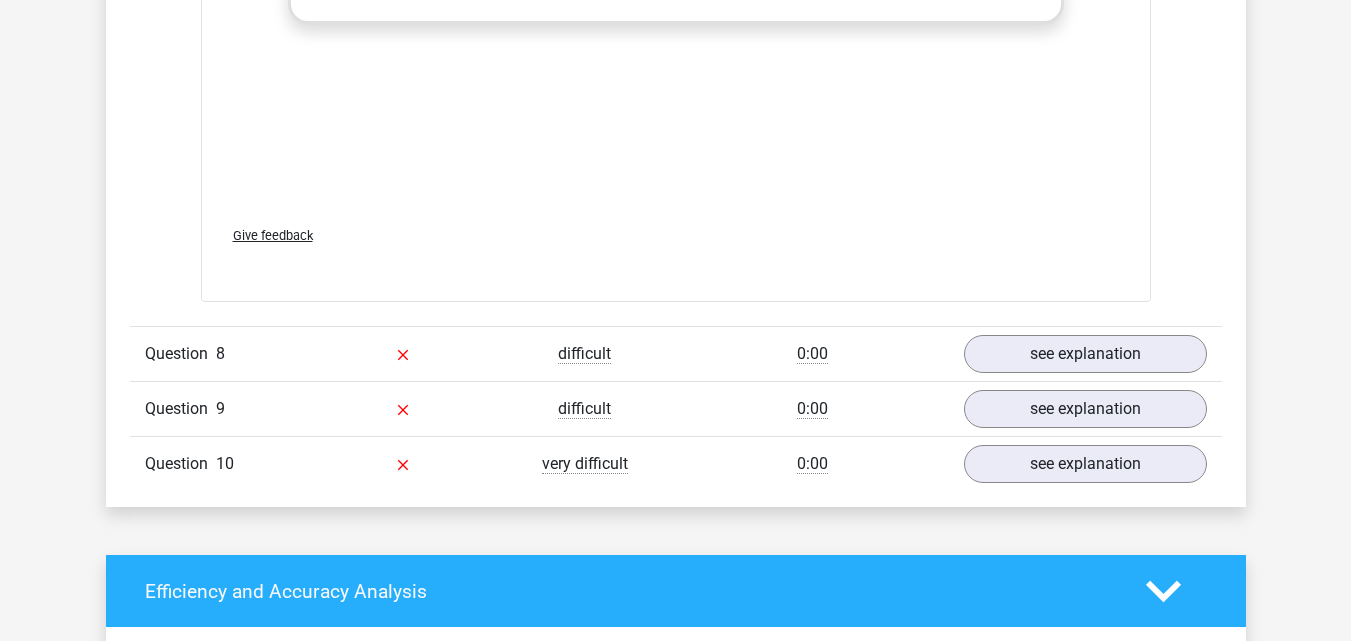 scroll, scrollTop: 5002, scrollLeft: 0, axis: vertical 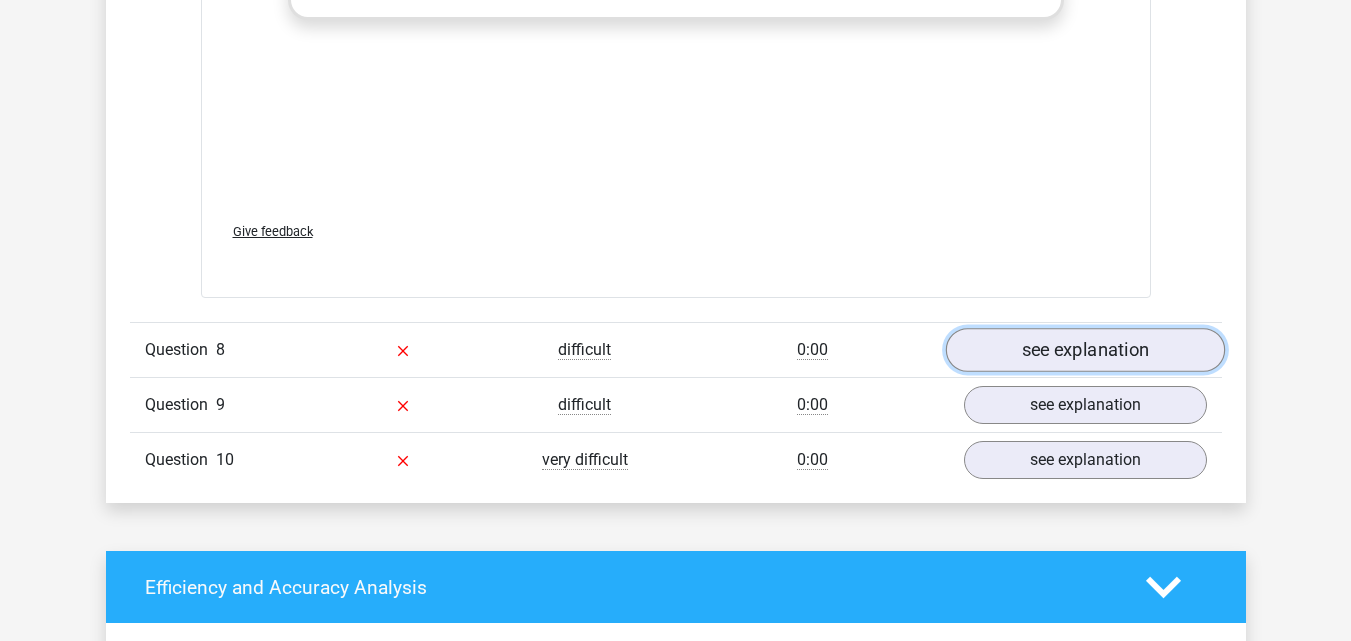 click on "see explanation" at bounding box center (1084, 350) 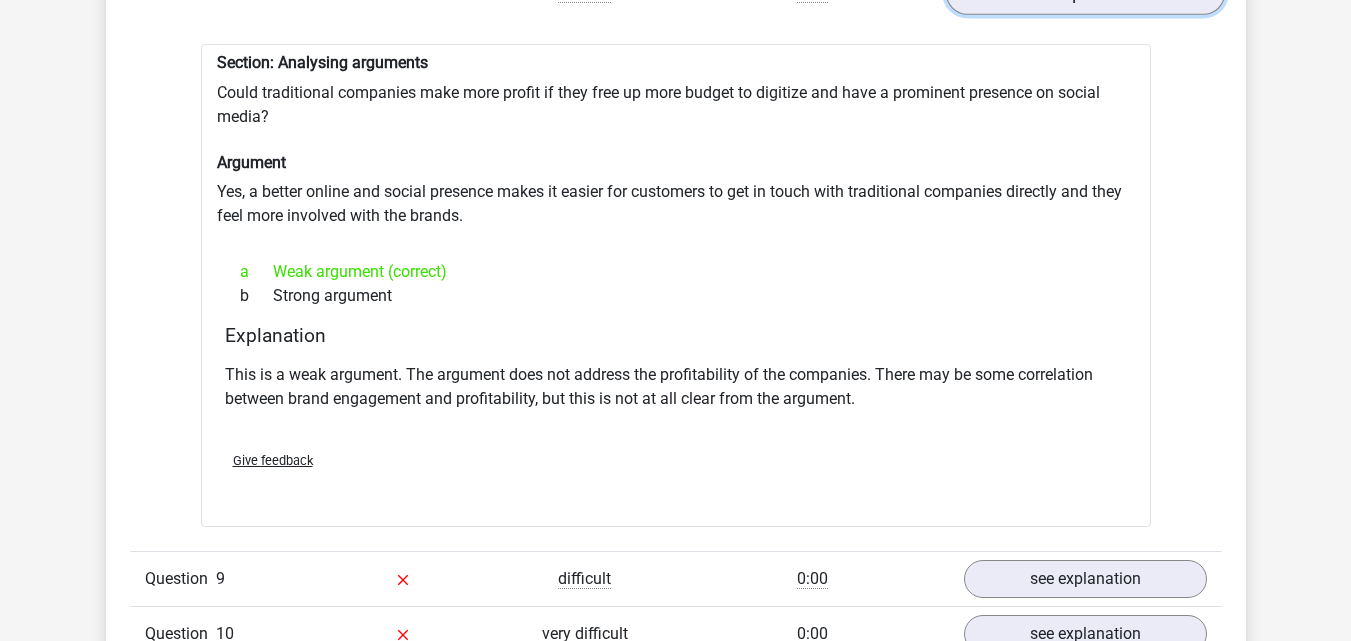 scroll, scrollTop: 5362, scrollLeft: 0, axis: vertical 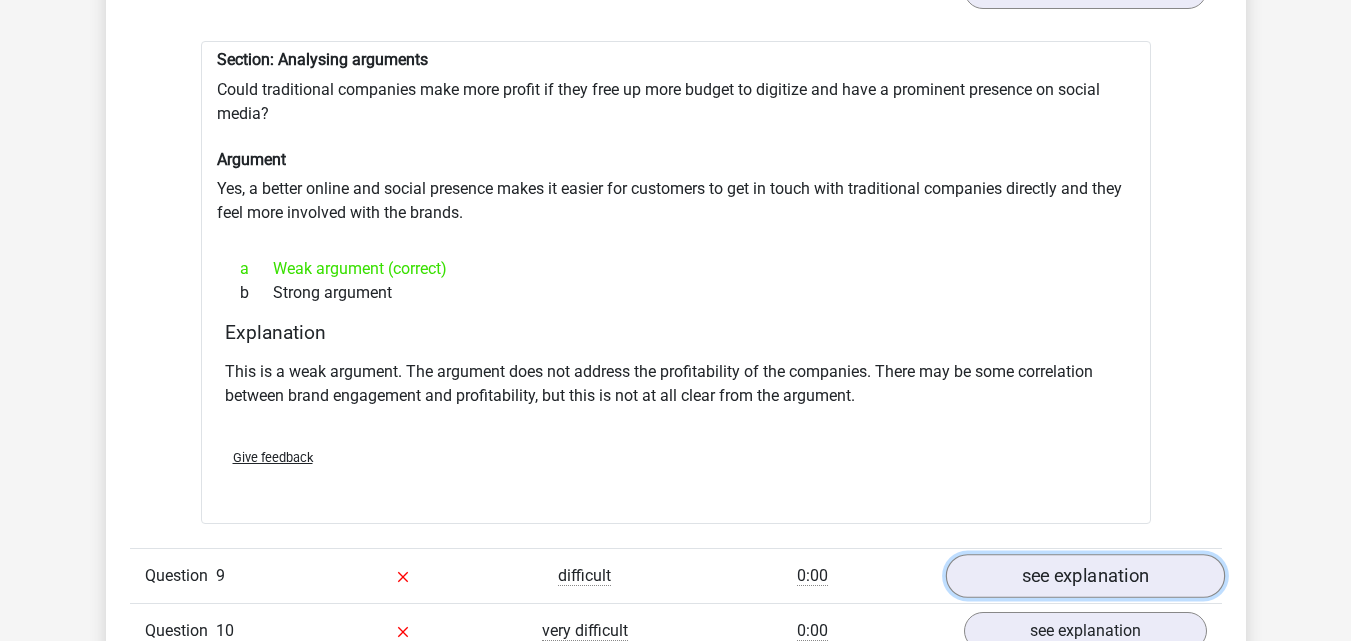 click on "see explanation" at bounding box center [1084, 576] 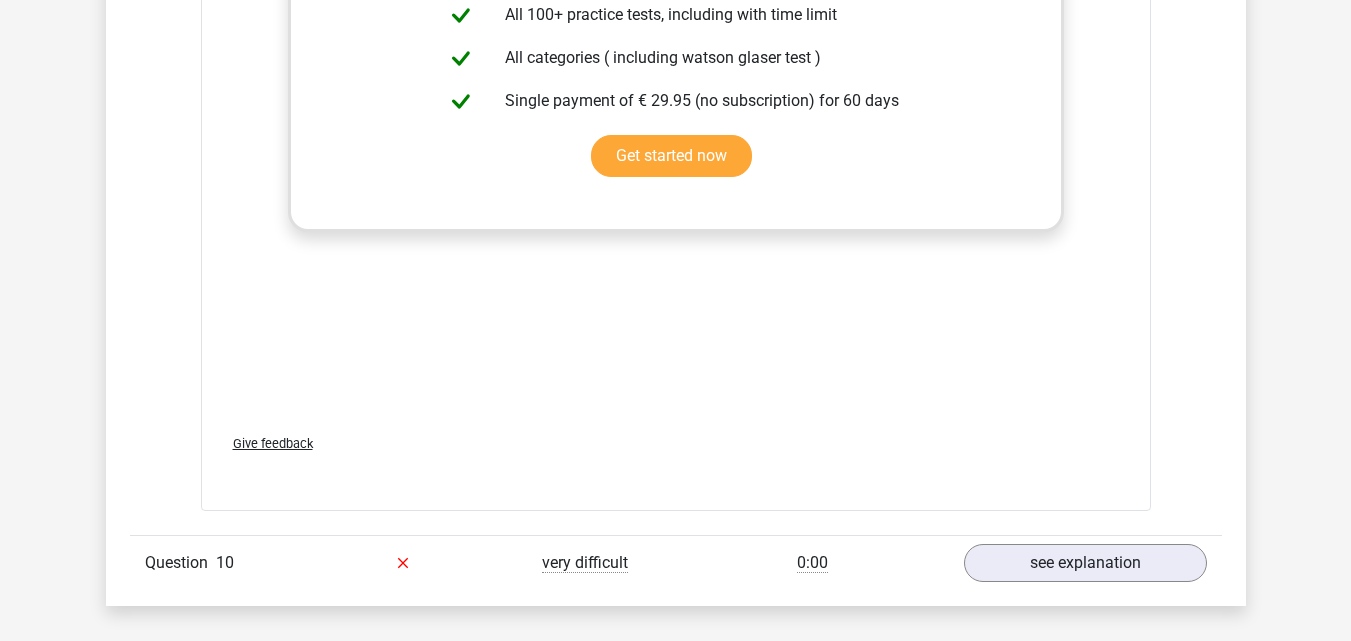 scroll, scrollTop: 6522, scrollLeft: 0, axis: vertical 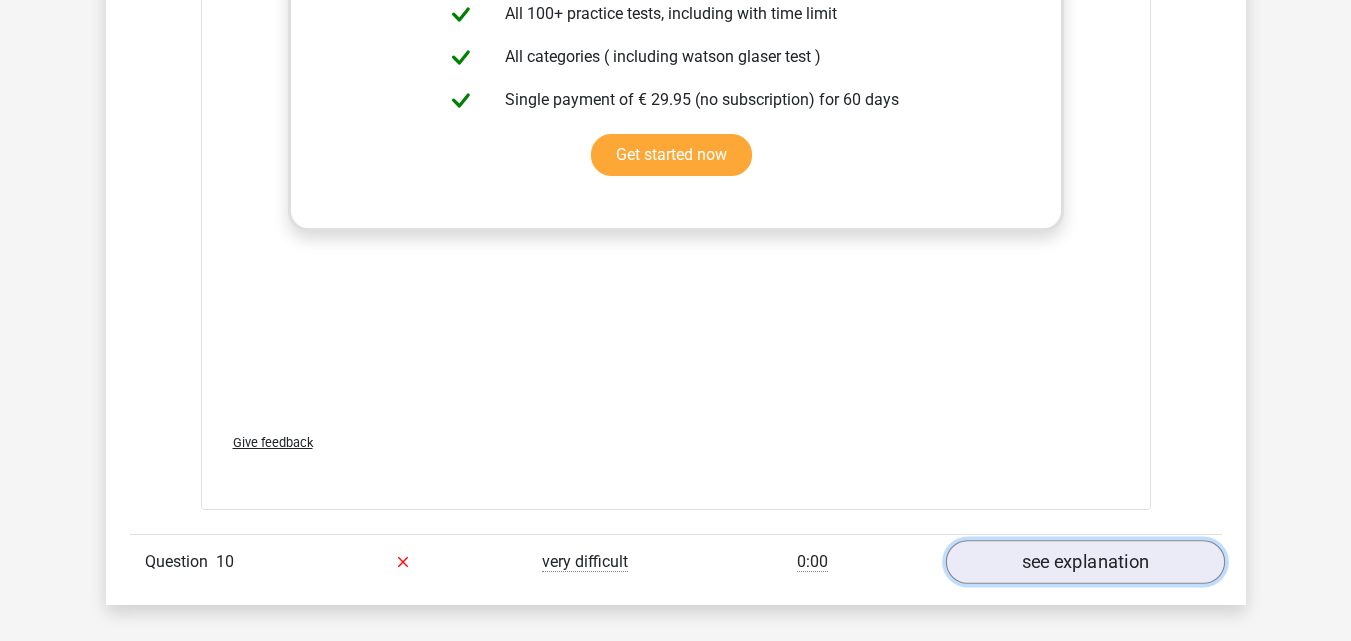 click on "see explanation" at bounding box center (1084, 562) 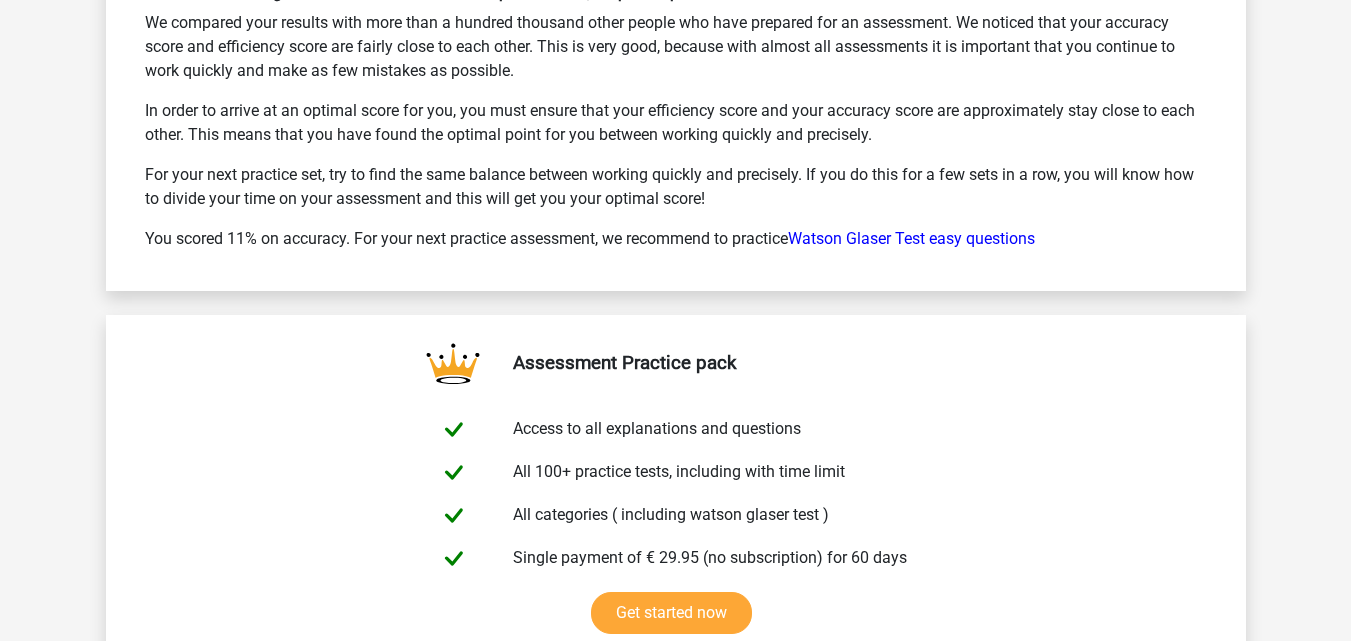 scroll, scrollTop: 9095, scrollLeft: 0, axis: vertical 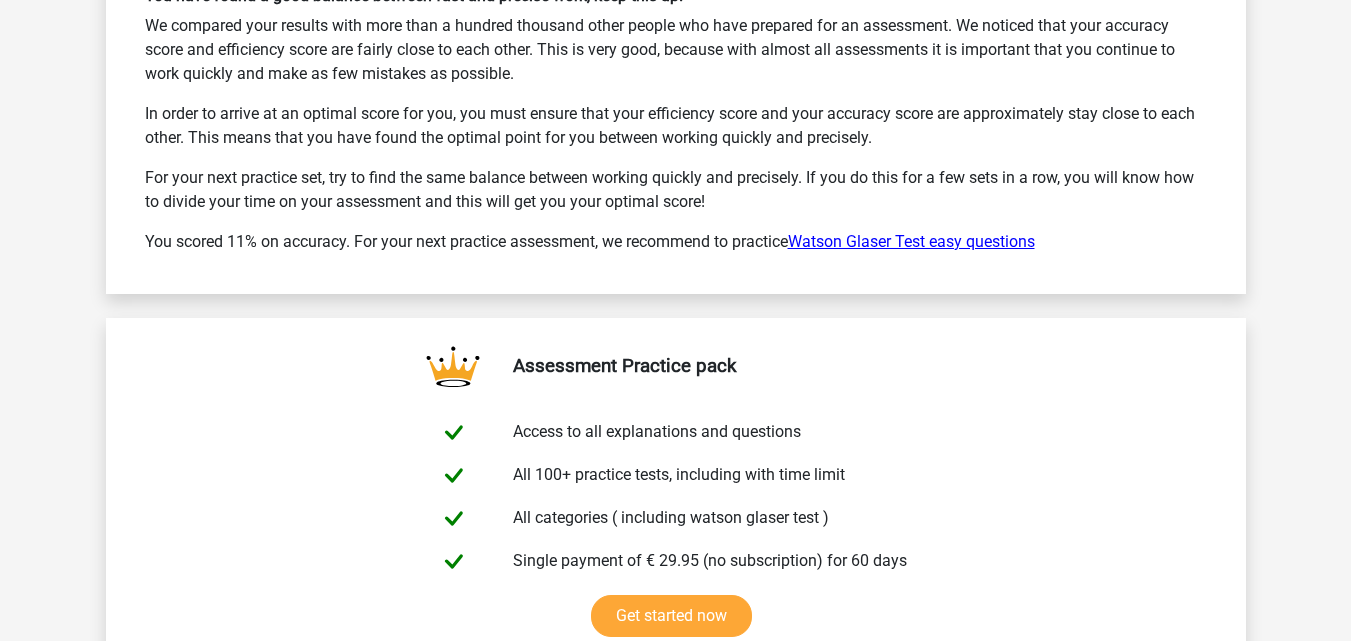 click on "Watson Glaser Test easy questions" at bounding box center (911, 241) 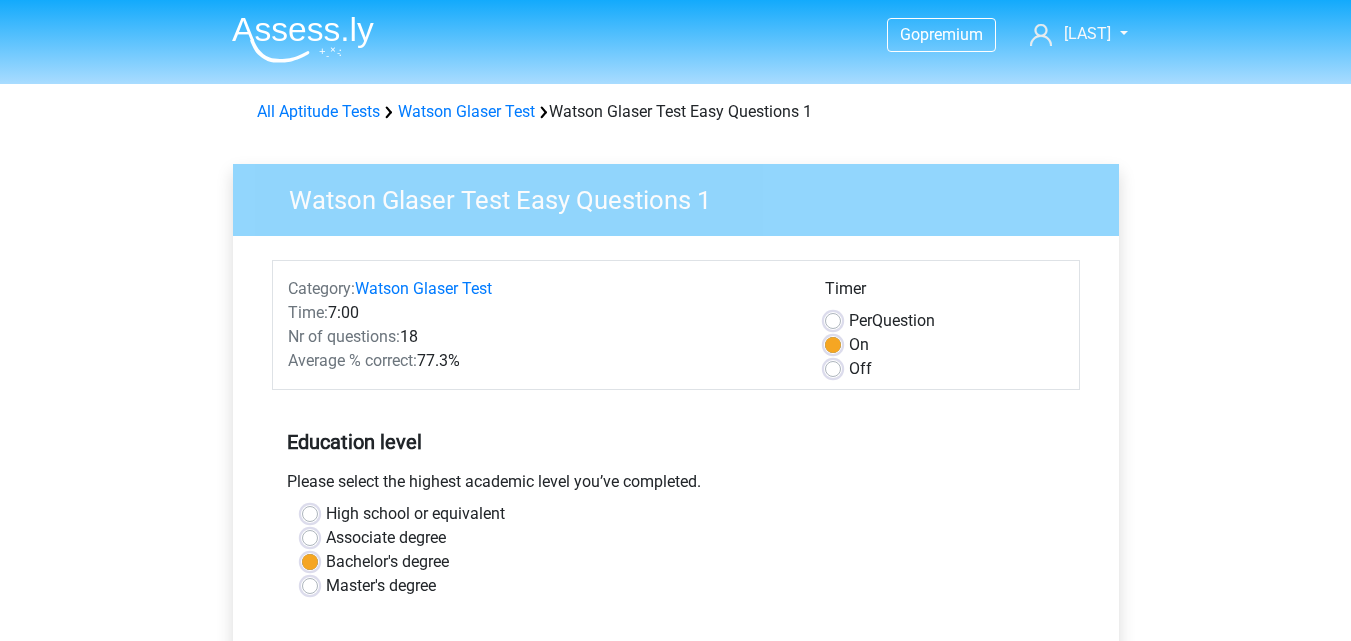 scroll, scrollTop: 0, scrollLeft: 0, axis: both 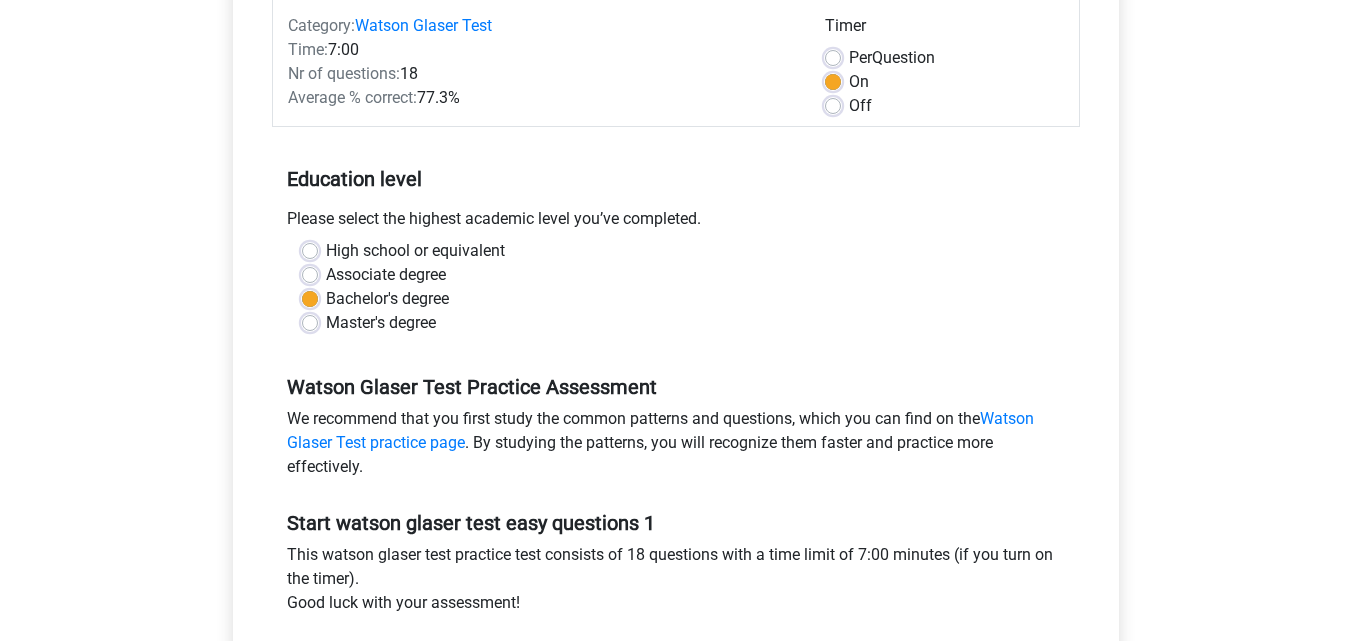 drag, startPoint x: 1358, startPoint y: 266, endPoint x: 1326, endPoint y: 150, distance: 120.33287 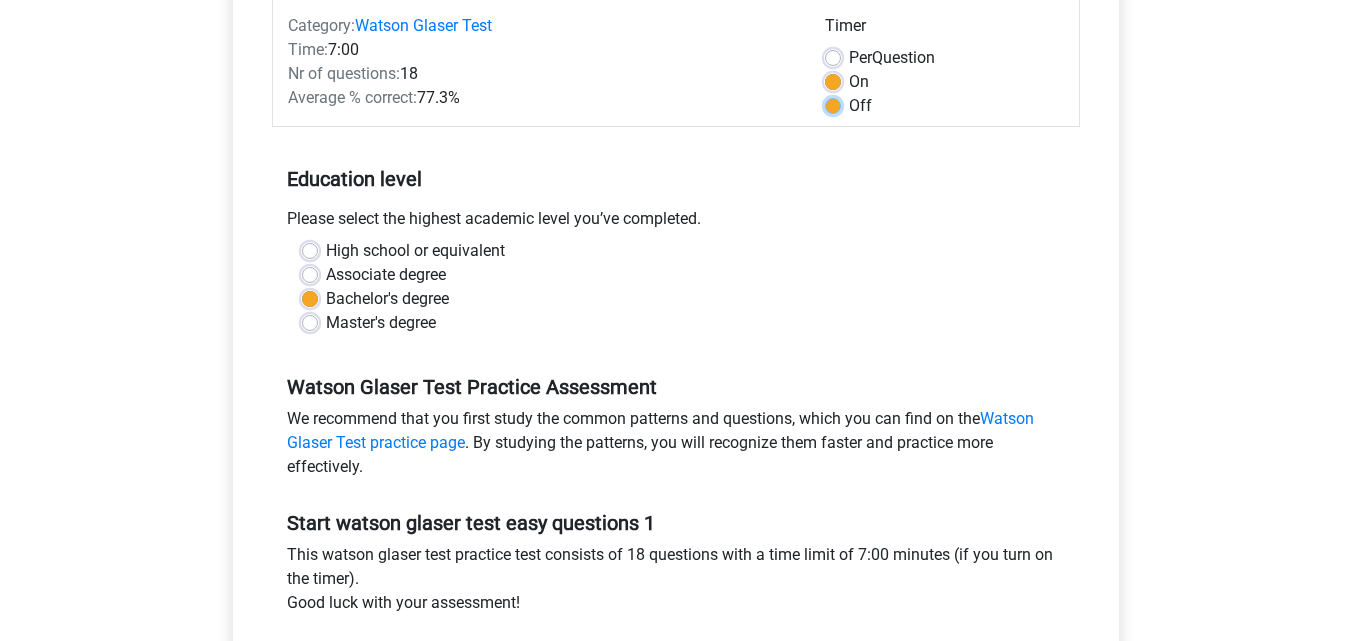 click on "Off" at bounding box center [833, 104] 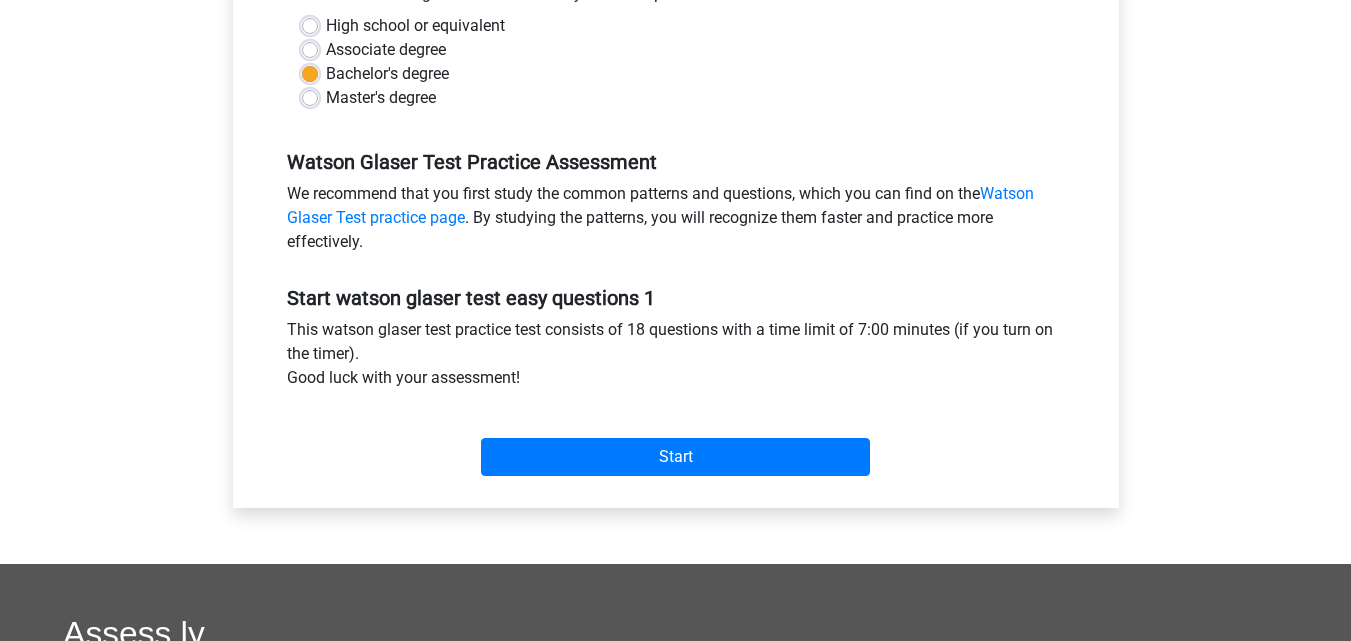scroll, scrollTop: 493, scrollLeft: 0, axis: vertical 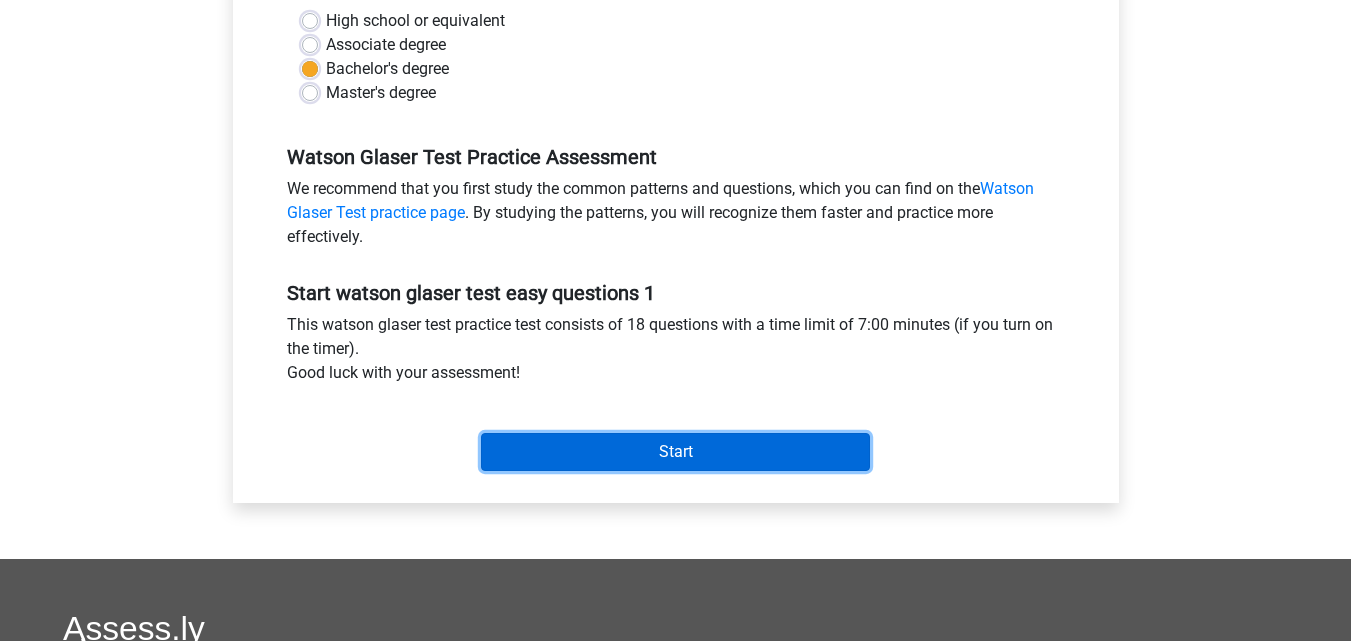 click on "Start" at bounding box center (675, 452) 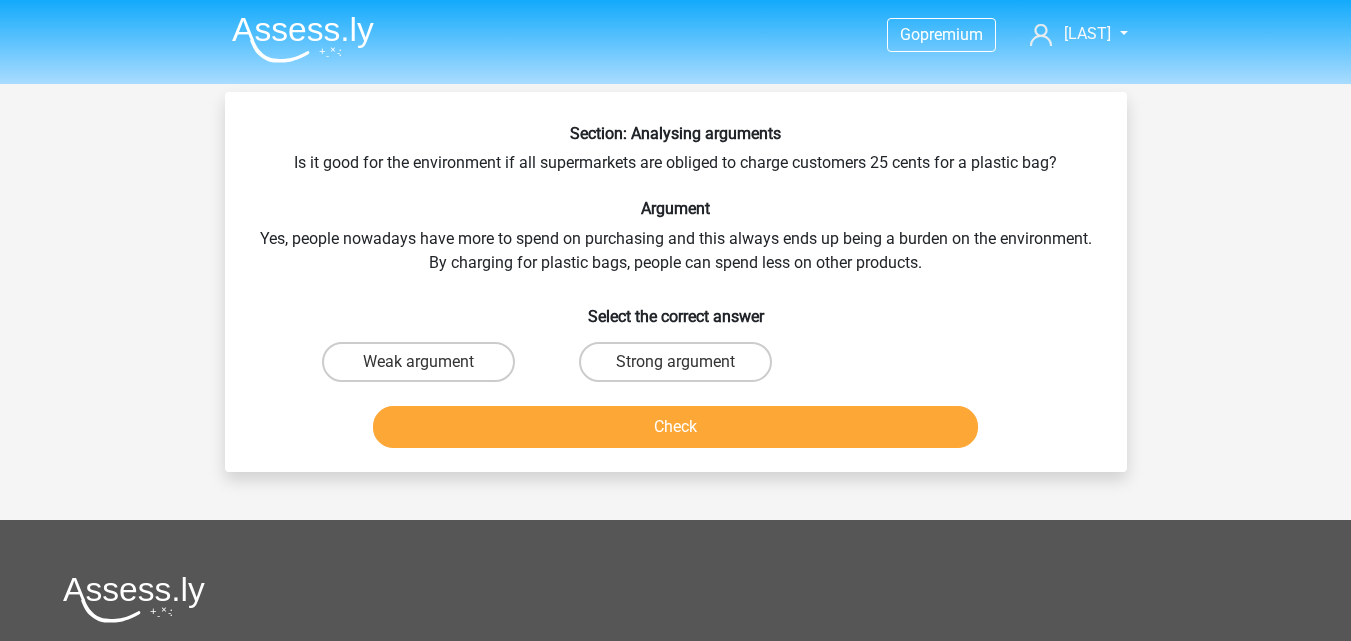 scroll, scrollTop: 0, scrollLeft: 0, axis: both 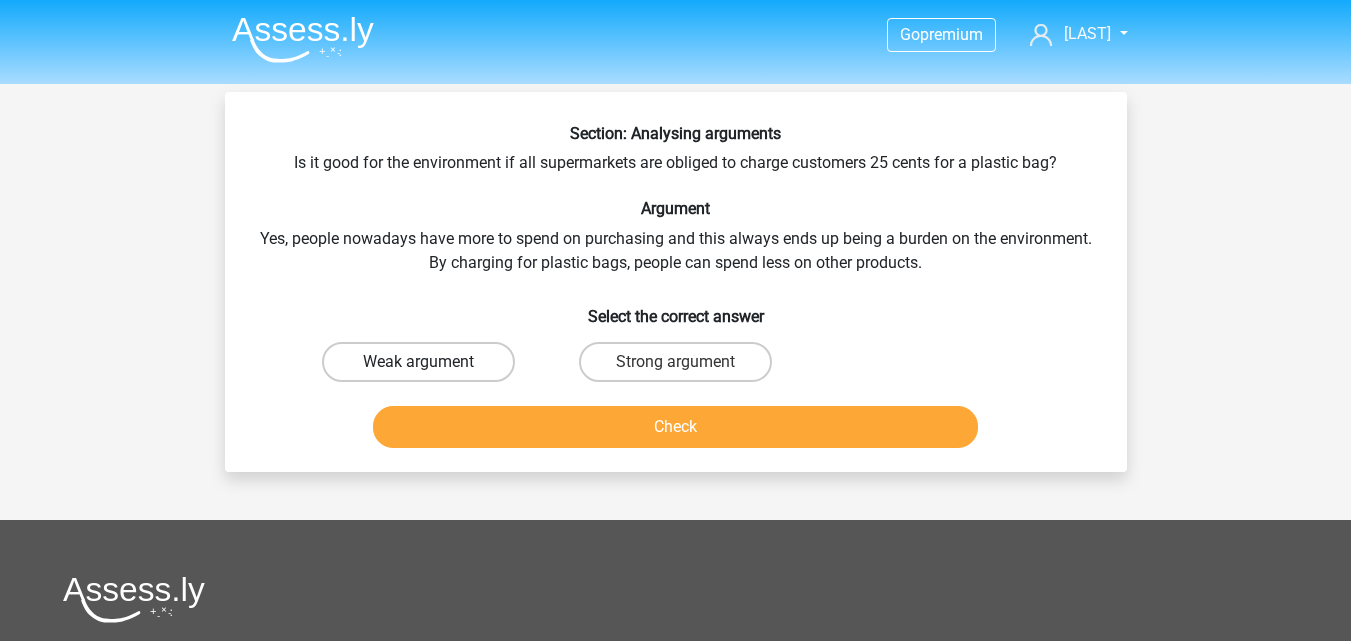 click on "Weak argument" at bounding box center (418, 362) 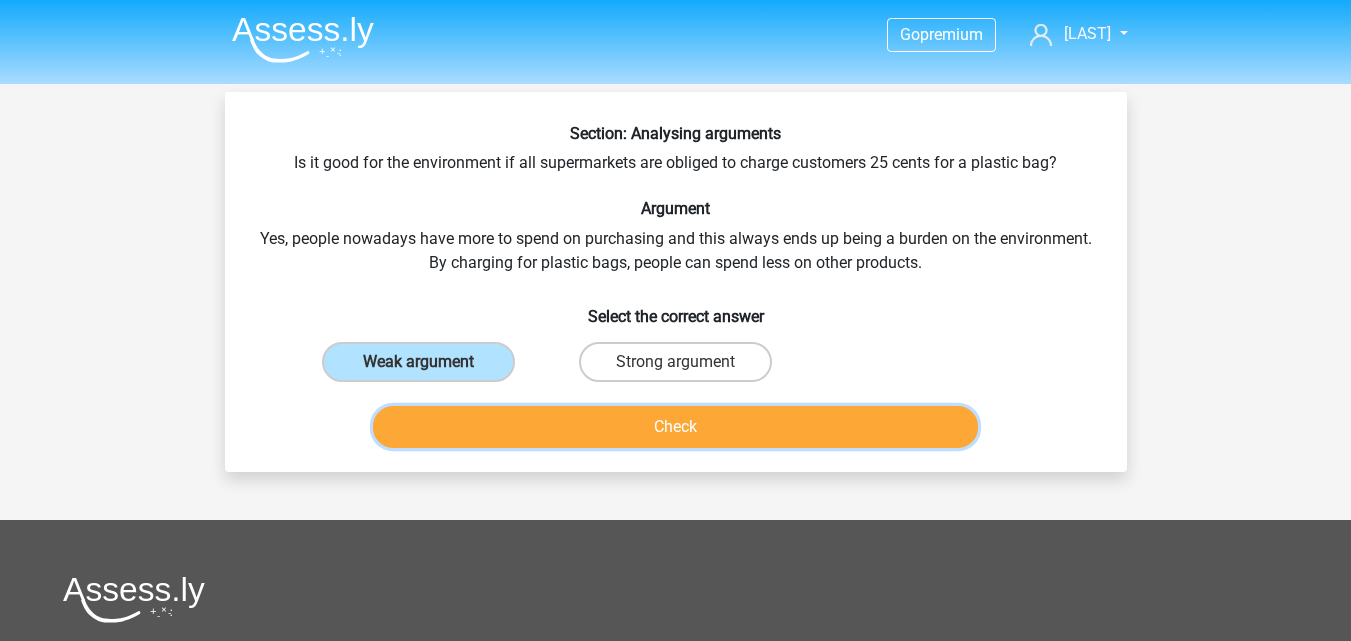 click on "Check" at bounding box center (675, 427) 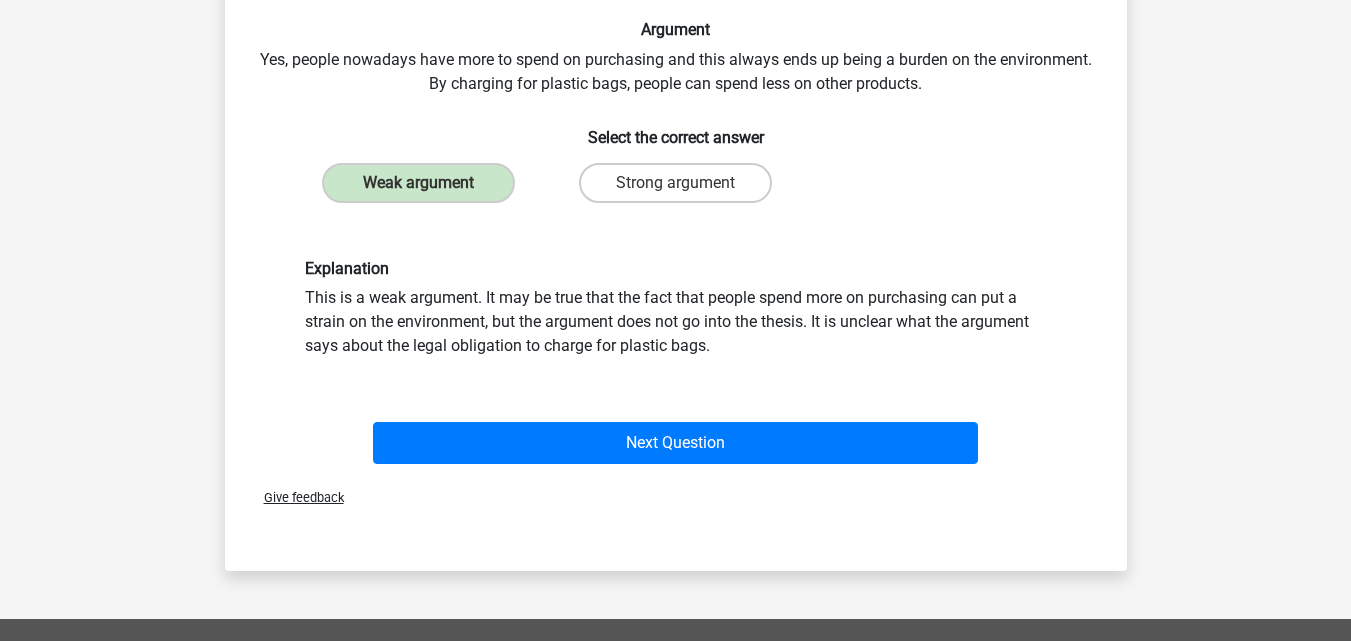 scroll, scrollTop: 175, scrollLeft: 0, axis: vertical 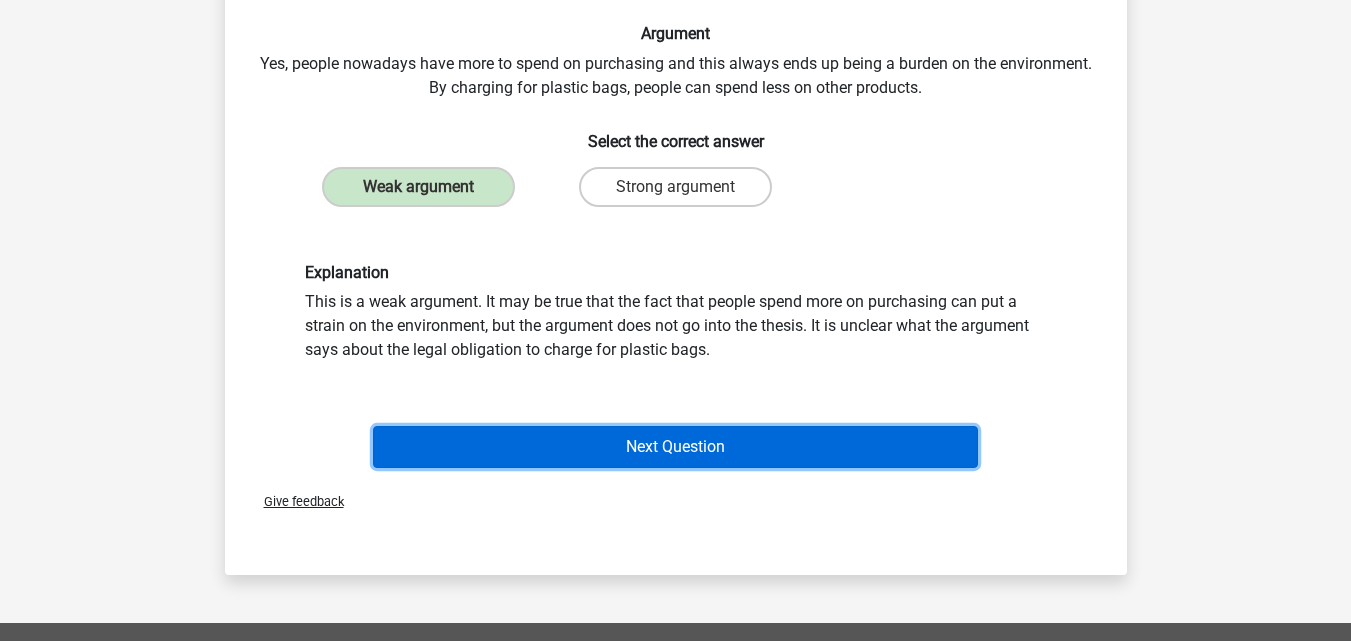 click on "Next Question" at bounding box center [675, 447] 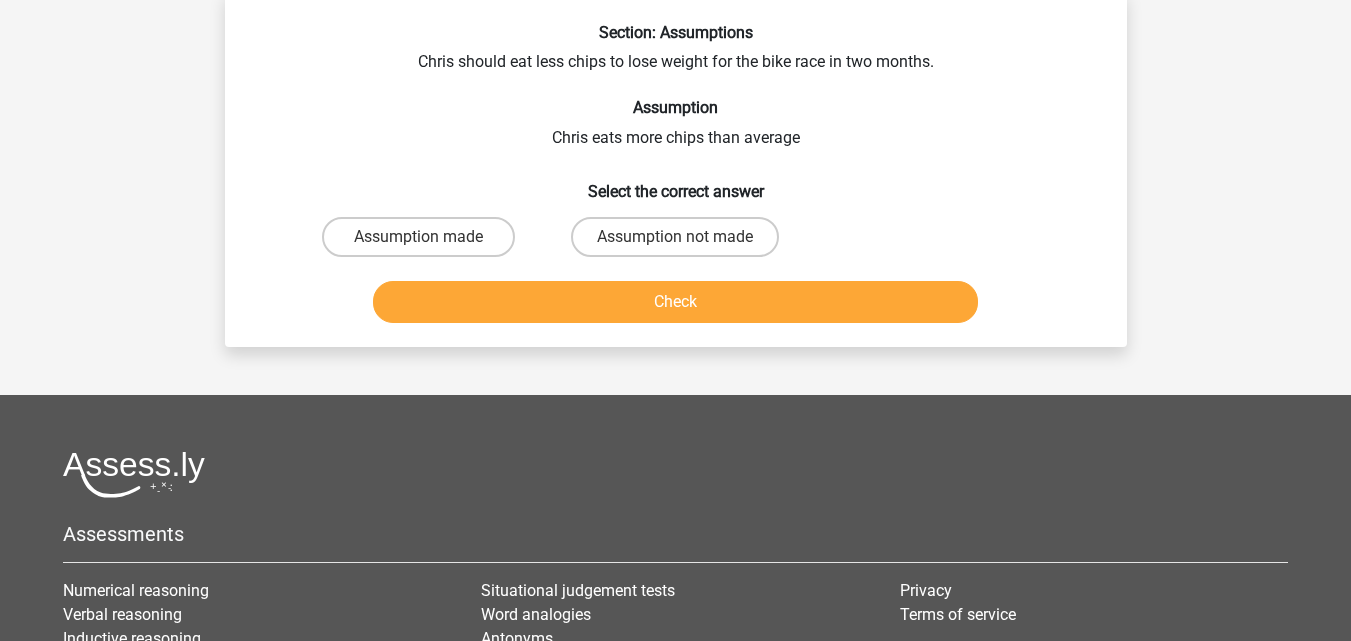 scroll, scrollTop: 92, scrollLeft: 0, axis: vertical 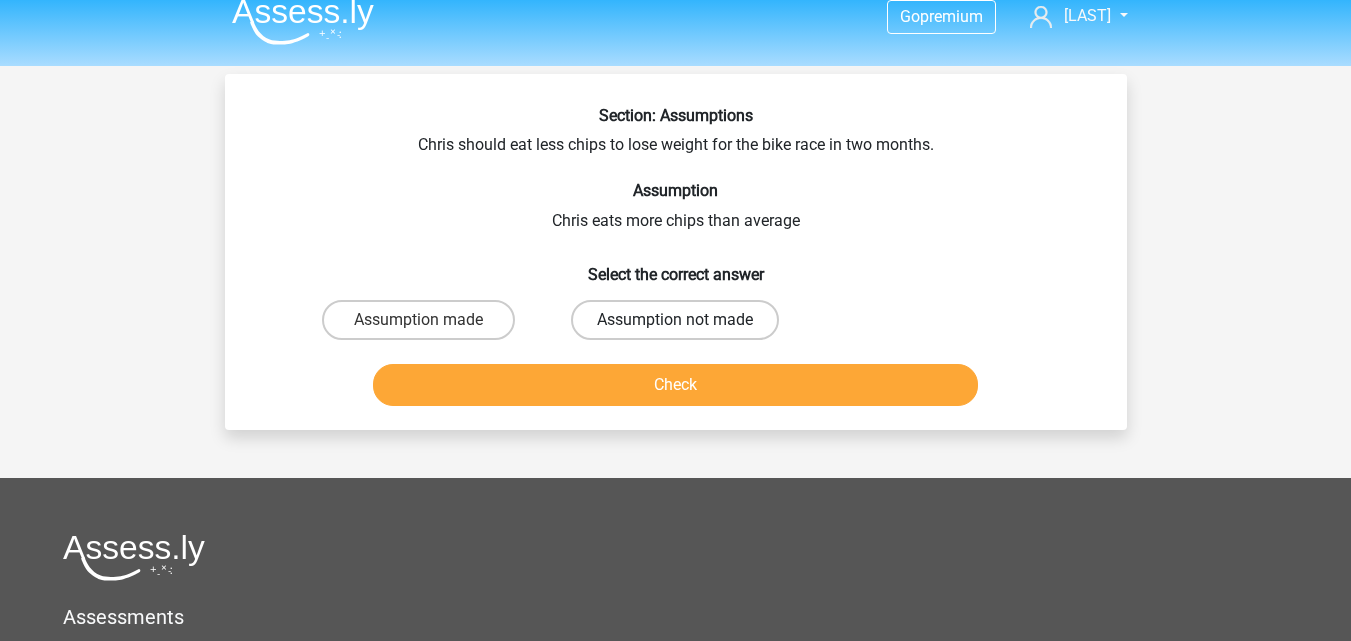 click on "Assumption not made" at bounding box center [675, 320] 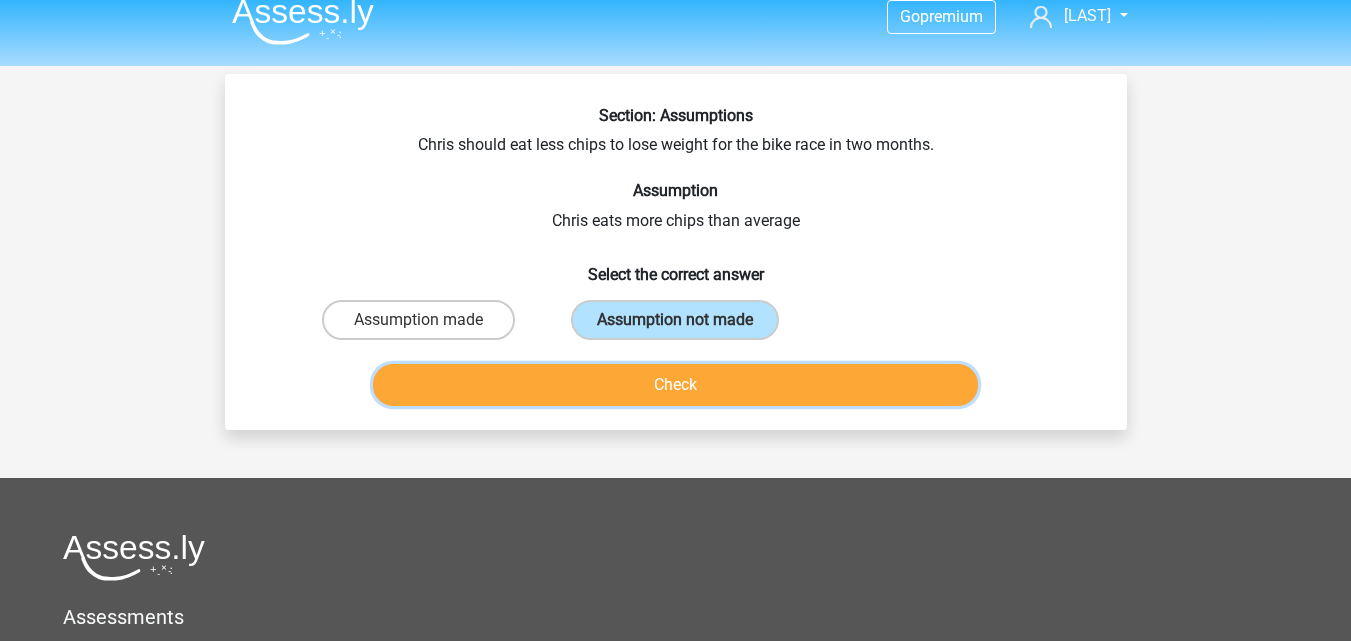 click on "Check" at bounding box center (675, 385) 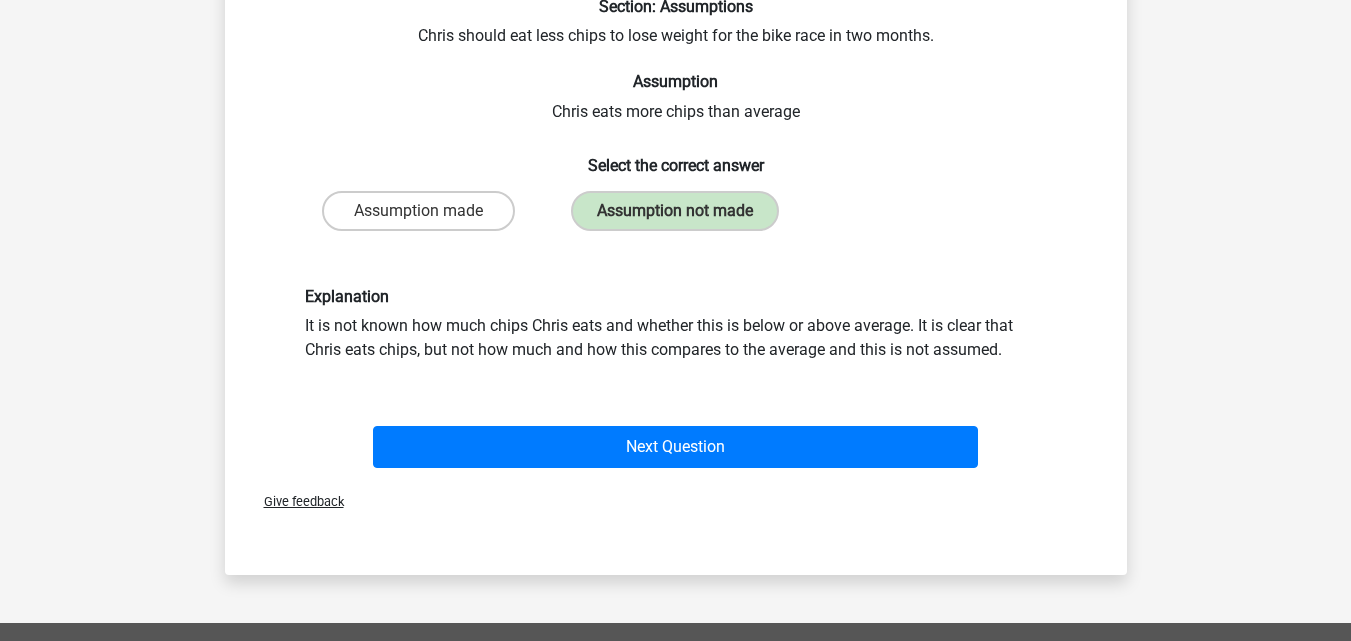 scroll, scrollTop: 125, scrollLeft: 0, axis: vertical 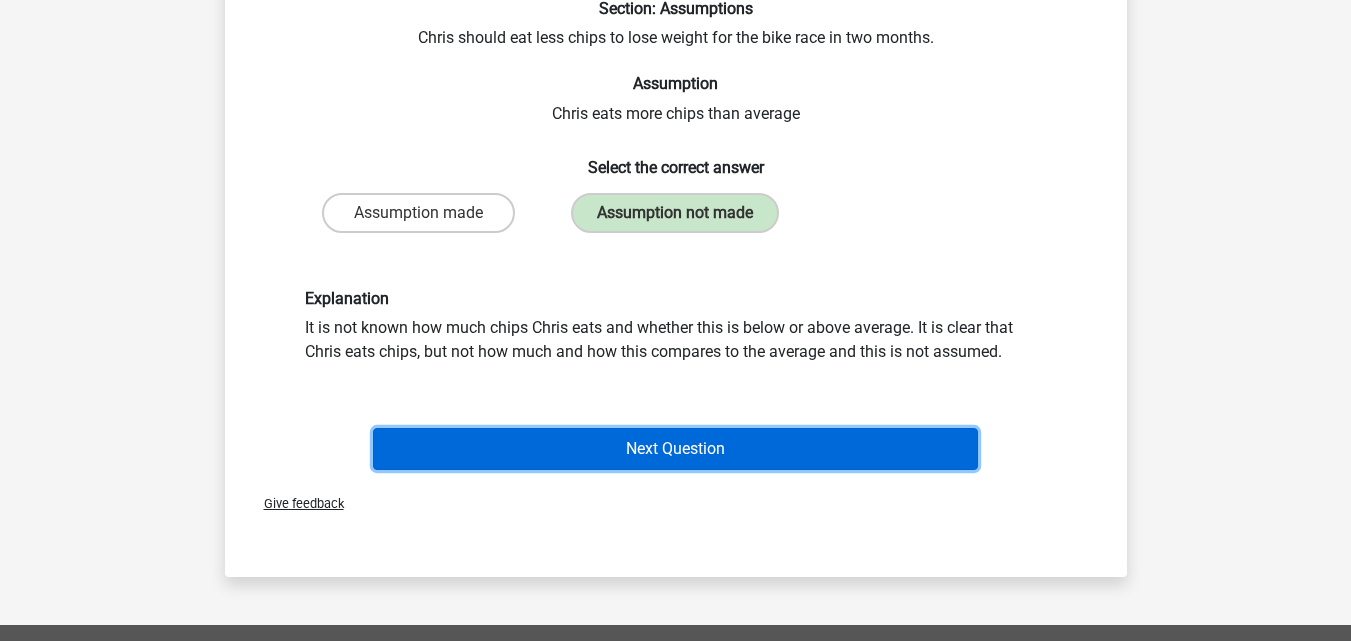 click on "Next Question" at bounding box center (675, 449) 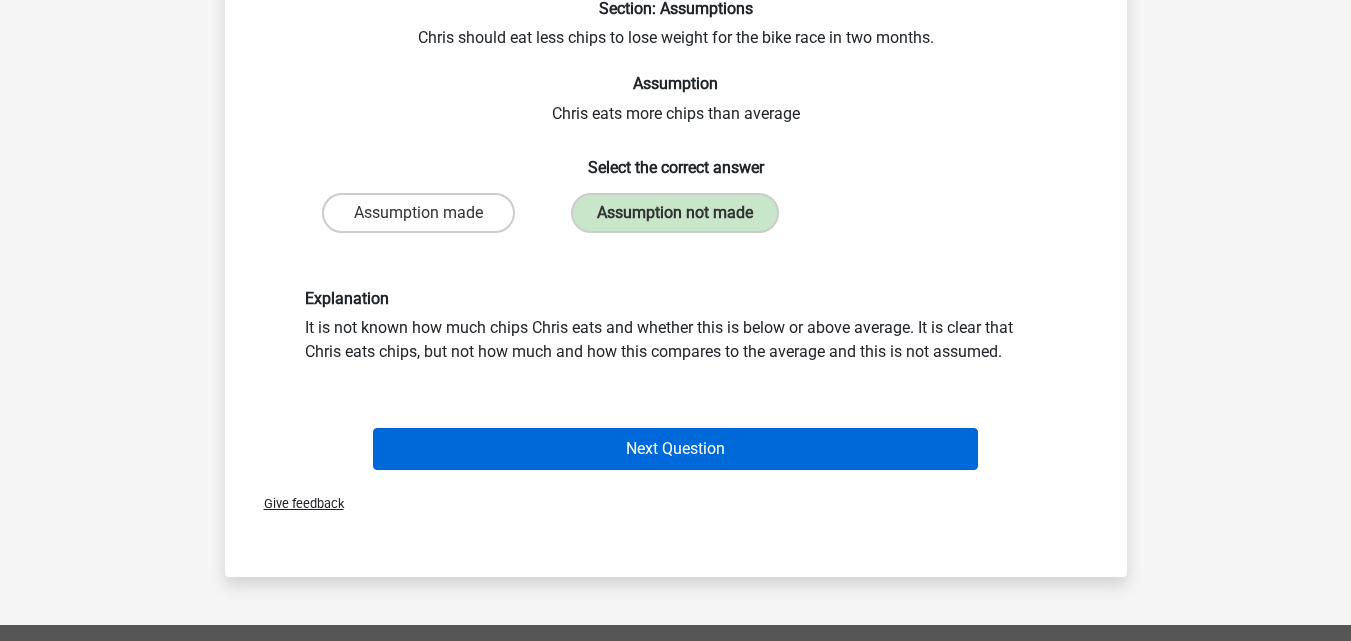 scroll, scrollTop: 92, scrollLeft: 0, axis: vertical 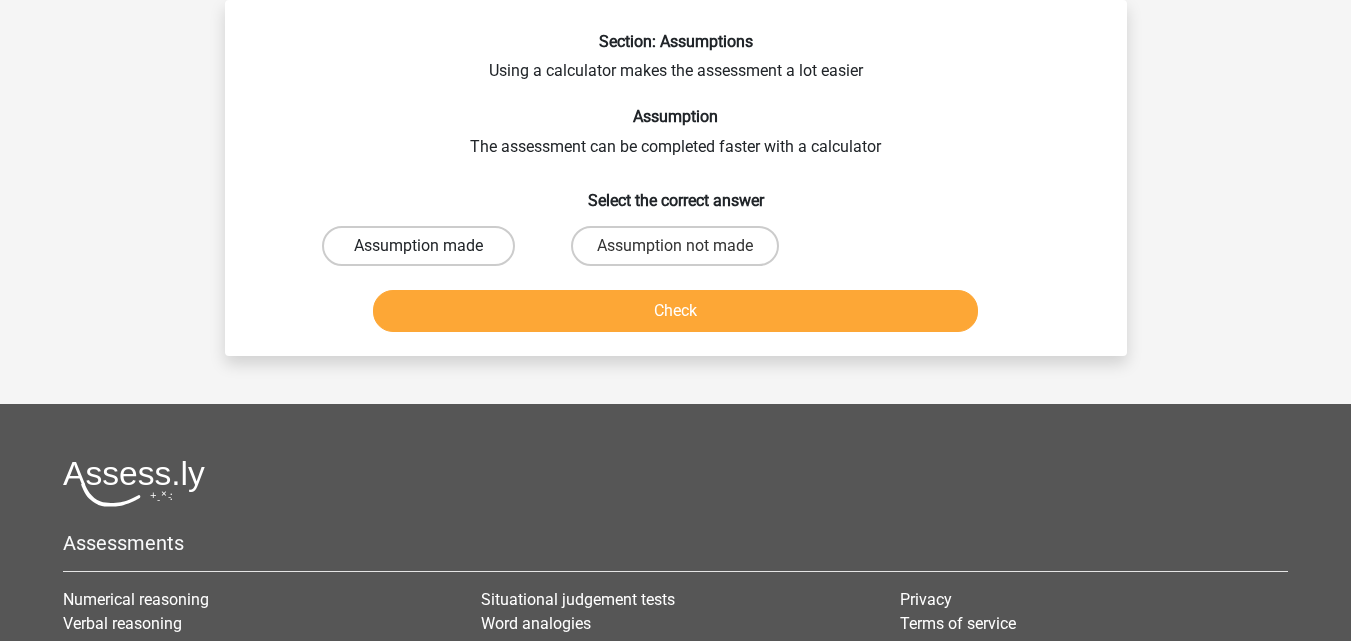 click on "Assumption made" at bounding box center (418, 246) 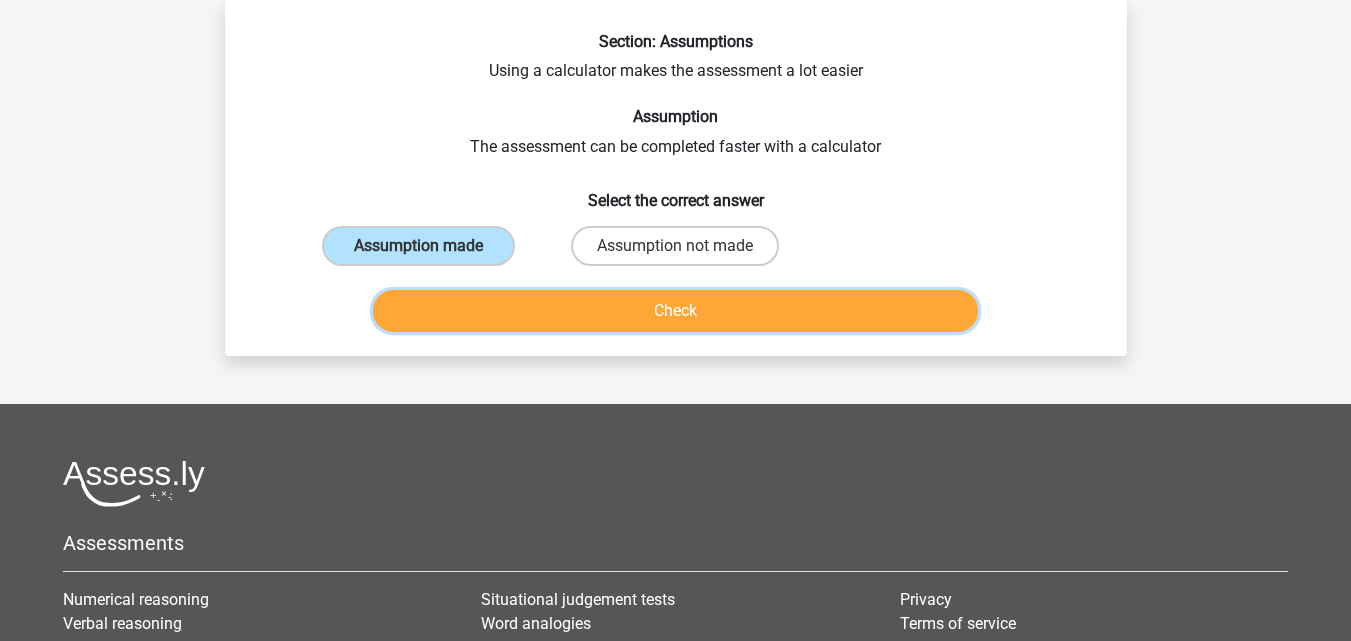 click on "Check" at bounding box center (675, 311) 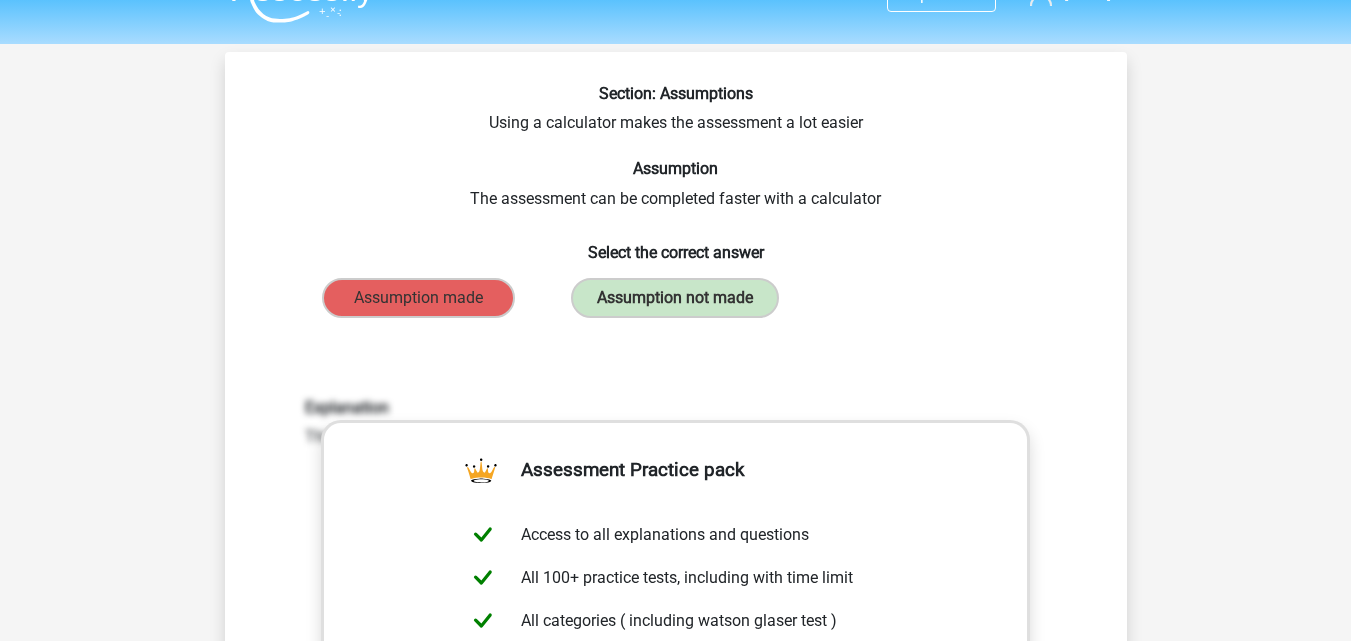 scroll, scrollTop: 37, scrollLeft: 0, axis: vertical 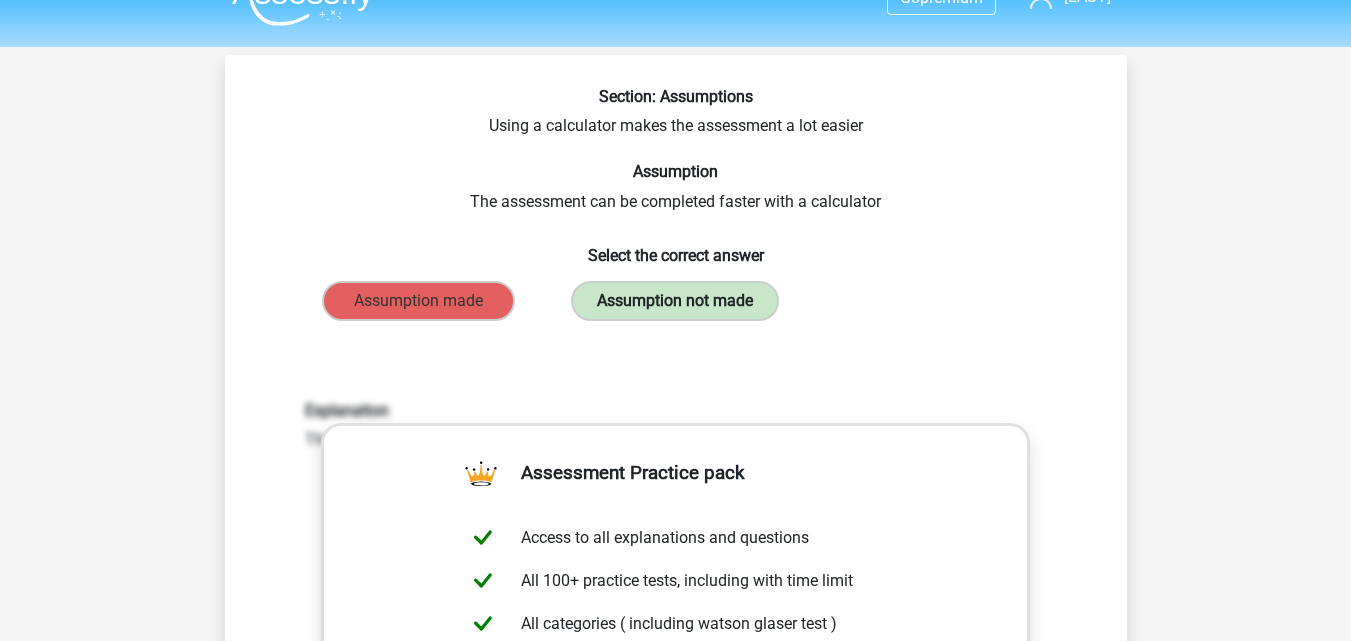 click on "Assumption not made" at bounding box center [675, 301] 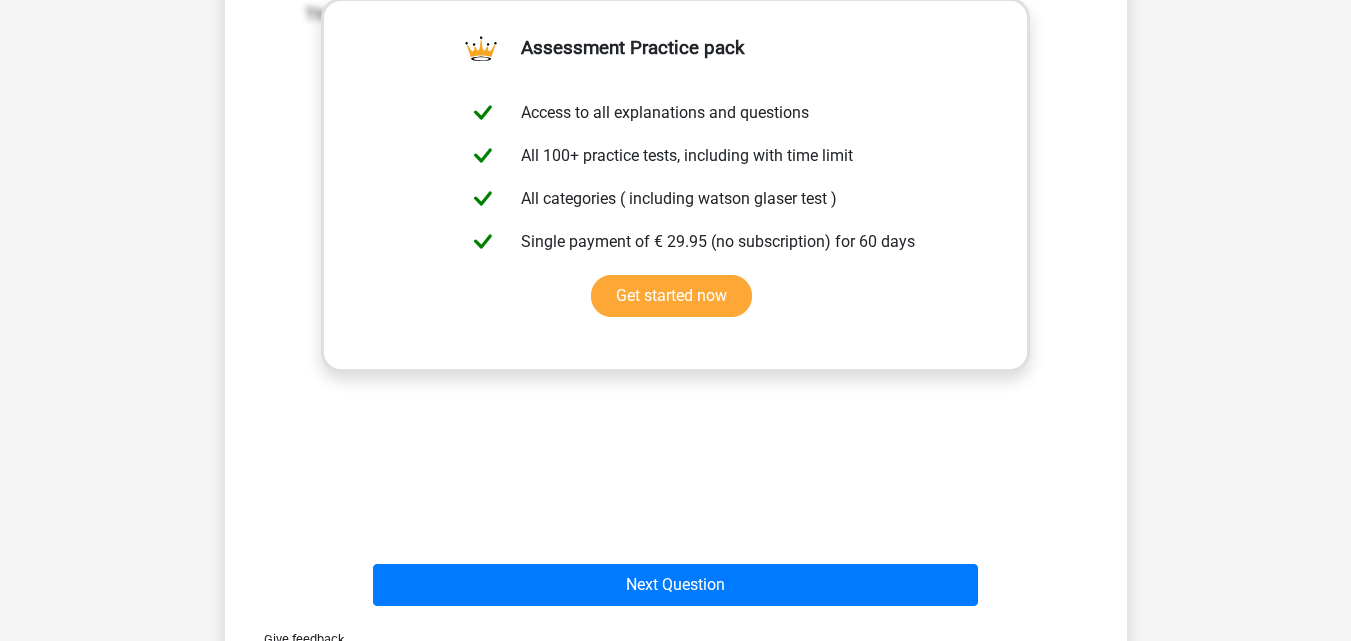 scroll, scrollTop: 546, scrollLeft: 0, axis: vertical 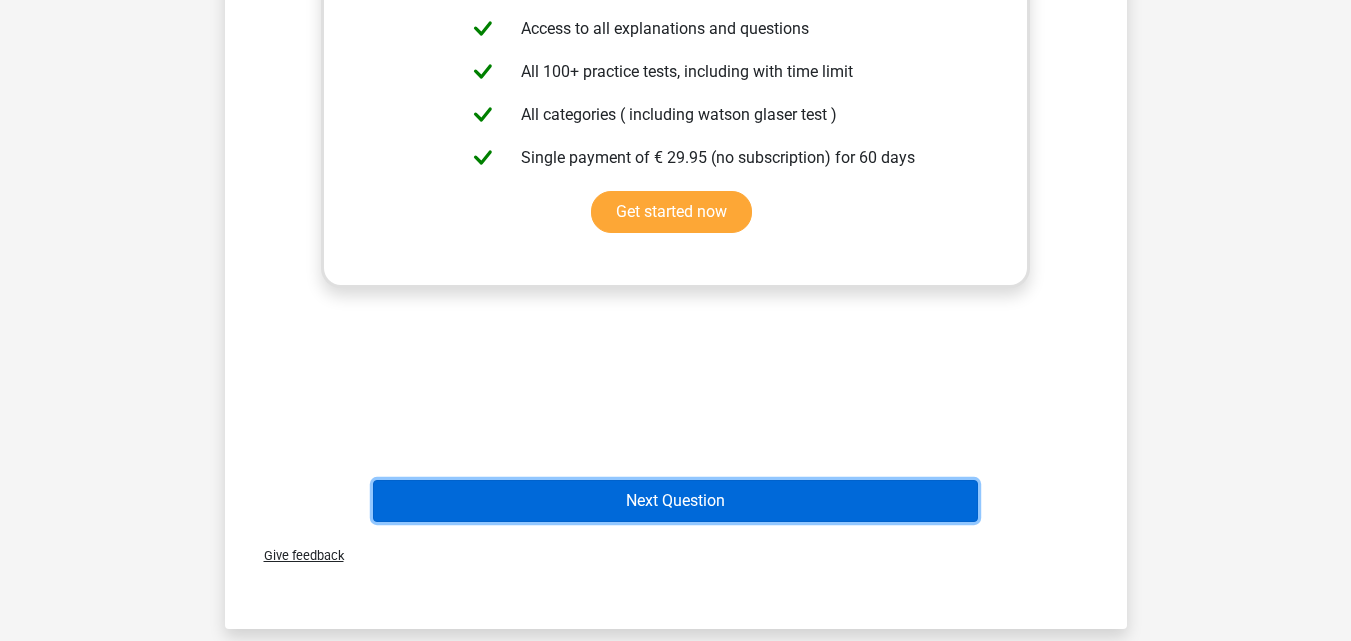 click on "Next Question" at bounding box center [675, 501] 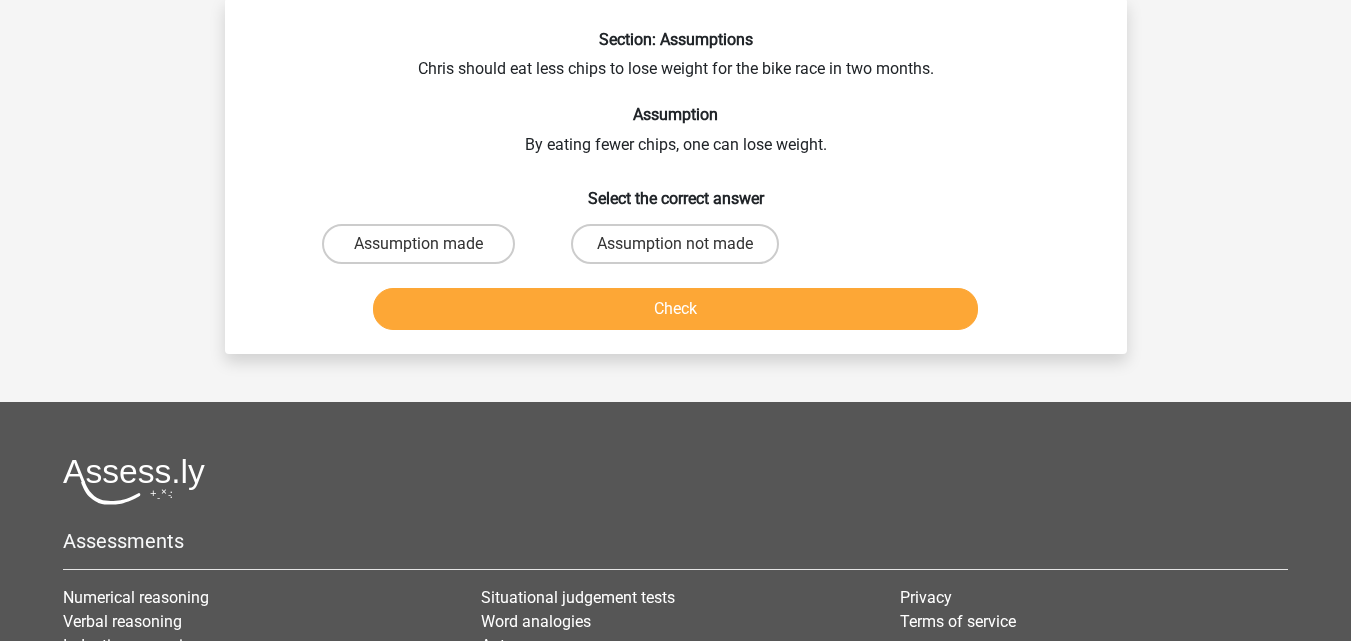 scroll, scrollTop: 92, scrollLeft: 0, axis: vertical 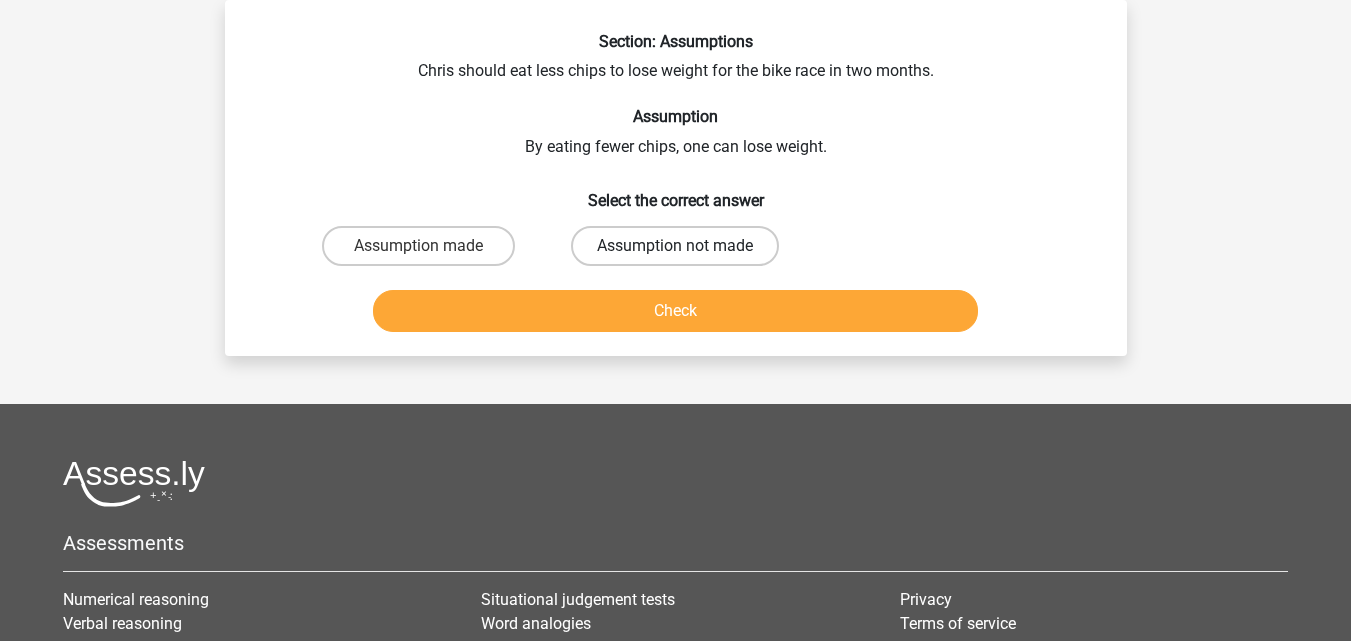 click on "Assumption not made" at bounding box center (675, 246) 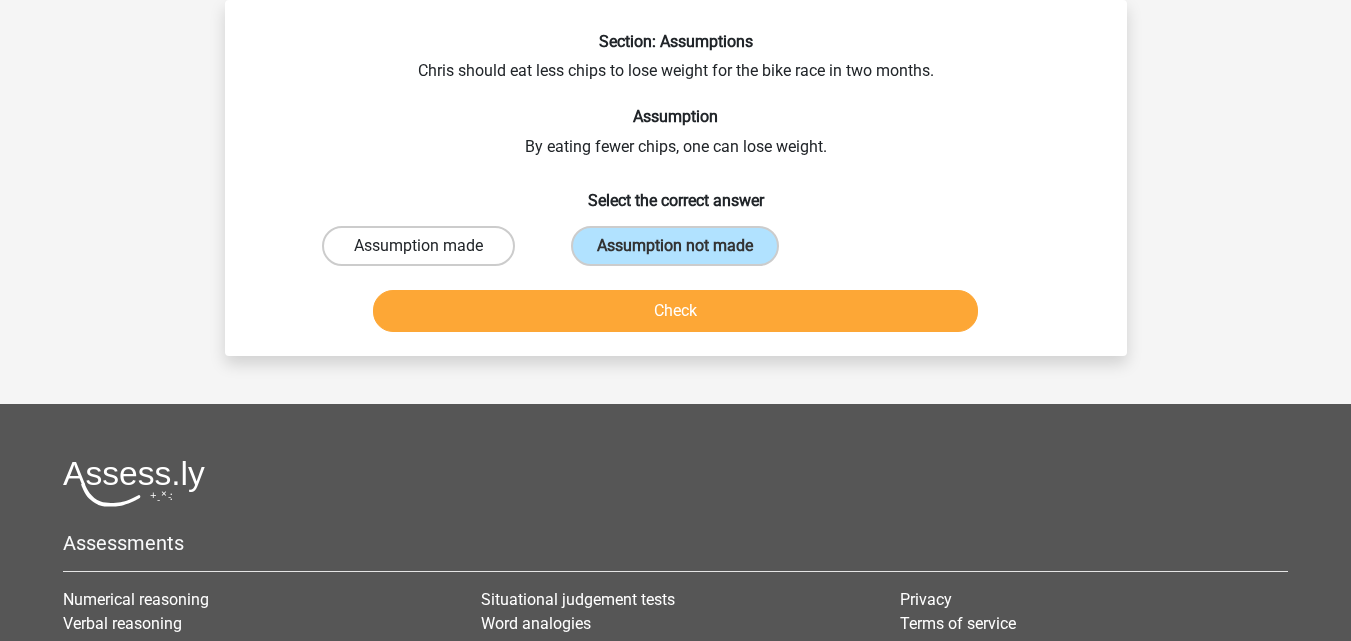 click on "Assumption made" at bounding box center [418, 246] 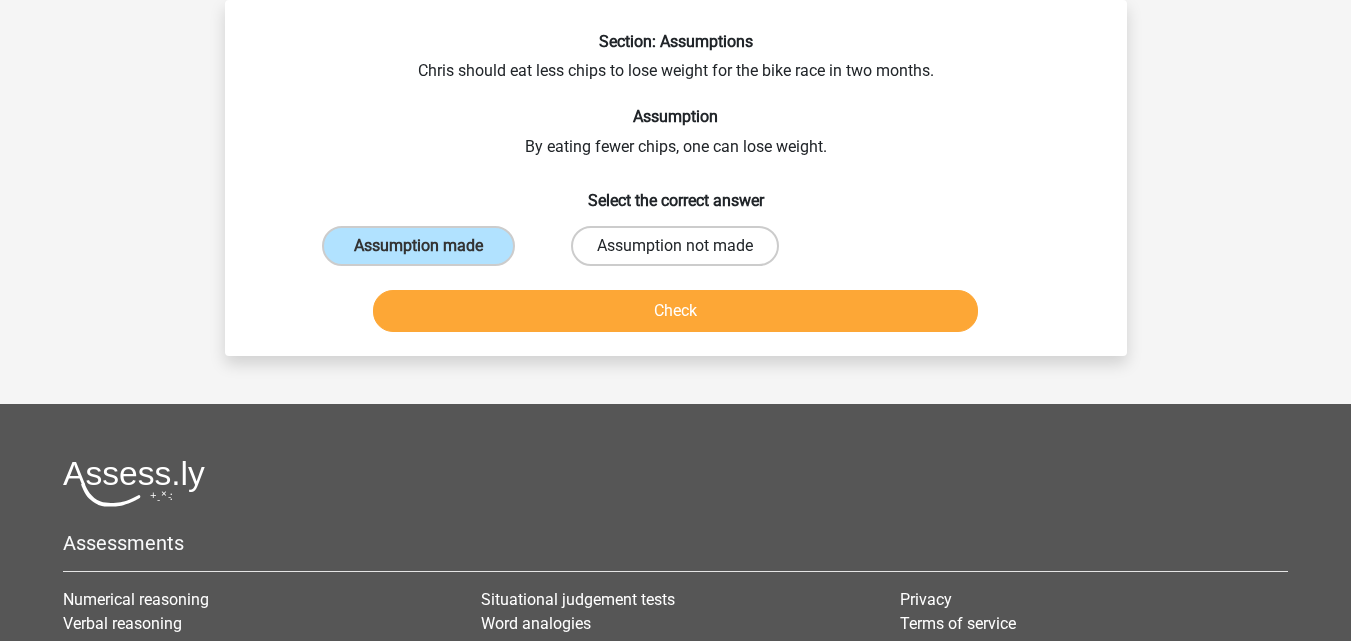 click on "Assumption not made" at bounding box center [675, 246] 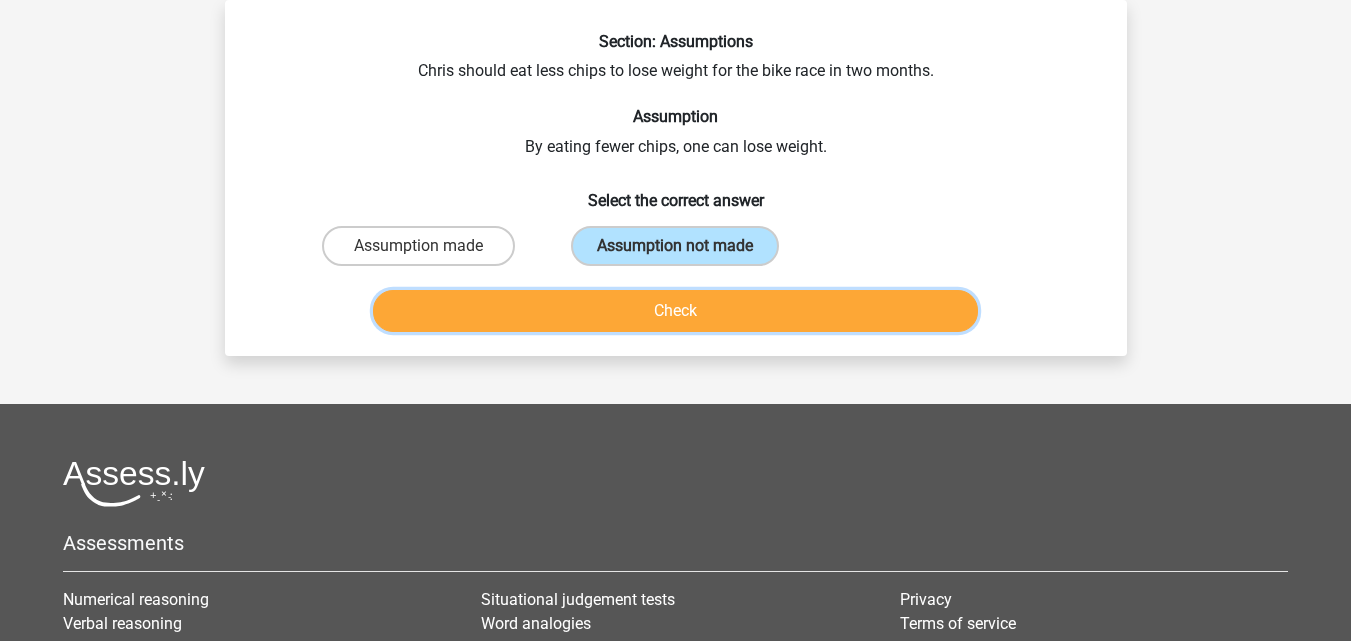 click on "Check" at bounding box center (675, 311) 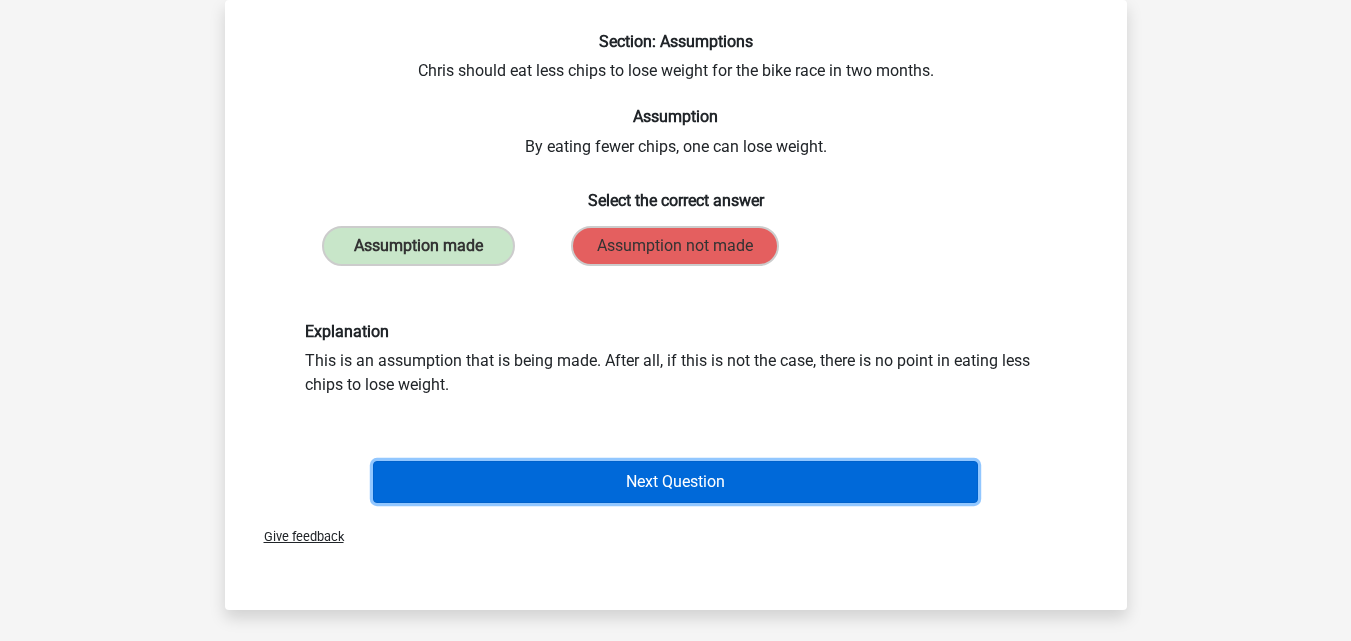 click on "Next Question" at bounding box center (675, 482) 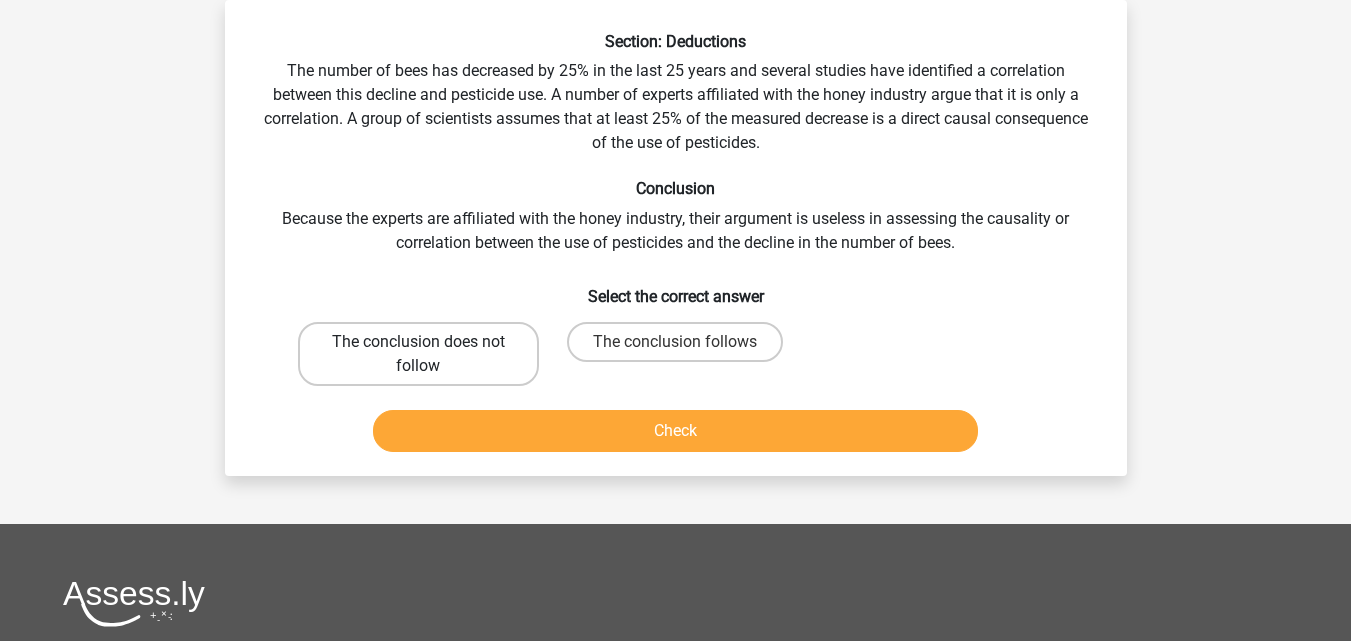 click on "The conclusion does not follow" at bounding box center (418, 354) 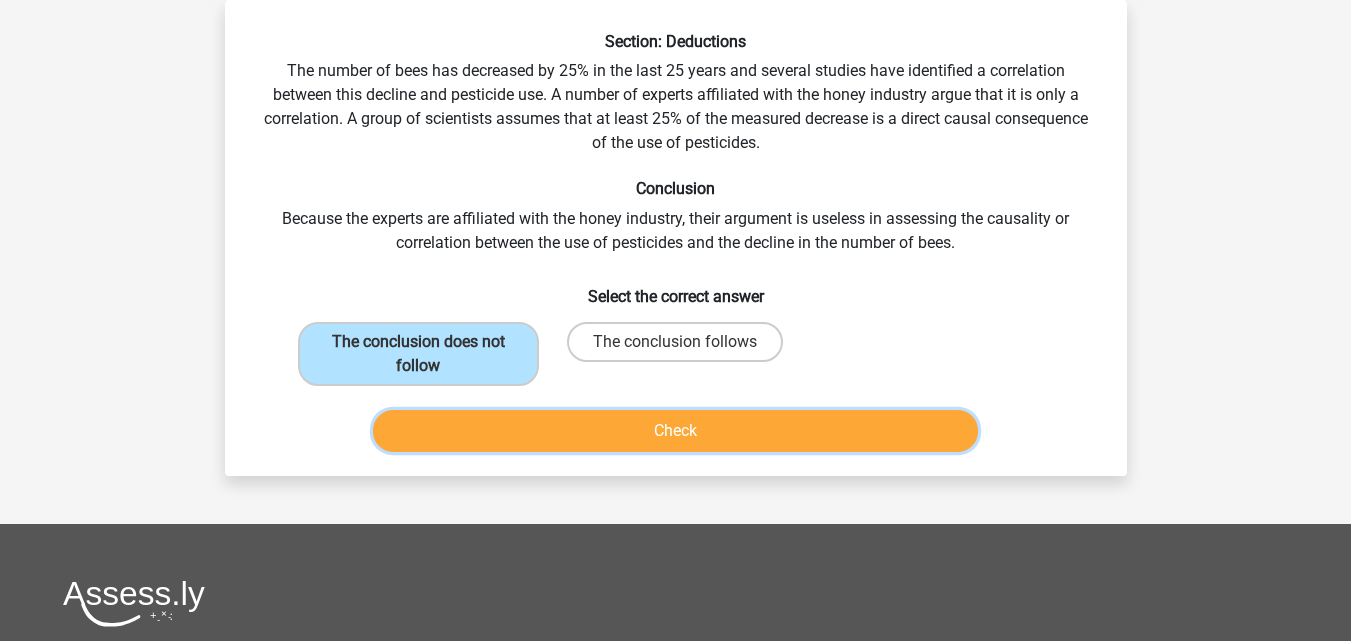click on "Check" at bounding box center (675, 431) 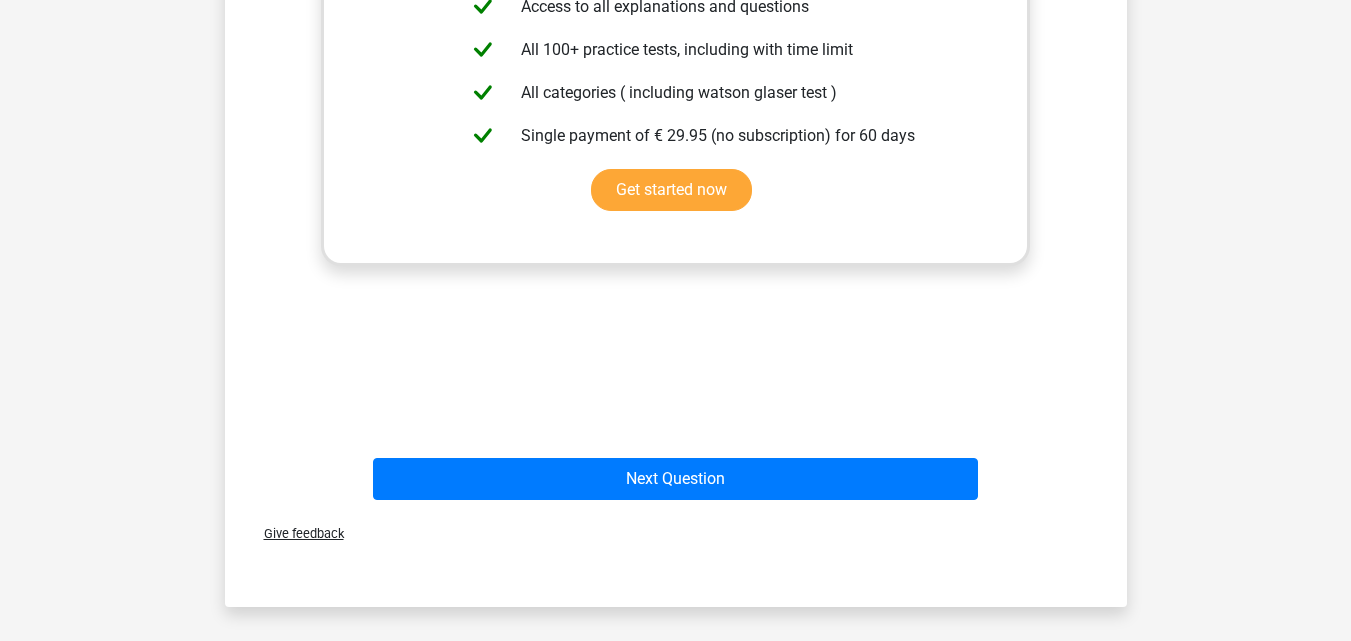 scroll, scrollTop: 692, scrollLeft: 0, axis: vertical 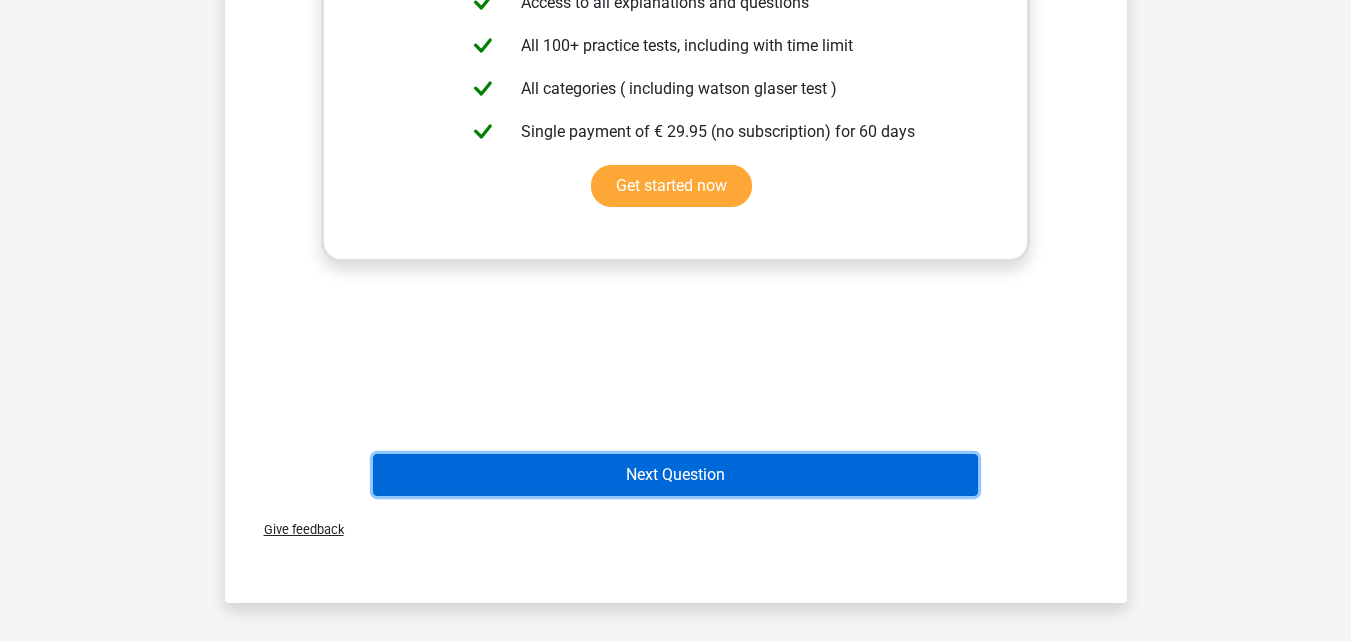 click on "Next Question" at bounding box center [675, 475] 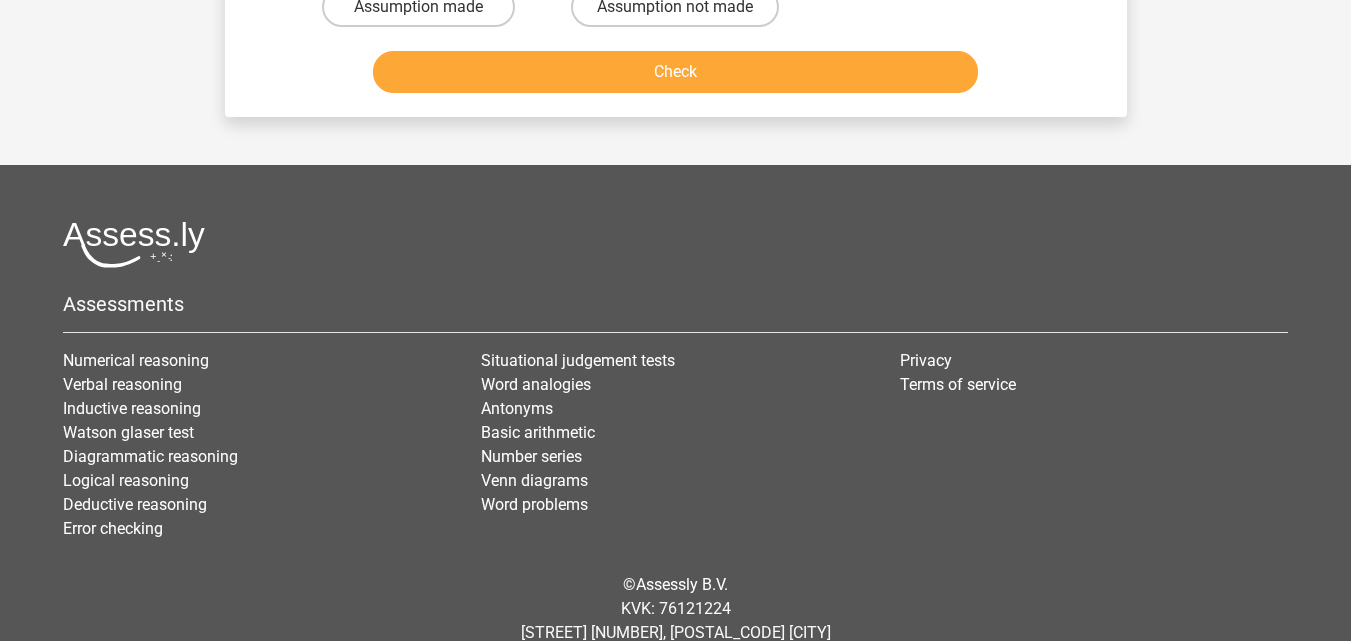 scroll, scrollTop: 92, scrollLeft: 0, axis: vertical 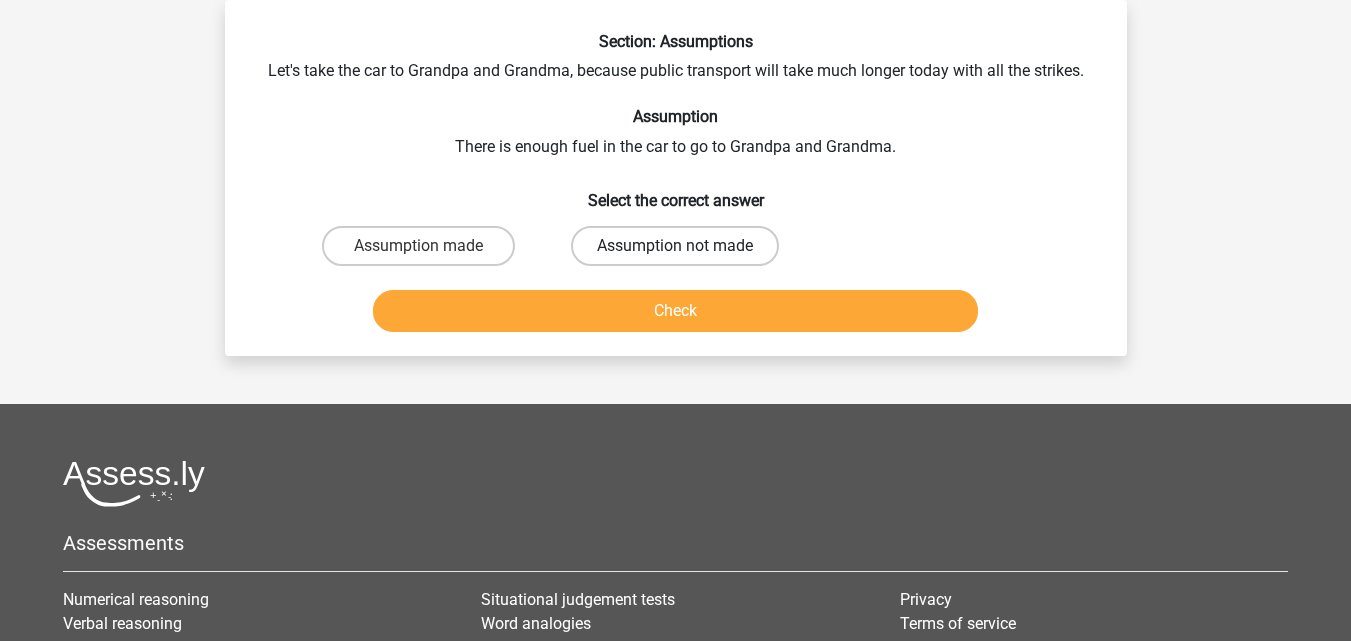 click on "Assumption not made" at bounding box center [675, 246] 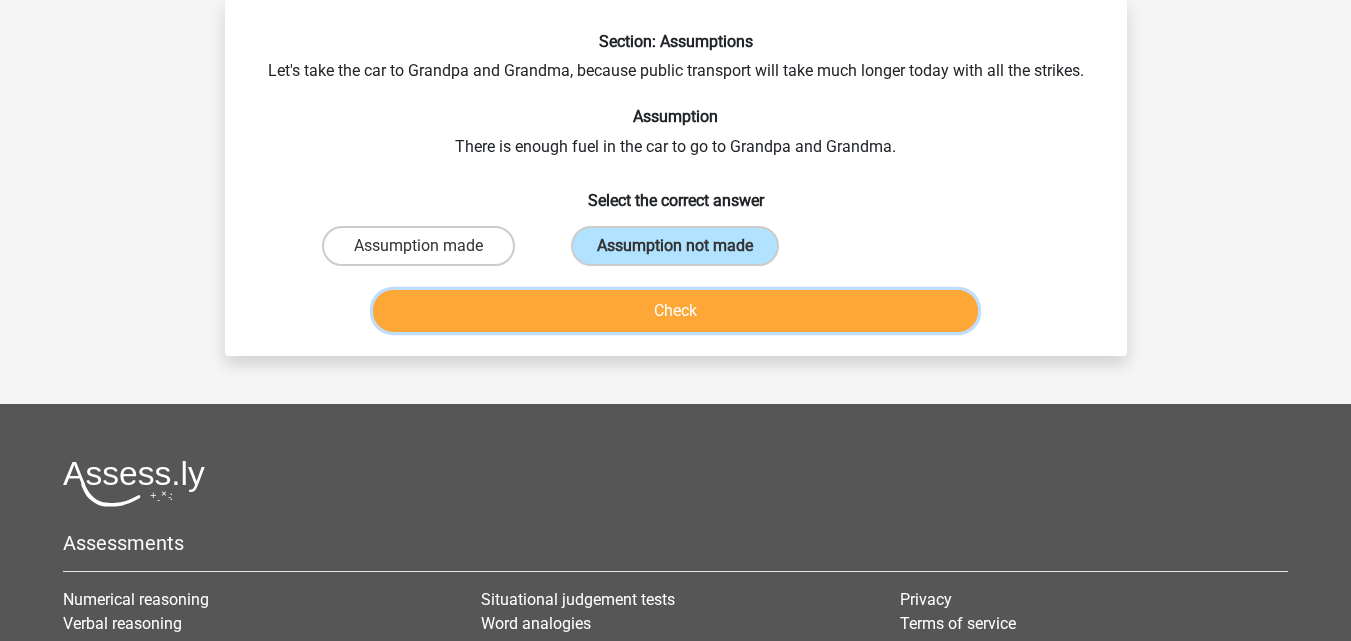 click on "Check" at bounding box center [675, 311] 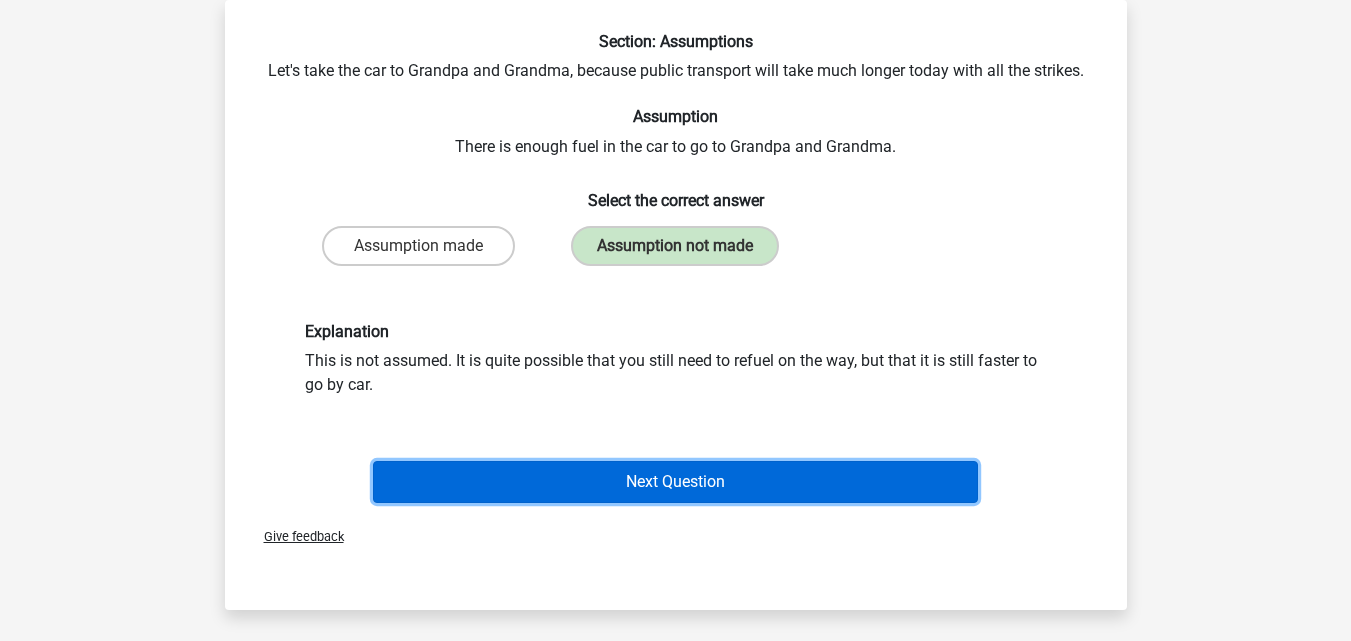click on "Next Question" at bounding box center (675, 482) 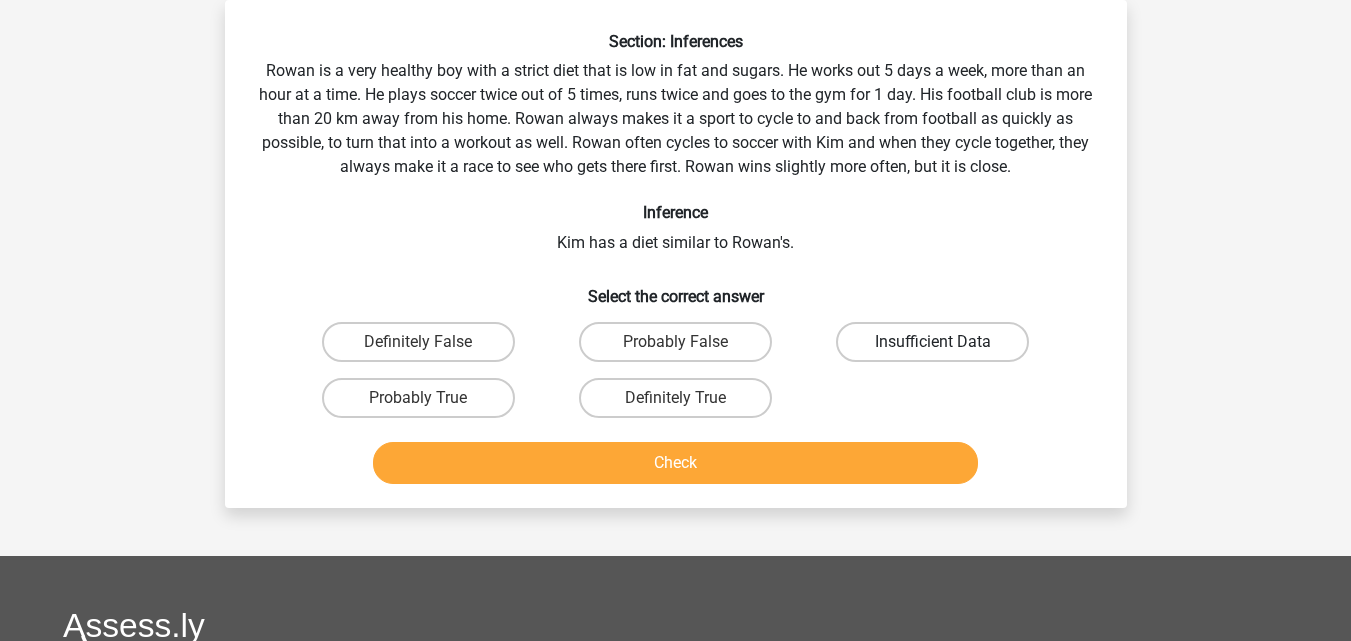click on "Insufficient Data" at bounding box center [932, 342] 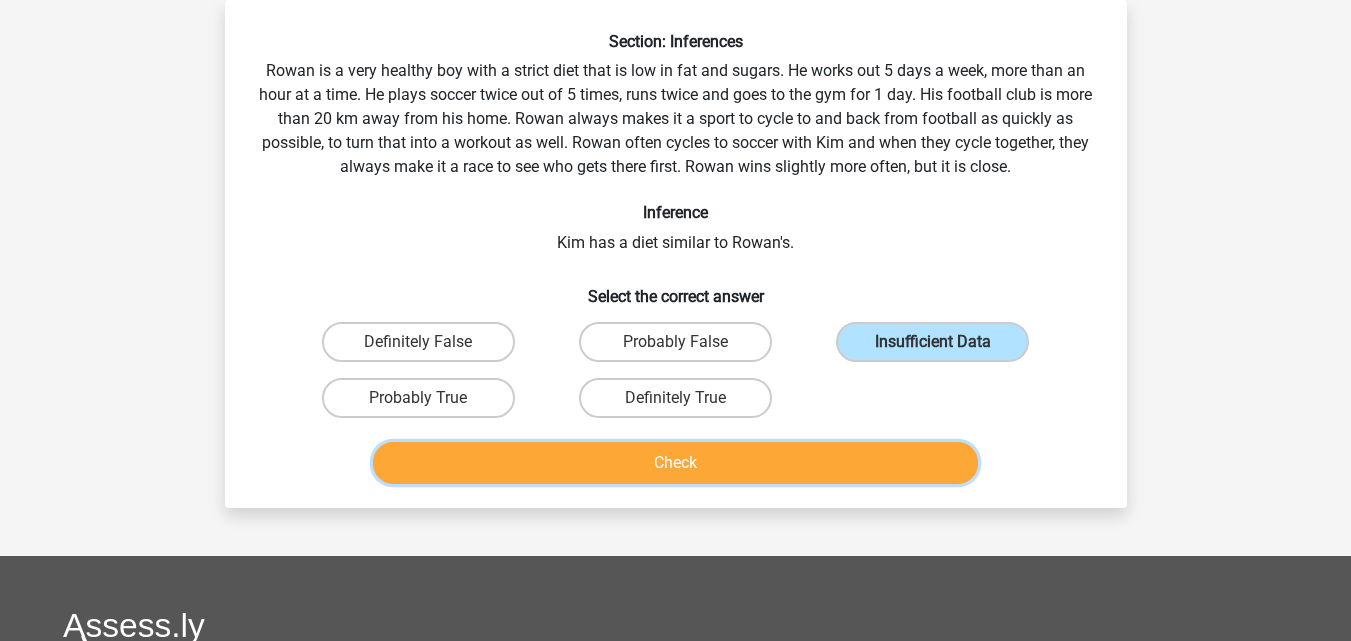 click on "Check" at bounding box center [675, 463] 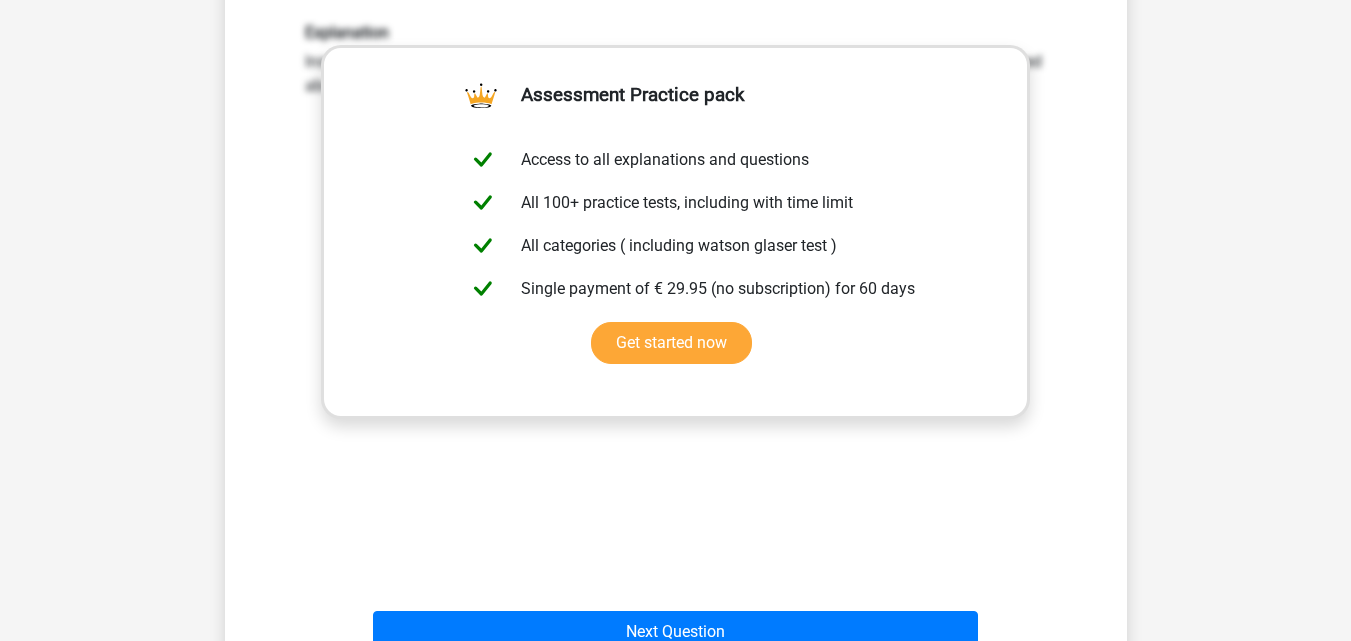 scroll, scrollTop: 571, scrollLeft: 0, axis: vertical 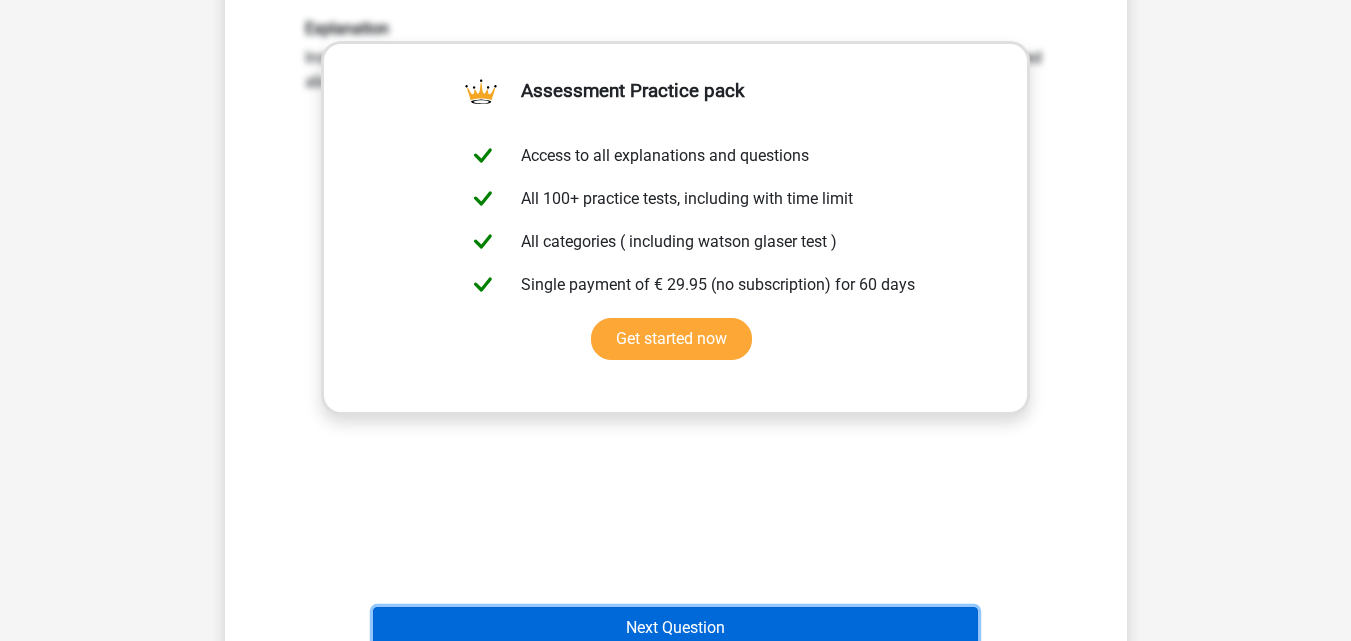 click on "Next Question" at bounding box center [675, 628] 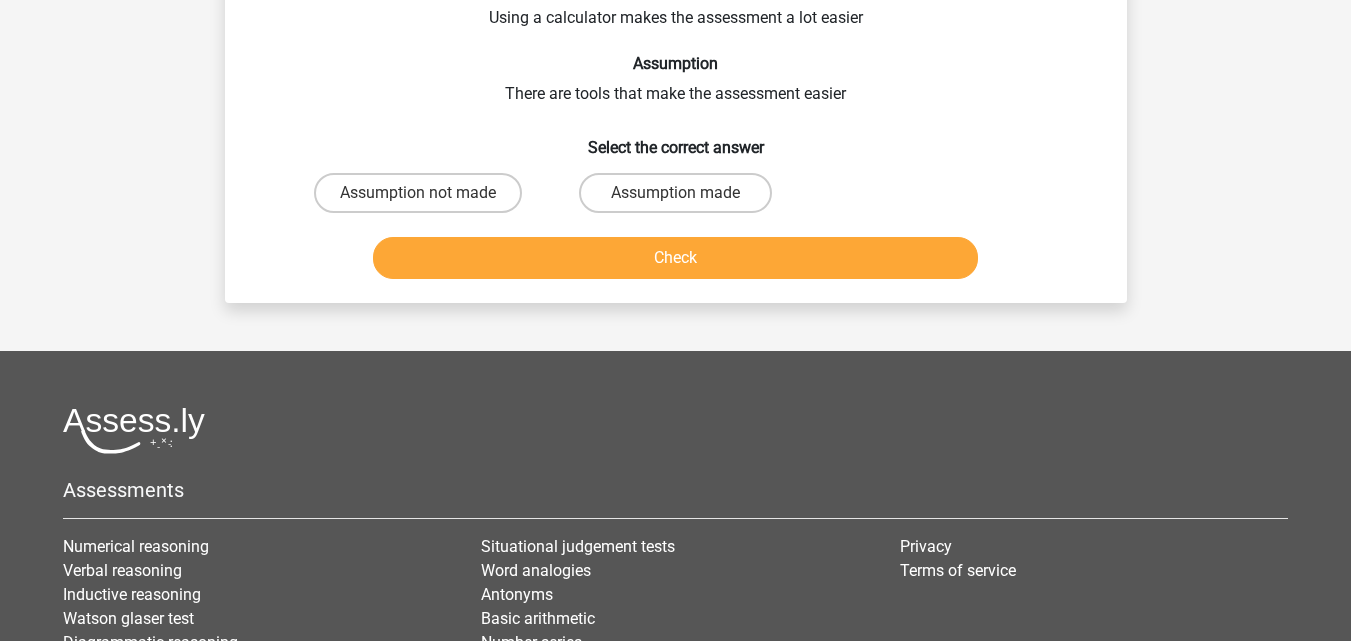 scroll, scrollTop: 92, scrollLeft: 0, axis: vertical 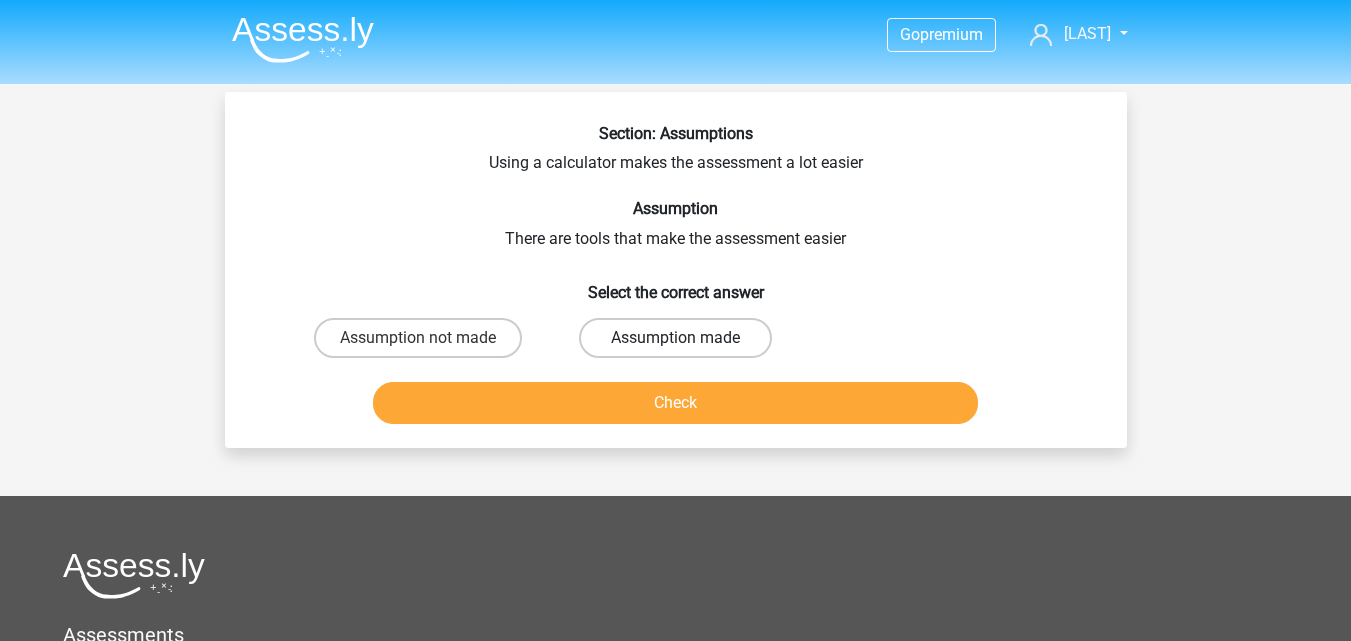 click on "Assumption made" at bounding box center [675, 338] 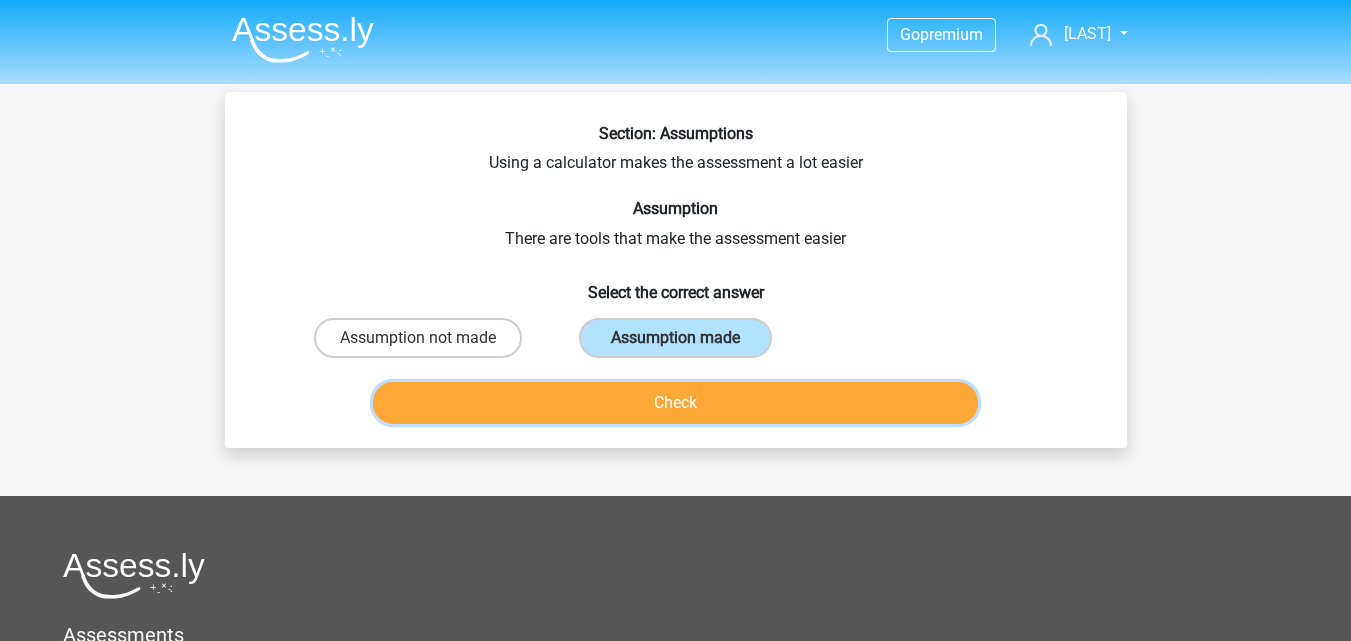 click on "Check" at bounding box center [675, 403] 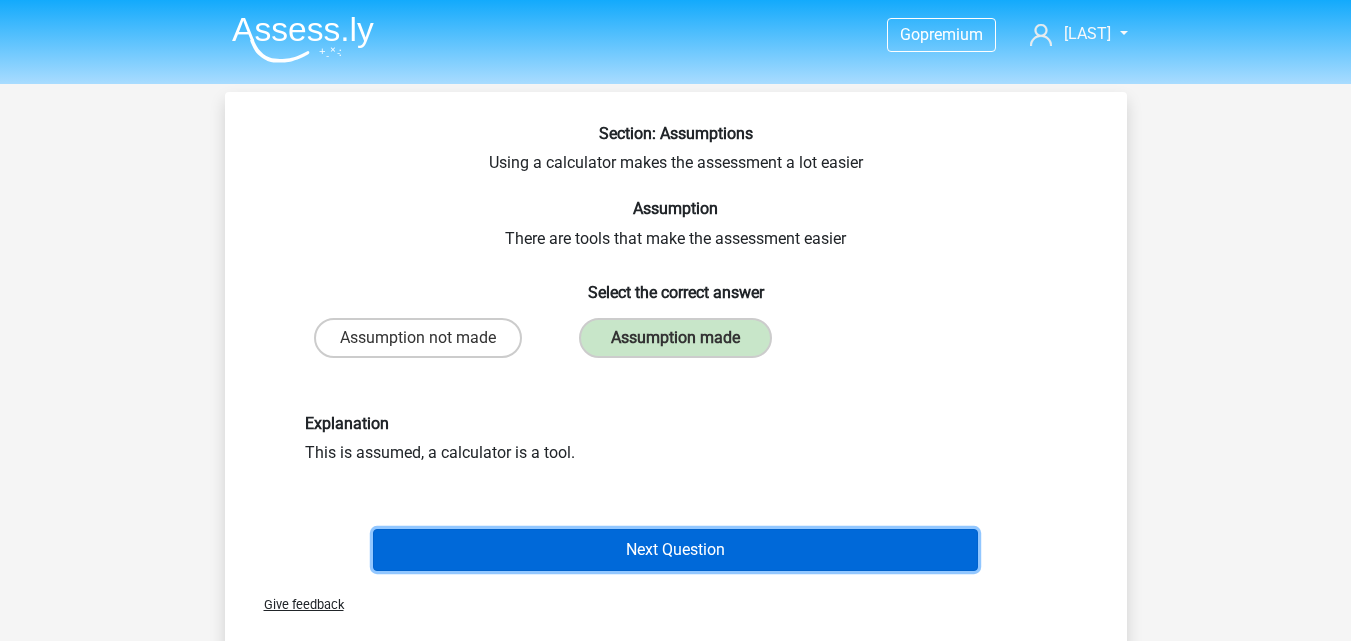 click on "Next Question" at bounding box center (675, 550) 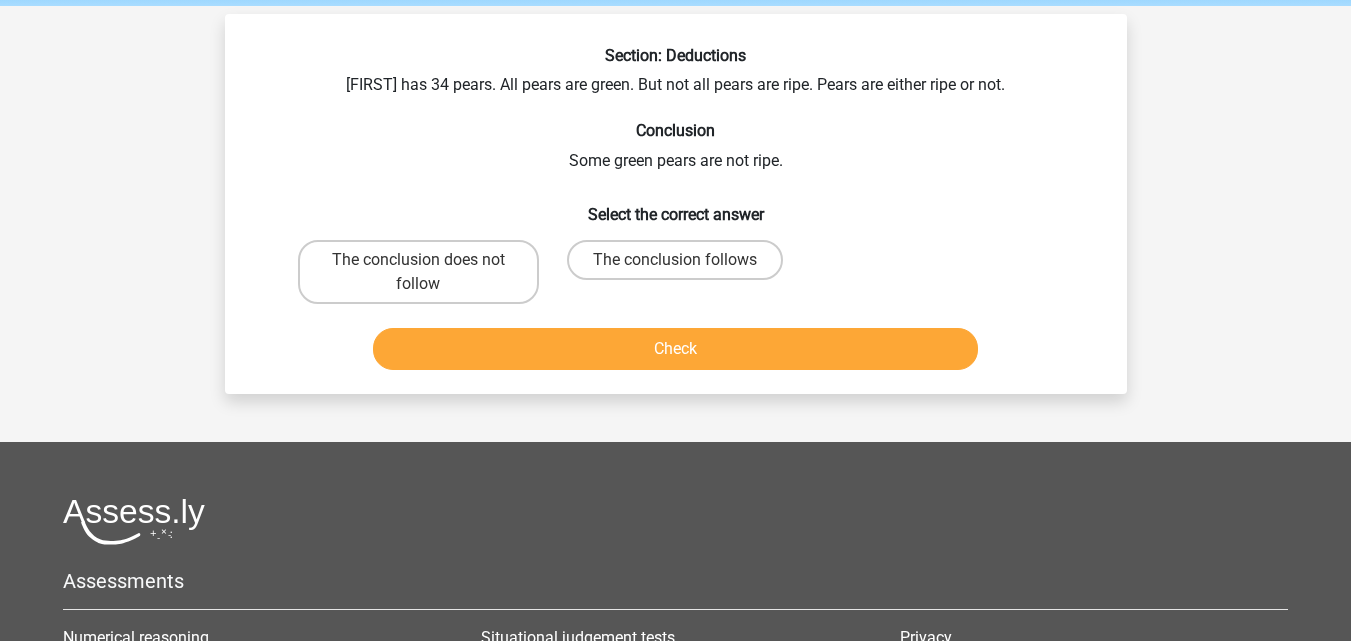 scroll, scrollTop: 92, scrollLeft: 0, axis: vertical 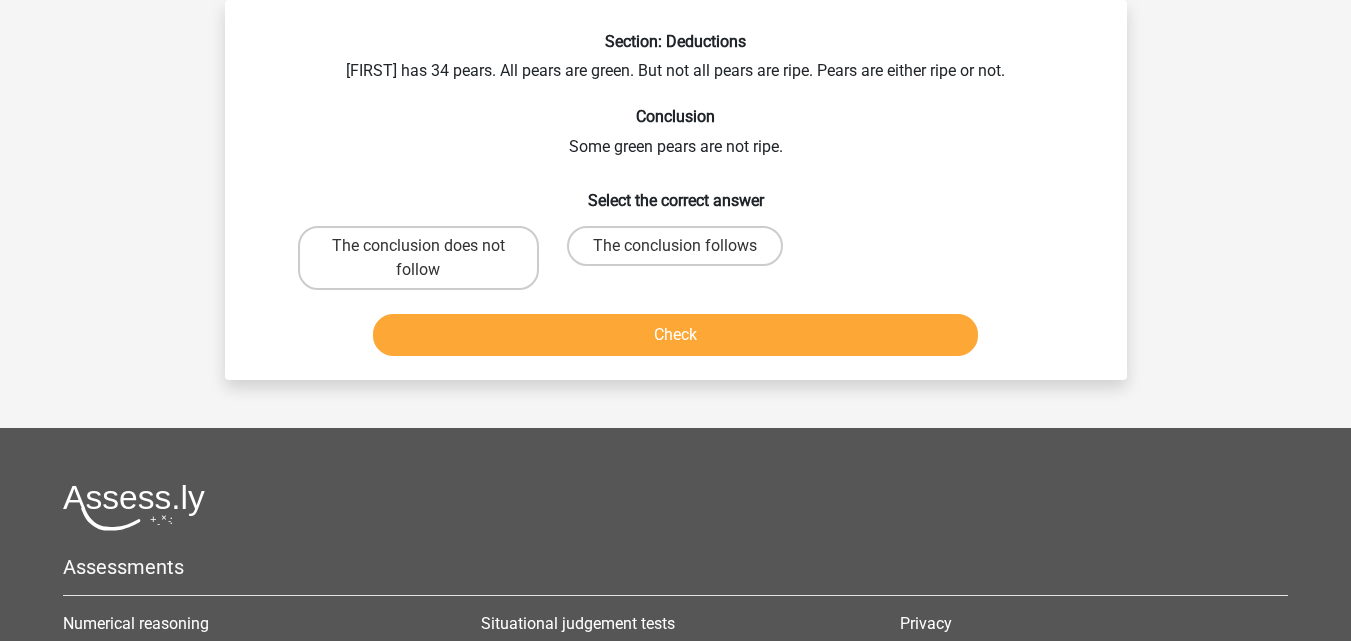 click on "The conclusion does not follow
The conclusion follows" at bounding box center (676, 258) 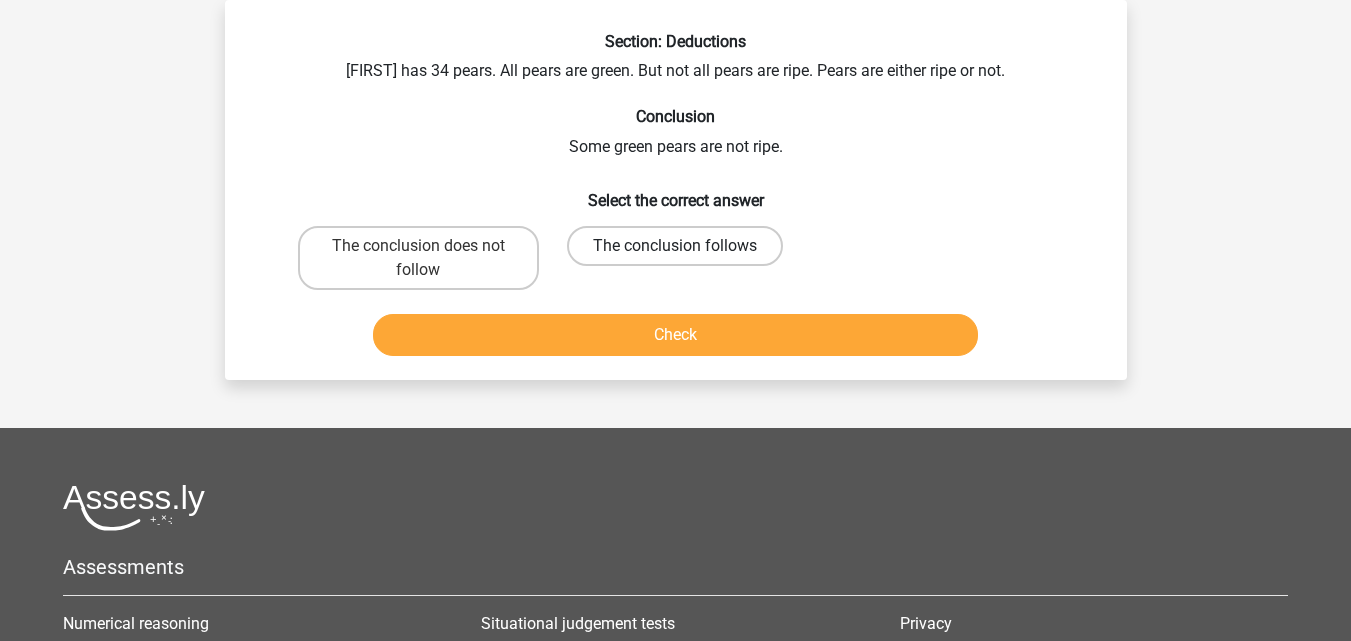 click on "The conclusion follows" at bounding box center (675, 246) 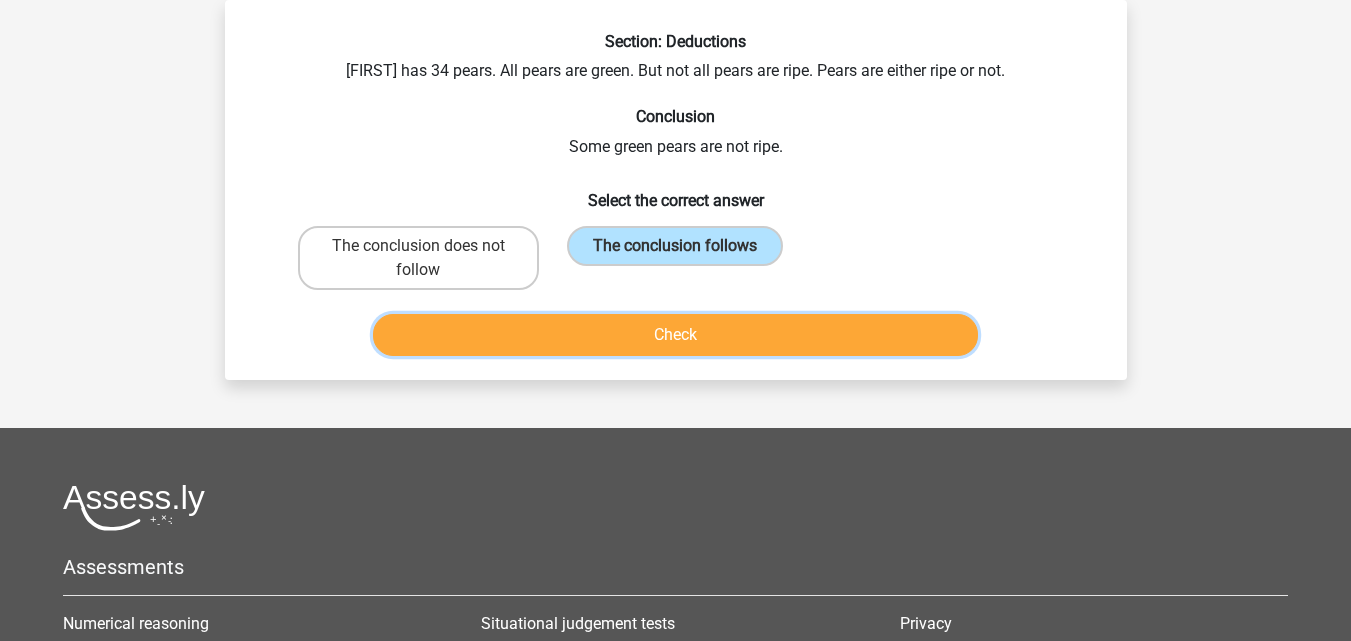 click on "Check" at bounding box center [675, 335] 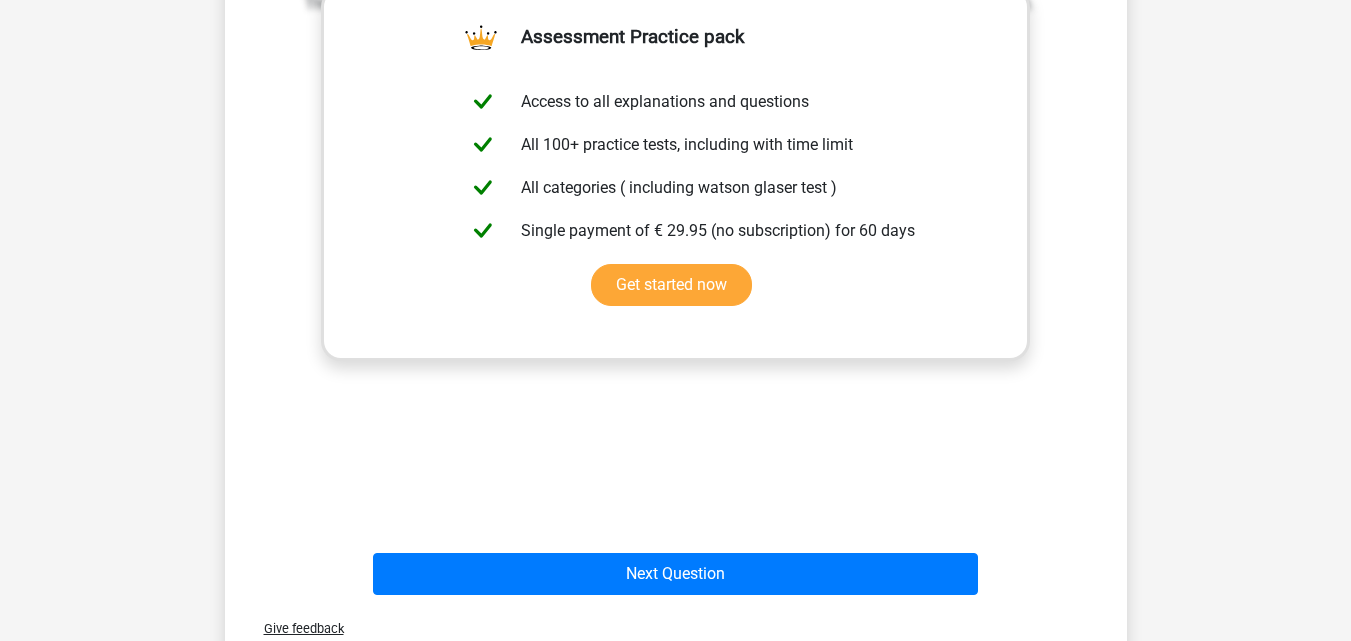scroll, scrollTop: 517, scrollLeft: 0, axis: vertical 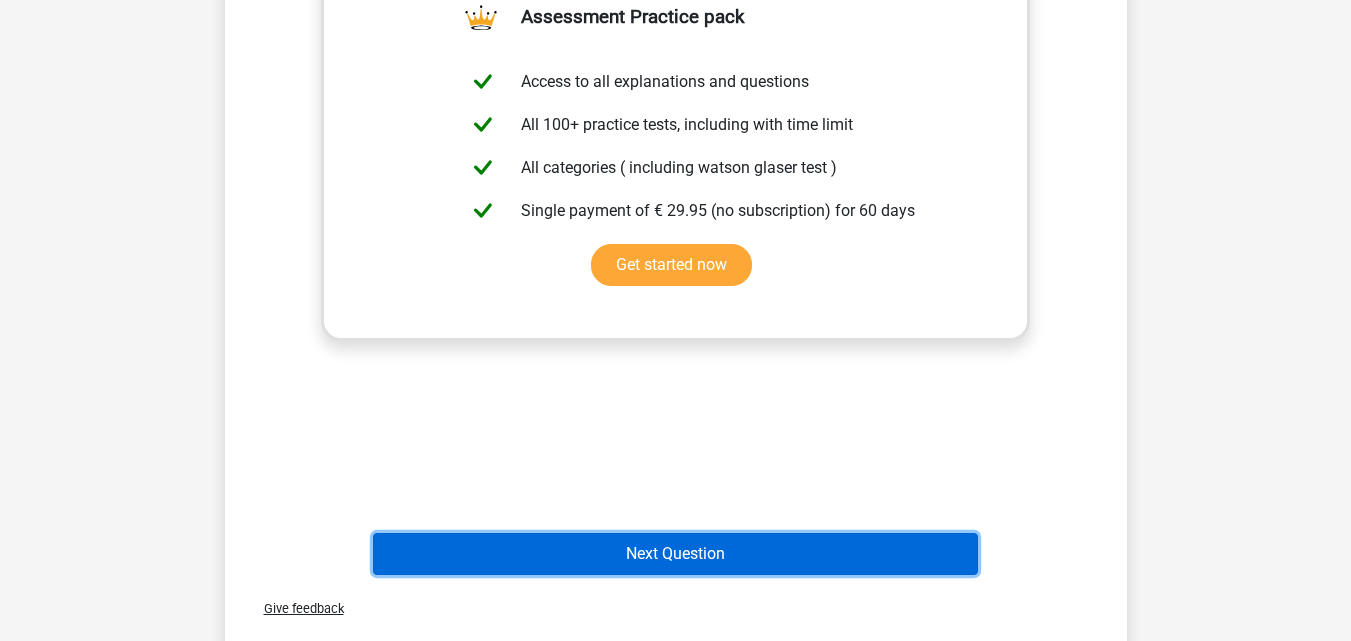 click on "Next Question" at bounding box center [675, 554] 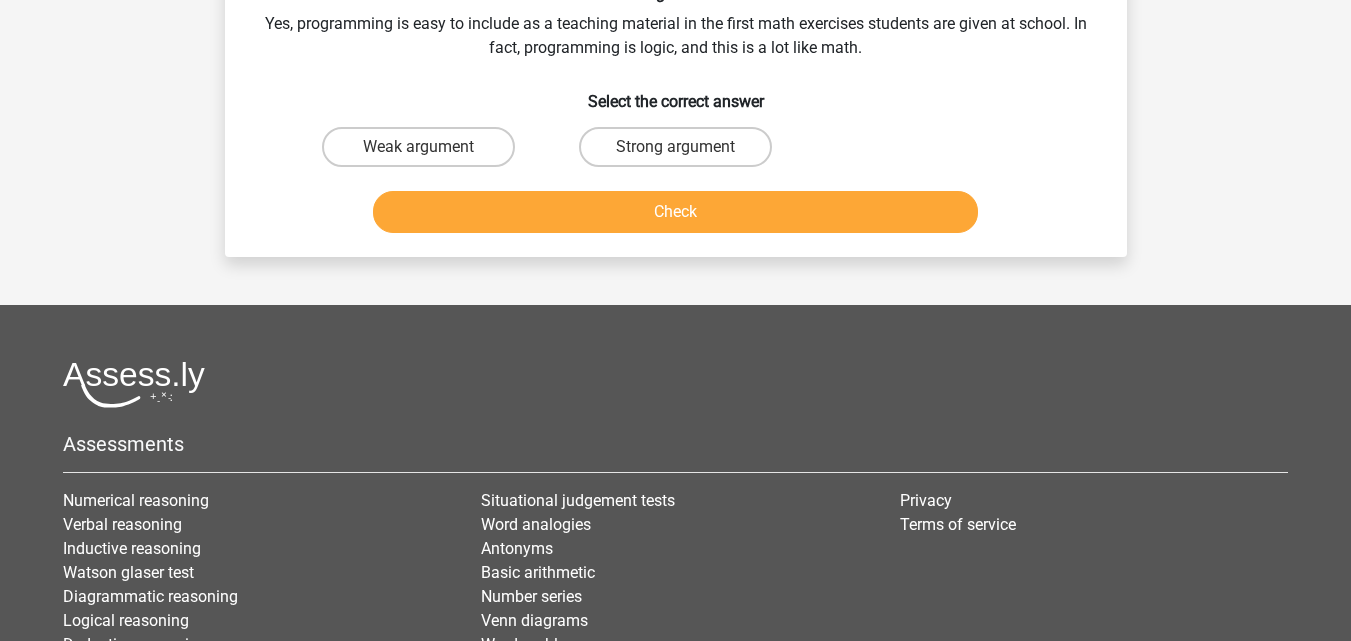 scroll, scrollTop: 92, scrollLeft: 0, axis: vertical 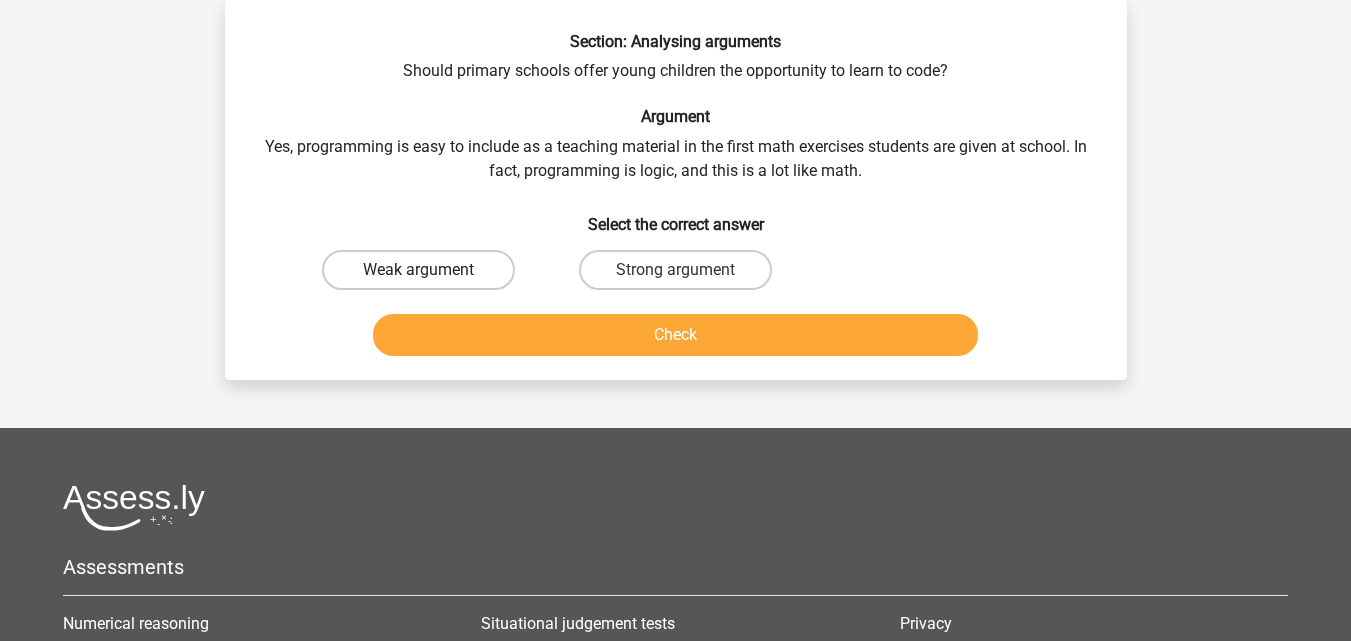 click on "Weak argument" at bounding box center [418, 270] 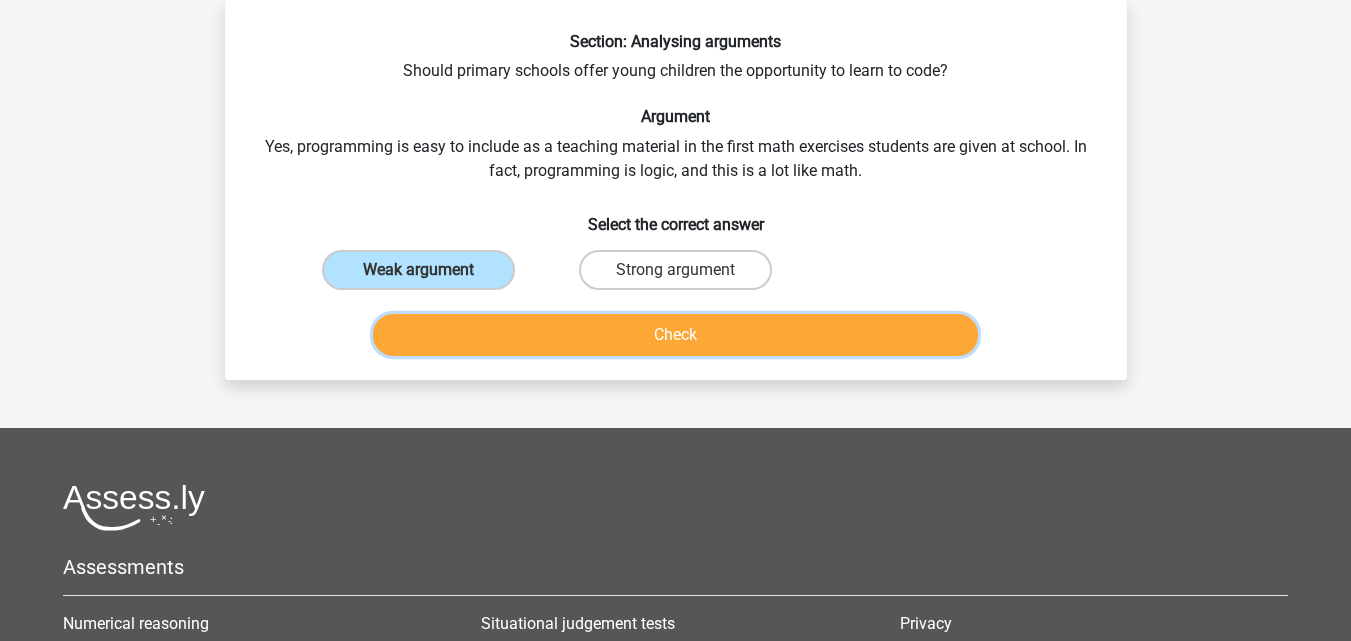 click on "Check" at bounding box center (675, 335) 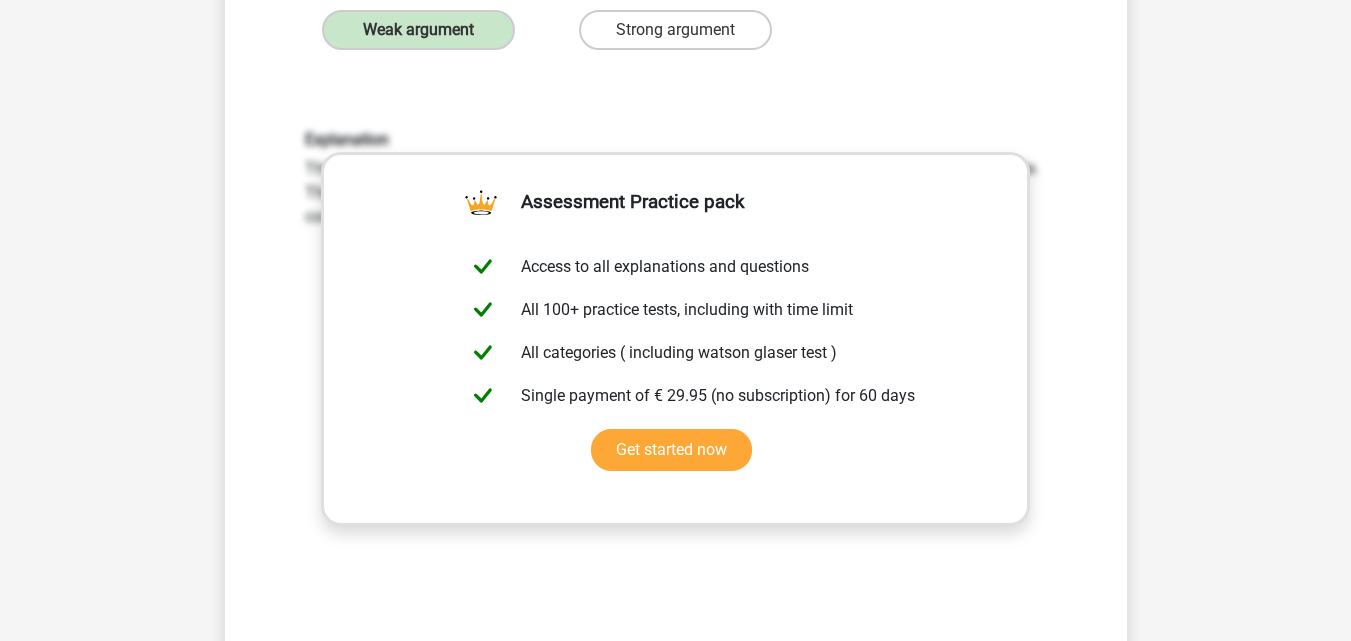 scroll, scrollTop: 338, scrollLeft: 0, axis: vertical 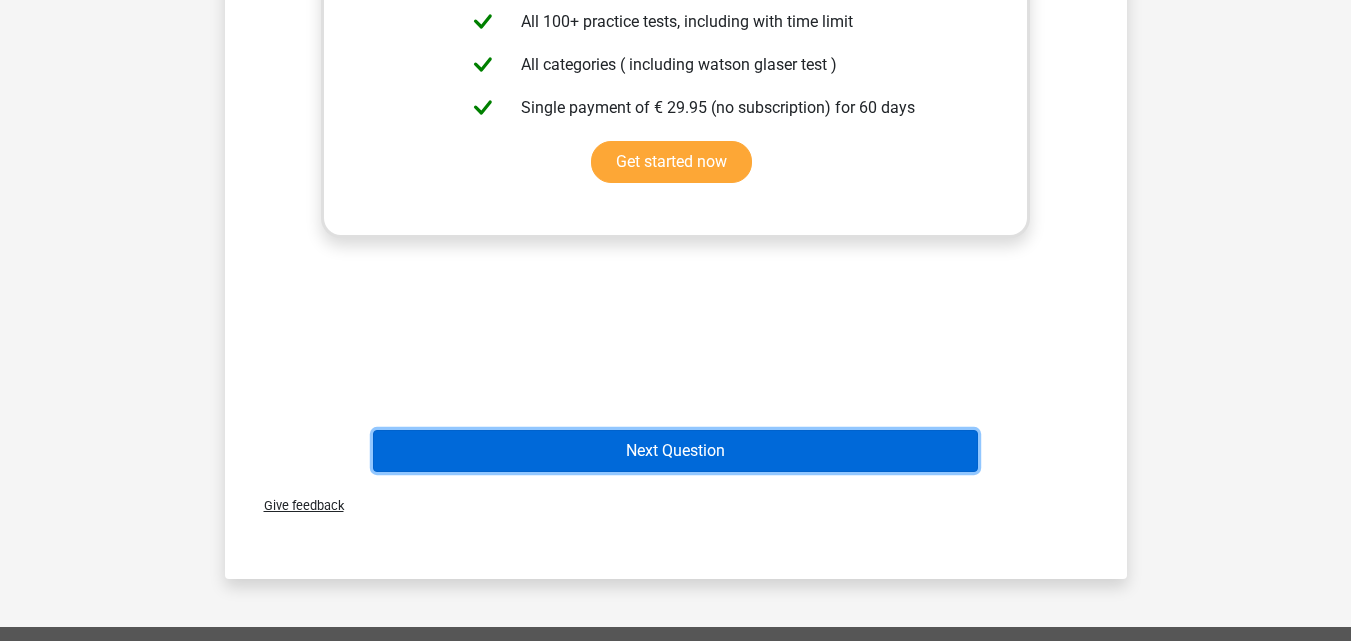 click on "Next Question" at bounding box center [675, 451] 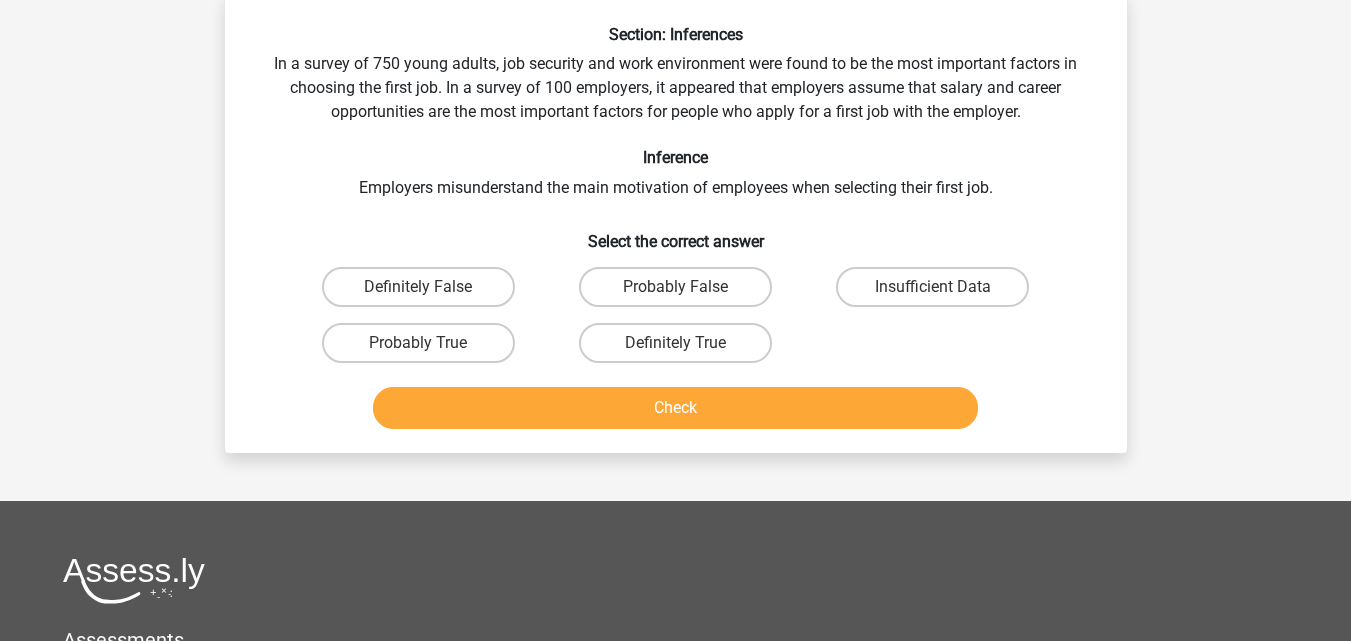 scroll, scrollTop: 92, scrollLeft: 0, axis: vertical 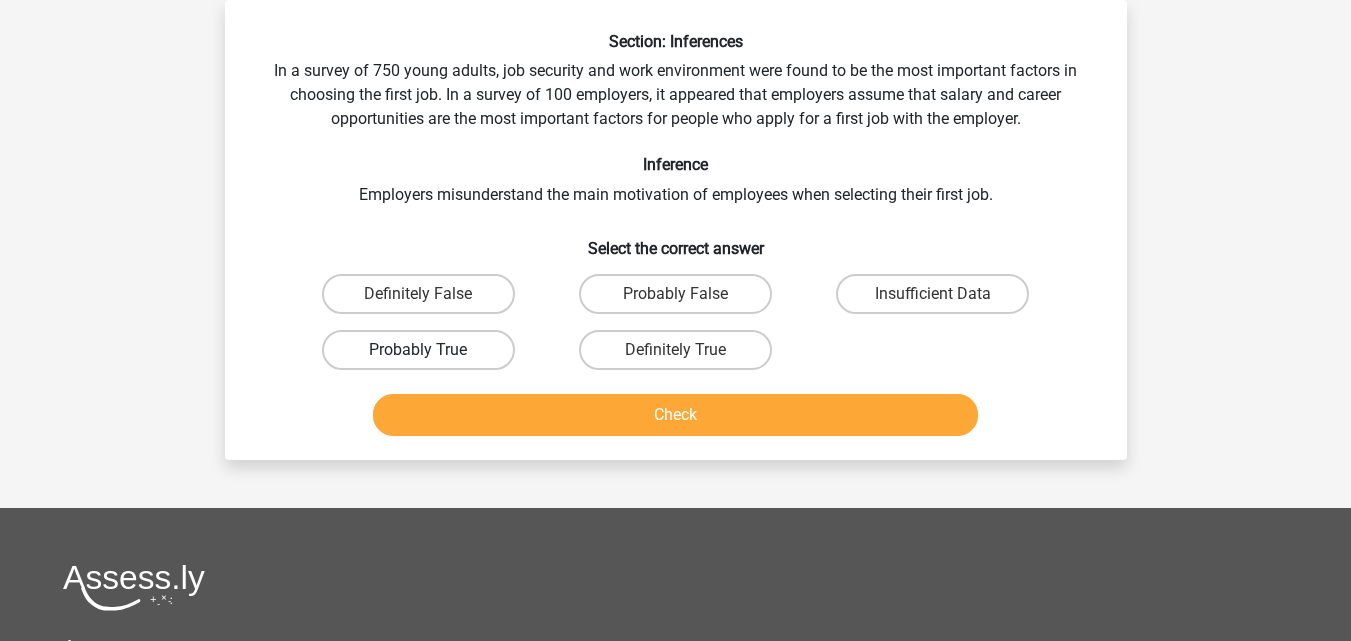 click on "Probably True" at bounding box center [418, 350] 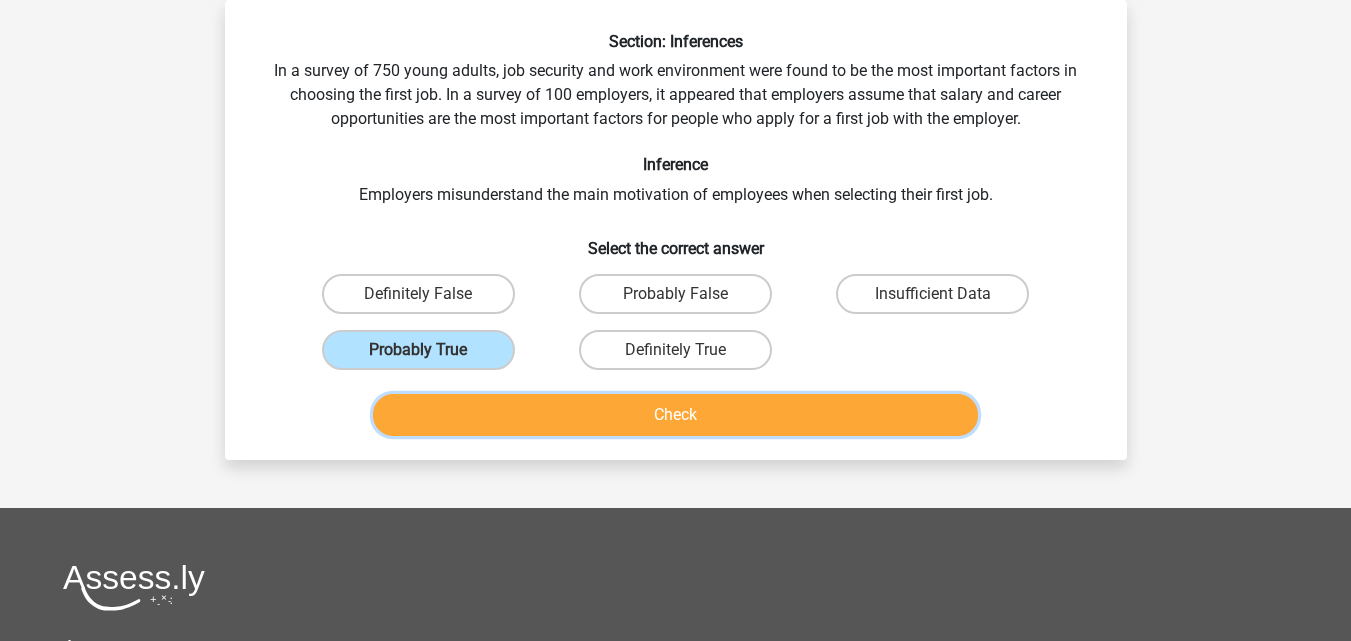 click on "Check" at bounding box center (675, 415) 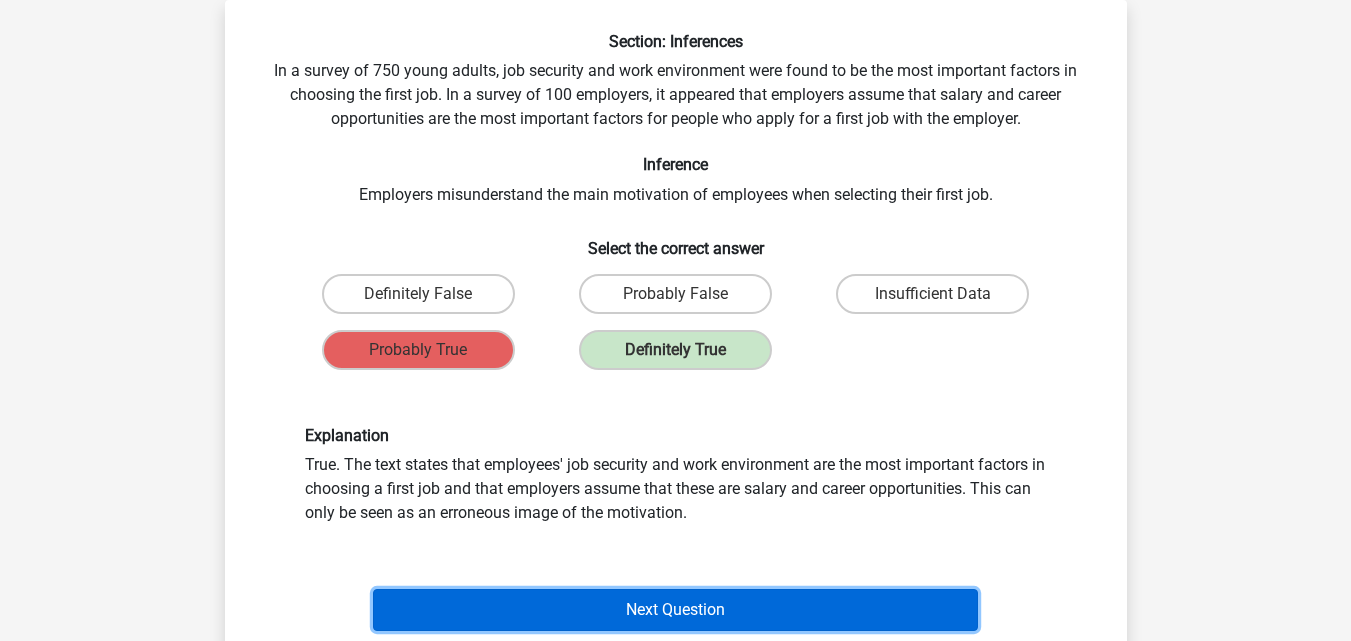 click on "Next Question" at bounding box center (675, 610) 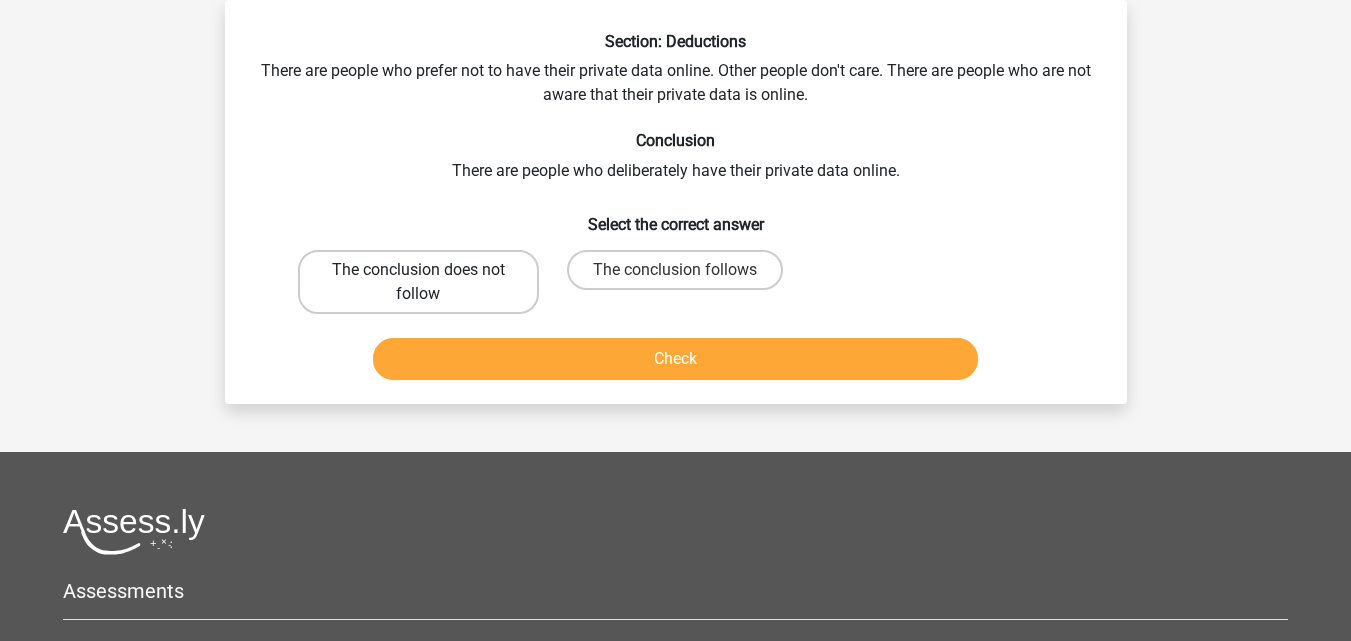 click on "The conclusion does not follow" at bounding box center (418, 282) 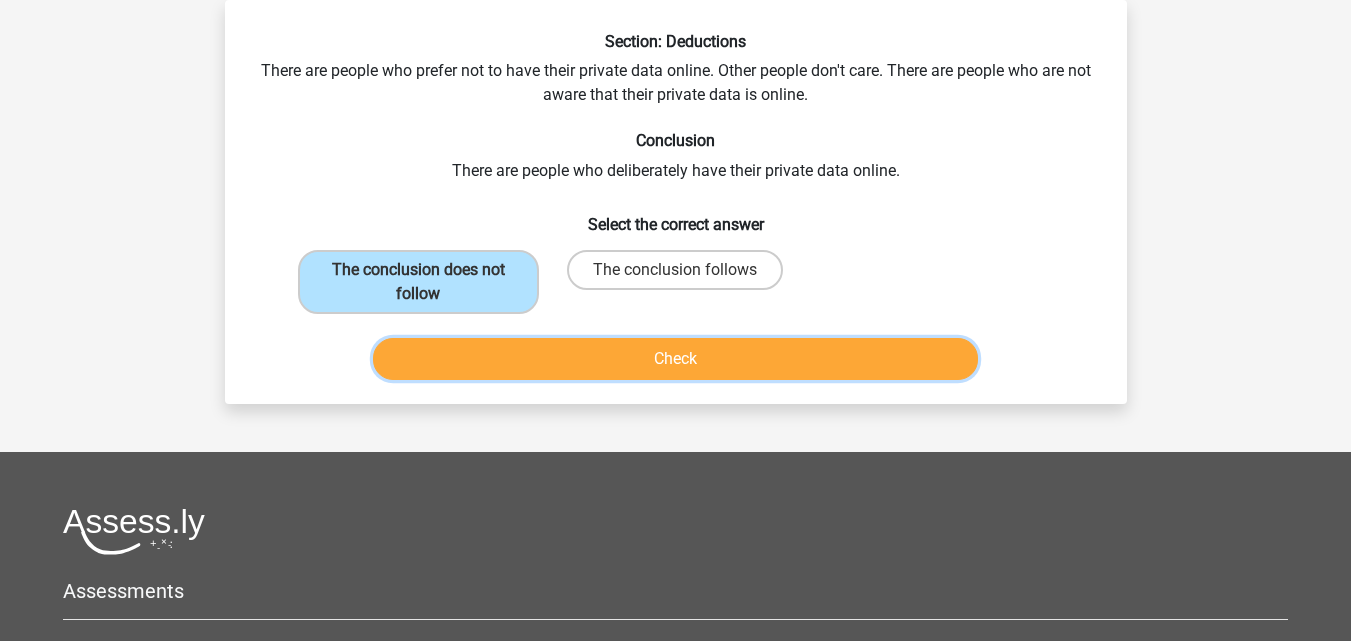 click on "Check" at bounding box center (675, 359) 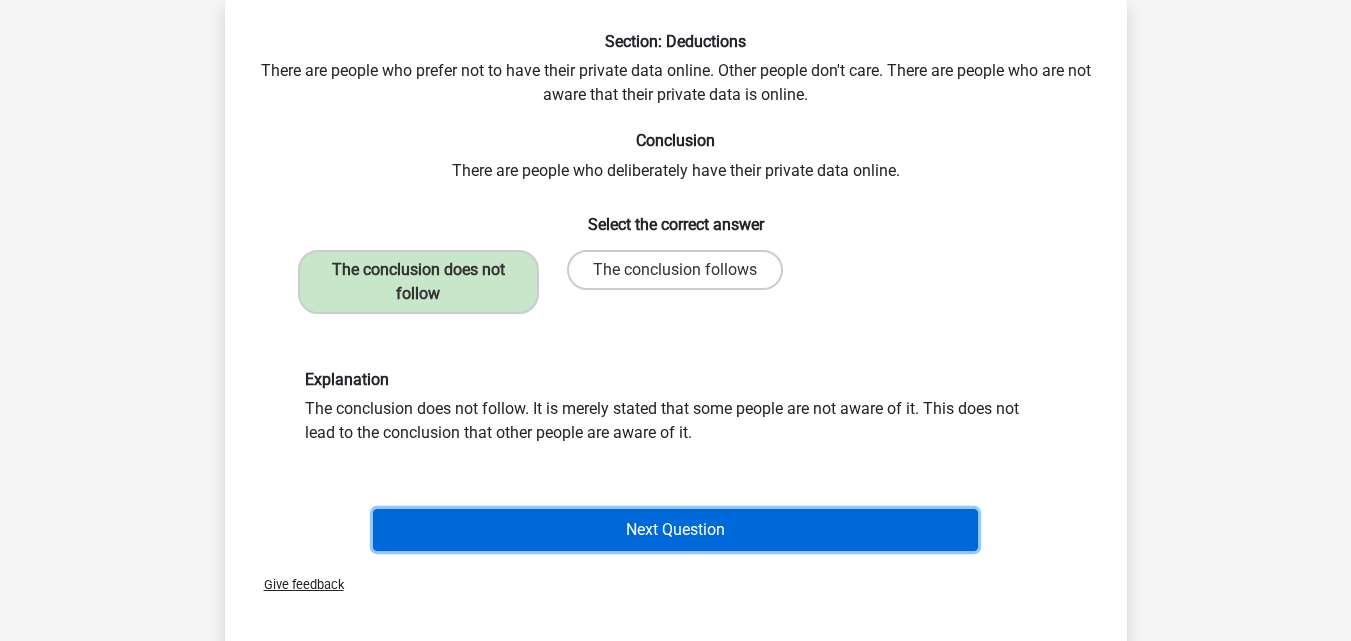 click on "Next Question" at bounding box center (675, 530) 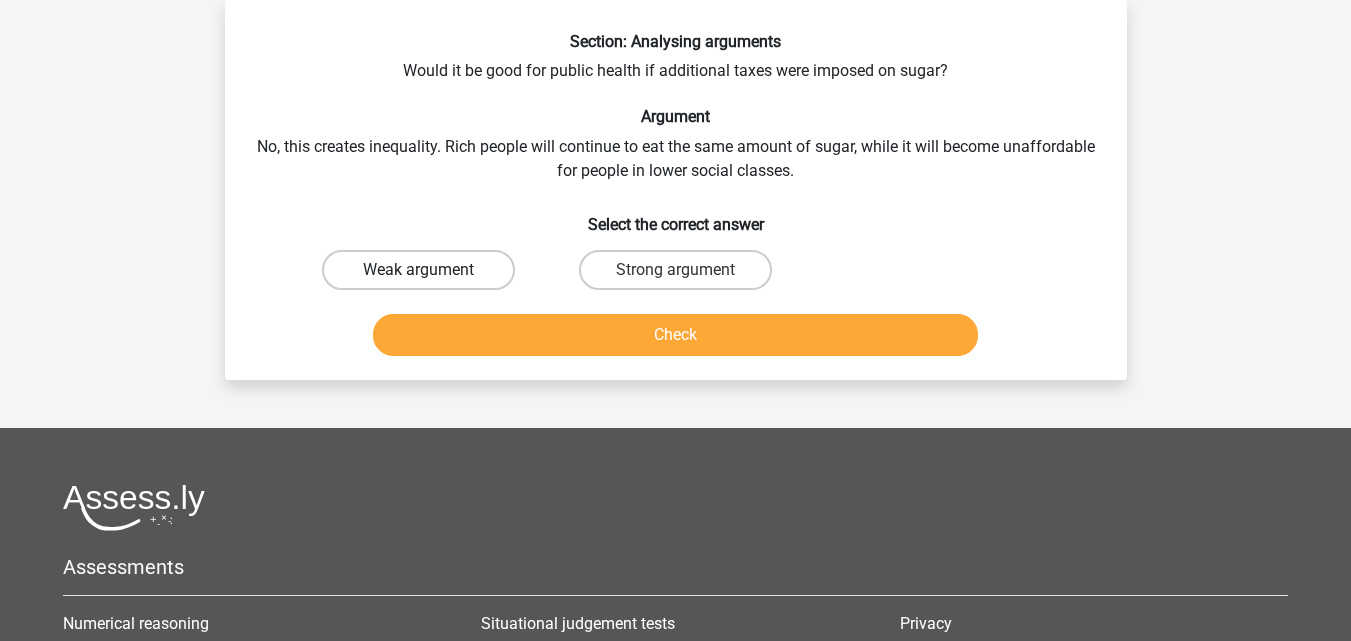 click on "Weak argument" at bounding box center [418, 270] 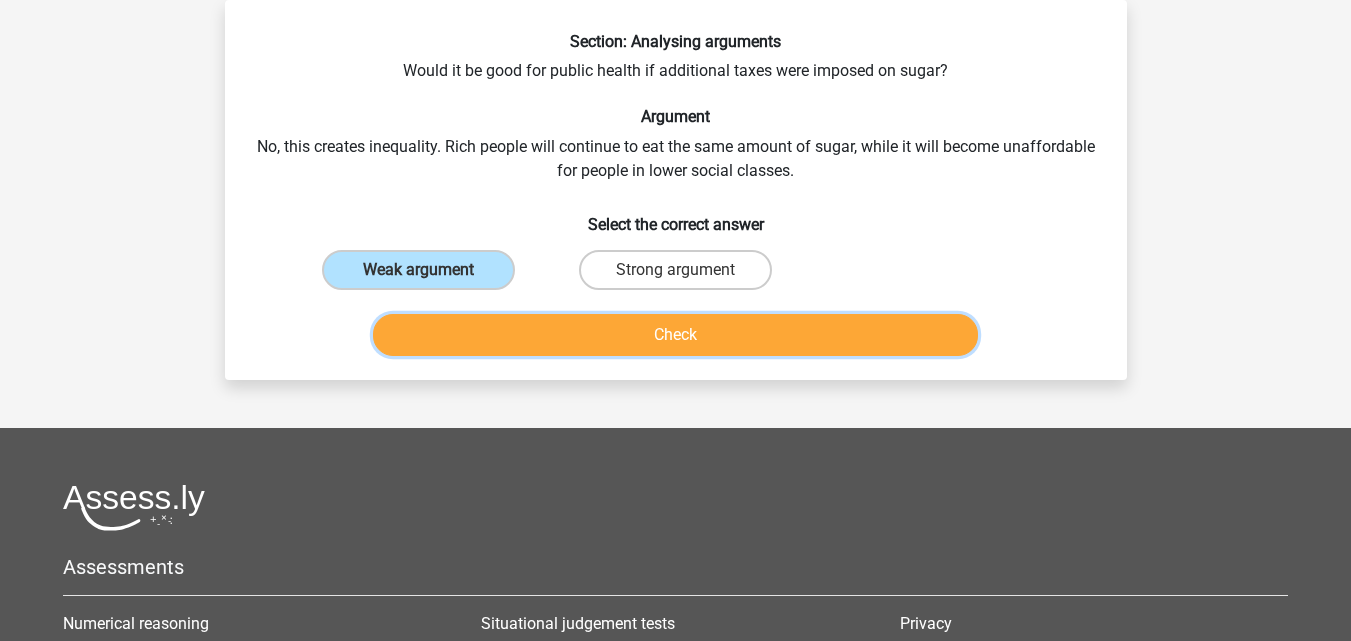click on "Check" at bounding box center (675, 335) 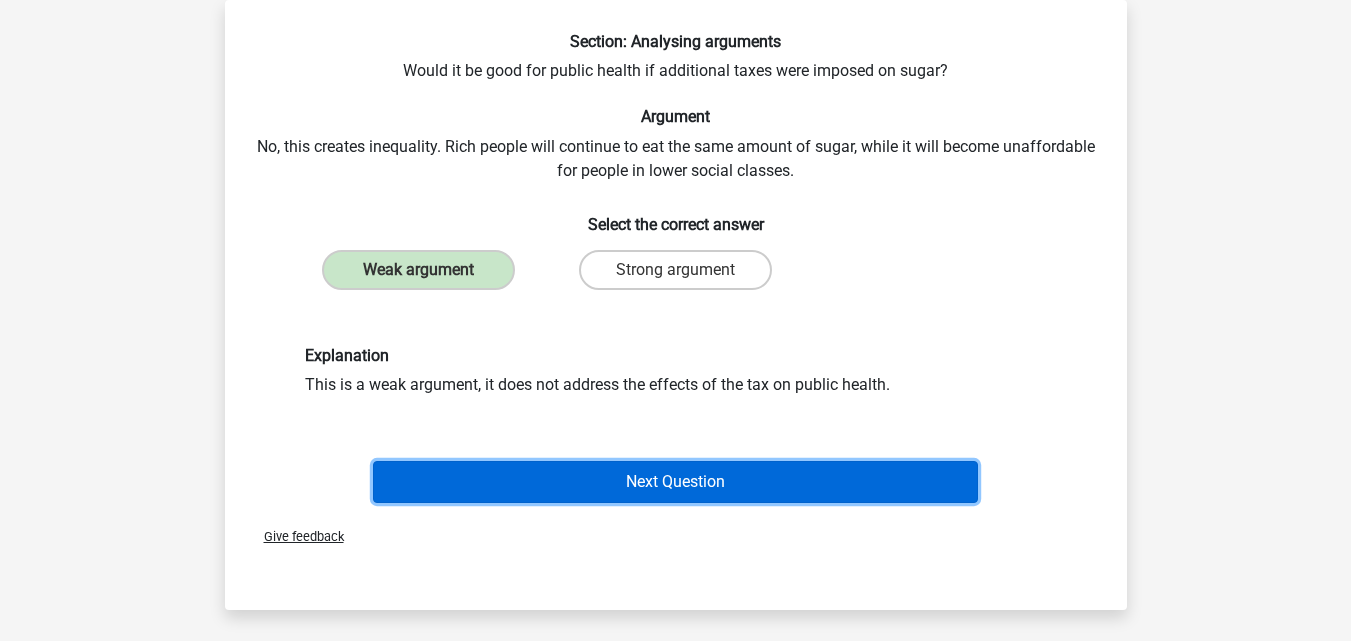 click on "Next Question" at bounding box center (675, 482) 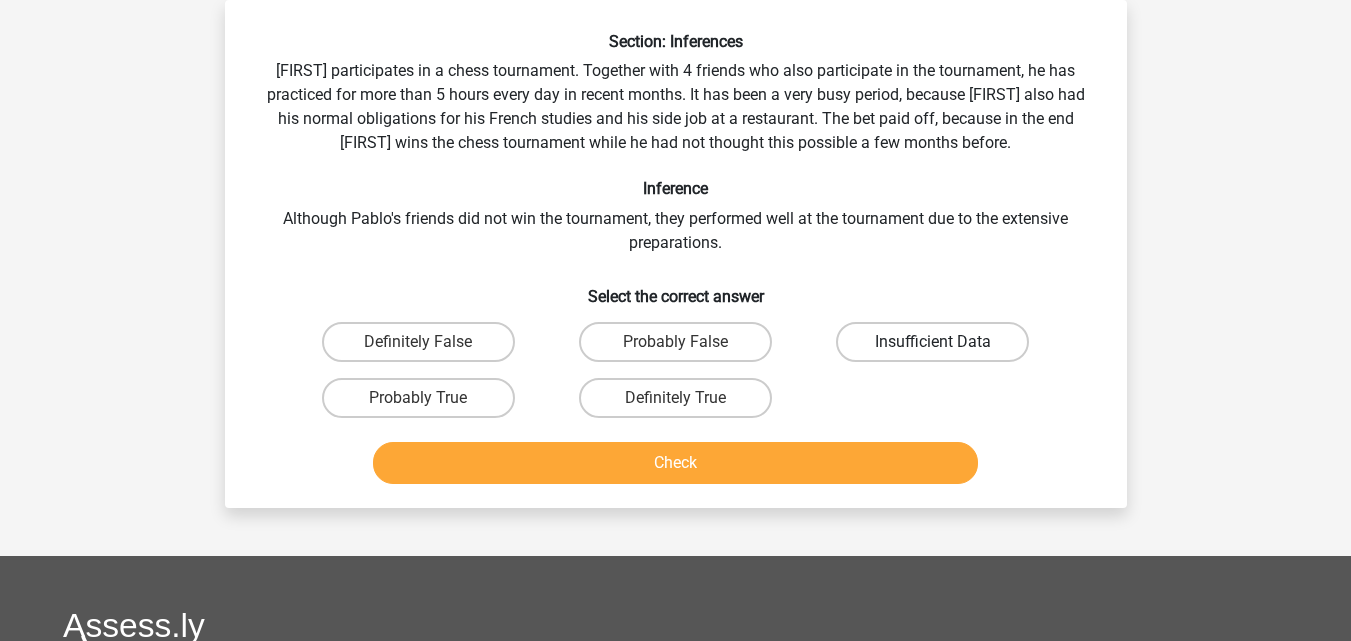 click on "Insufficient Data" at bounding box center [932, 342] 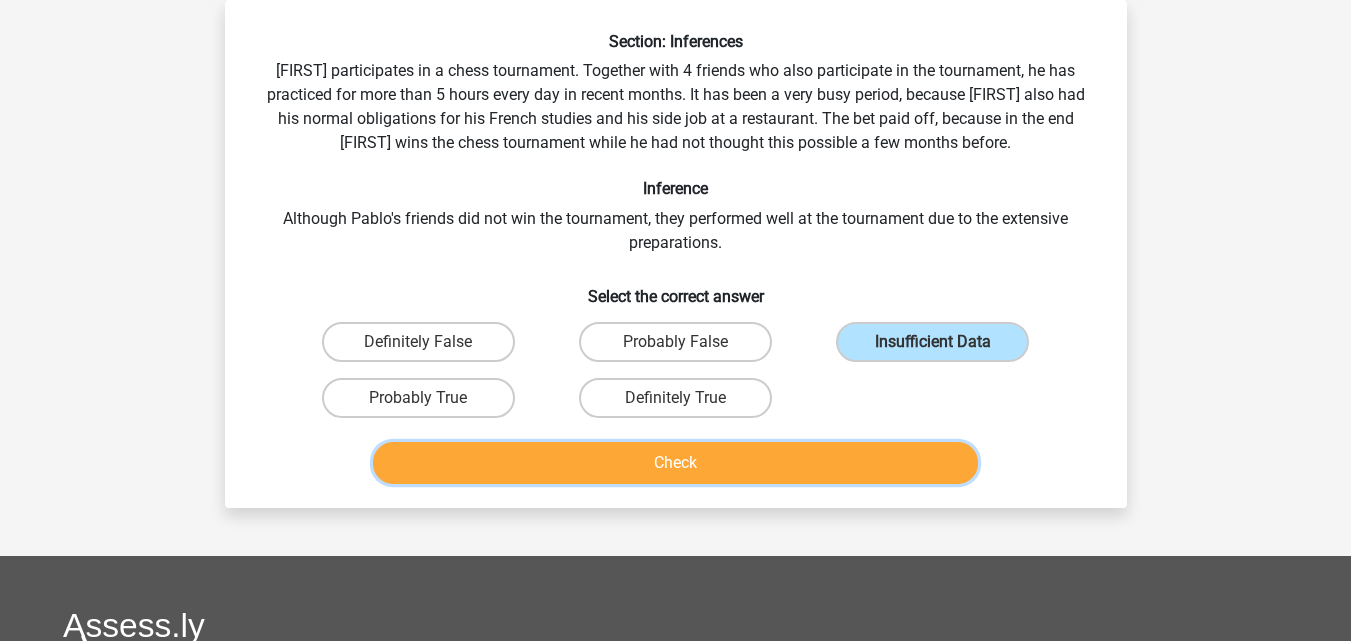 click on "Check" at bounding box center [675, 463] 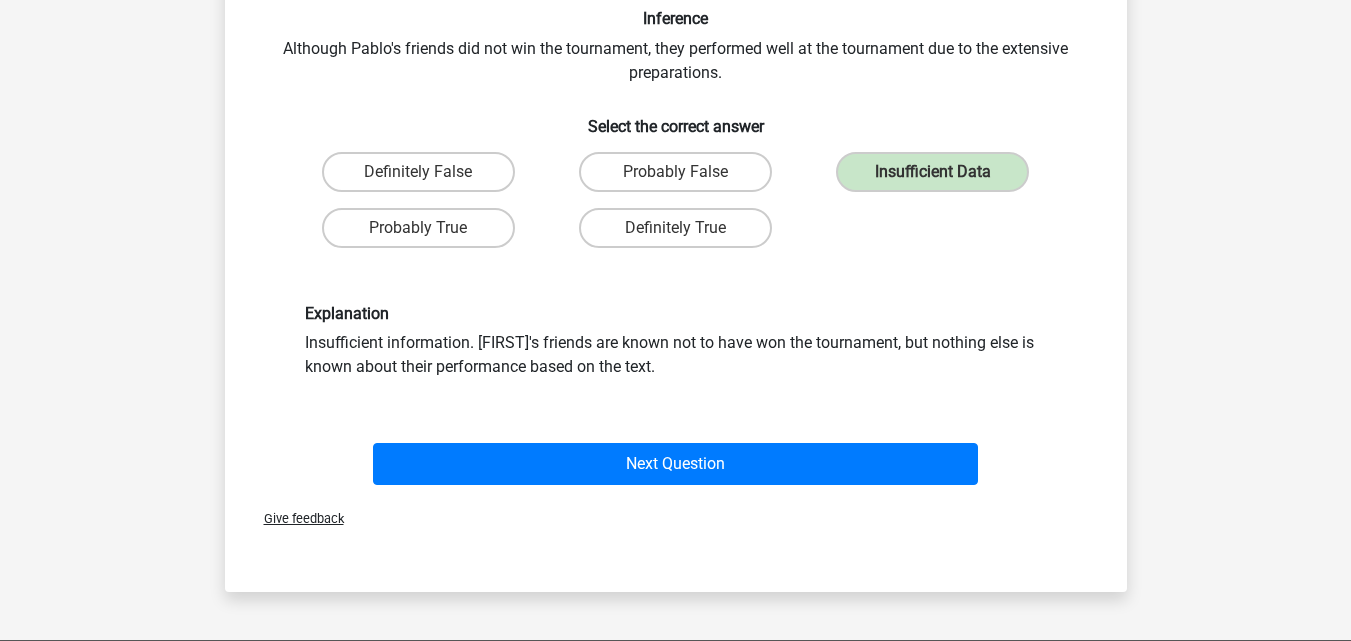 scroll, scrollTop: 265, scrollLeft: 0, axis: vertical 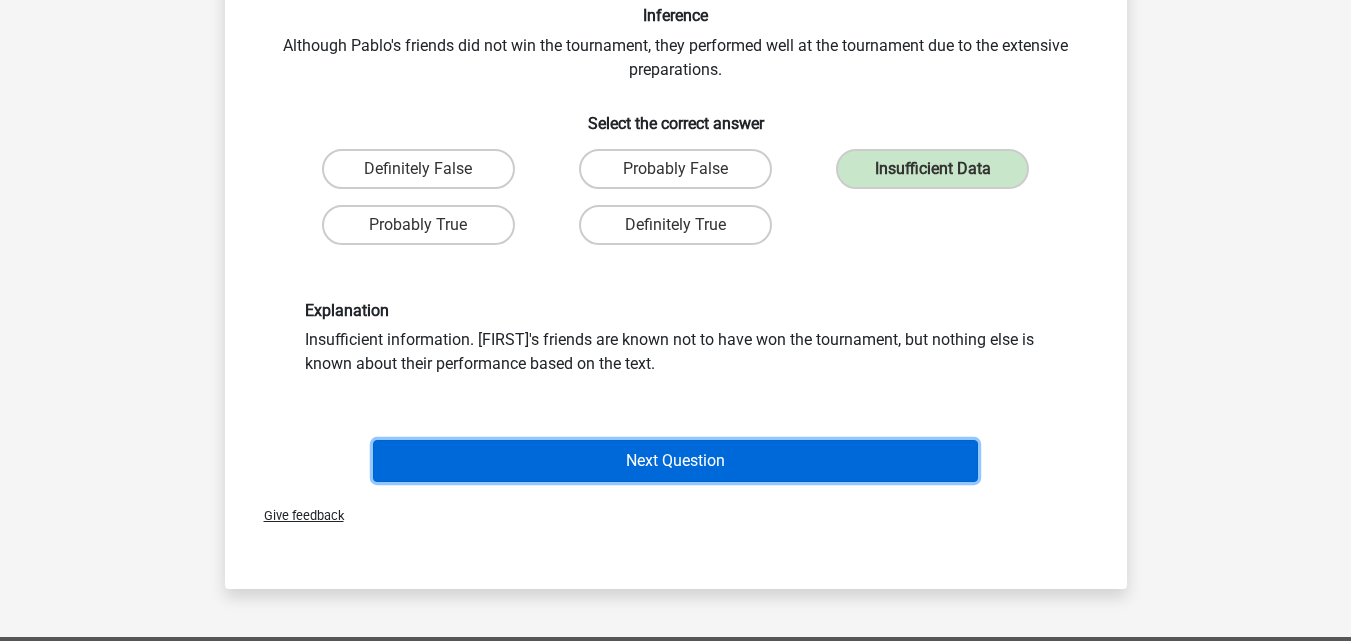 click on "Next Question" at bounding box center [675, 461] 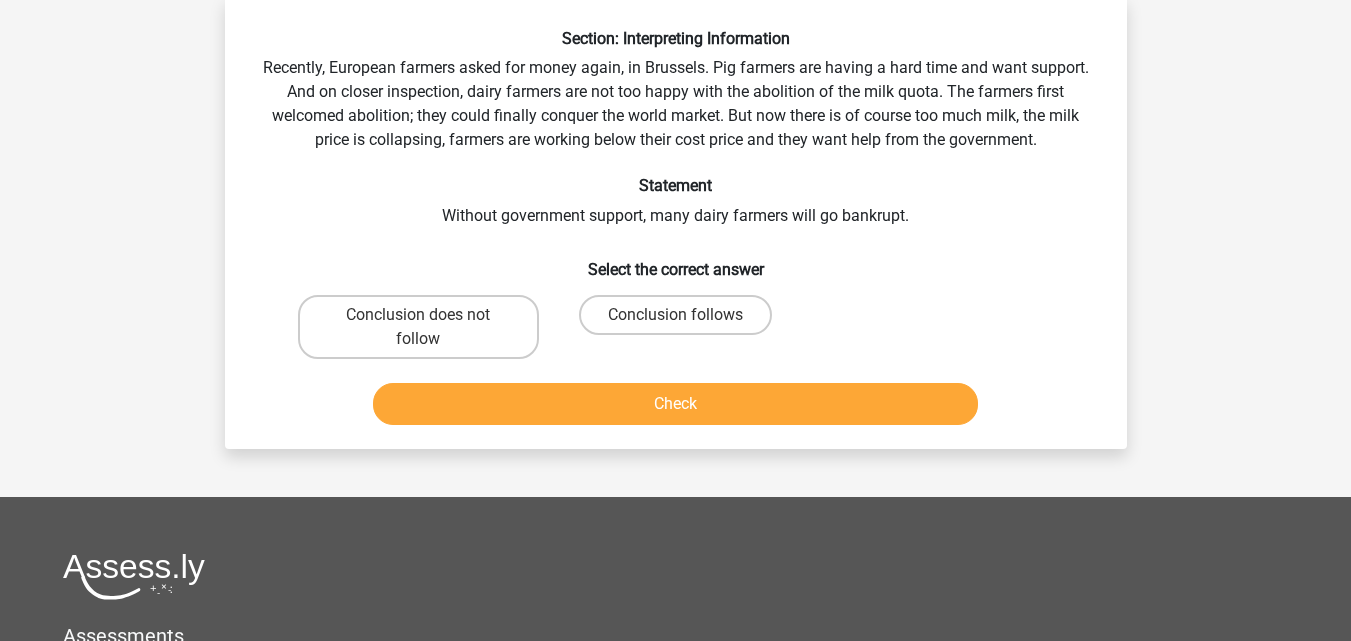 scroll, scrollTop: 92, scrollLeft: 0, axis: vertical 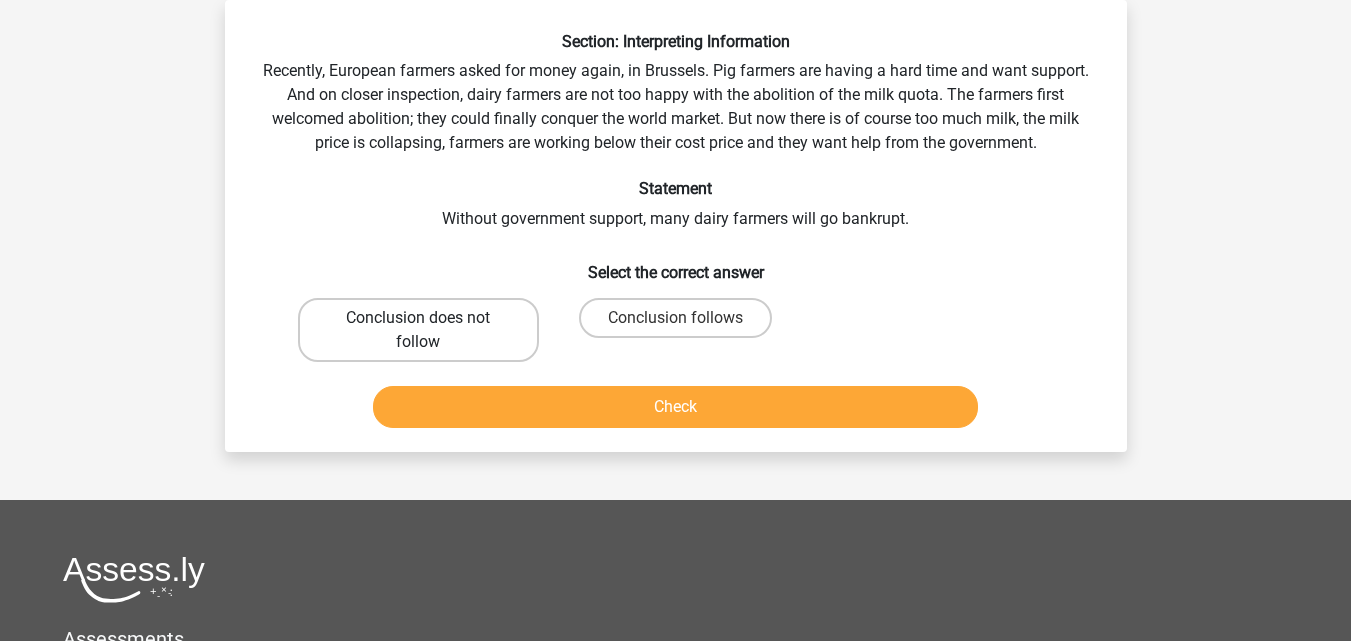 click on "Conclusion does not follow" at bounding box center (418, 330) 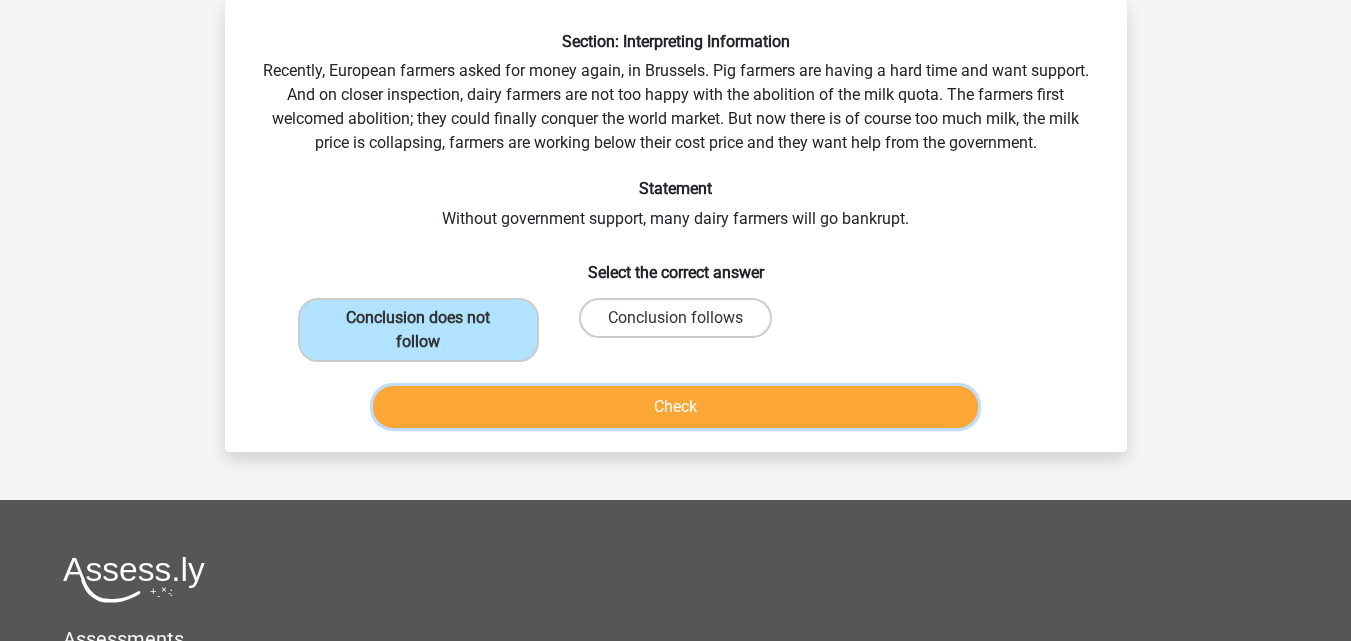 click on "Check" at bounding box center [675, 407] 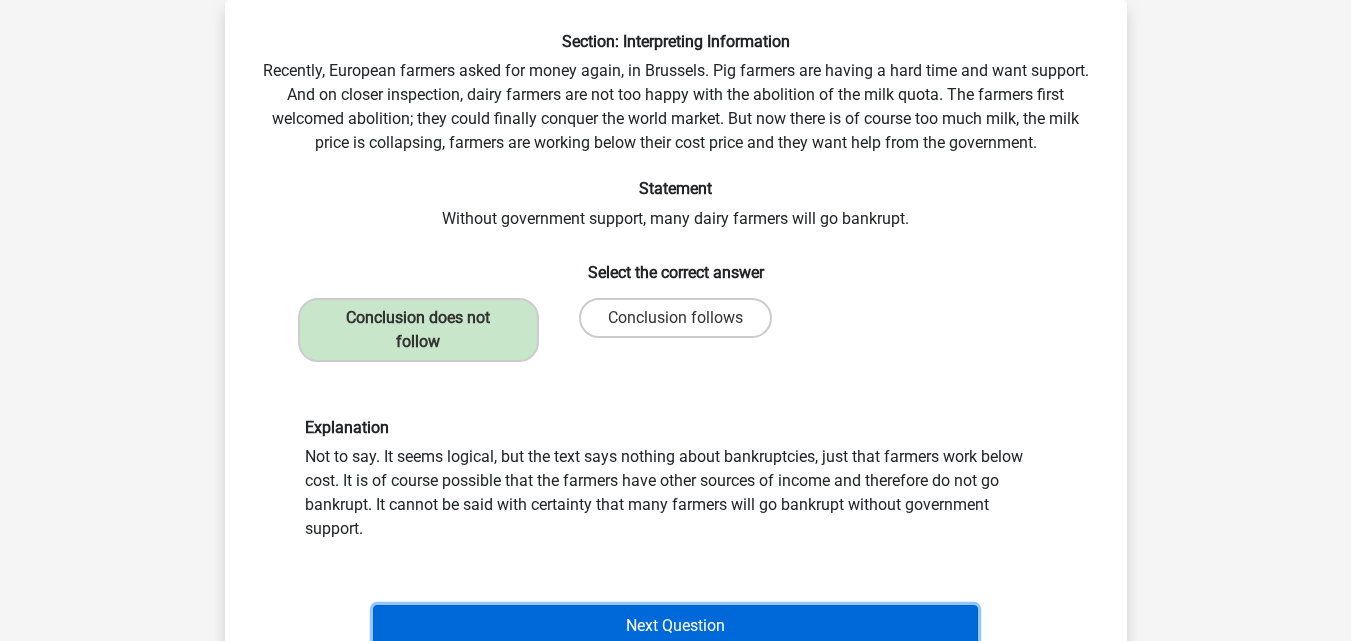 click on "Next Question" at bounding box center (675, 626) 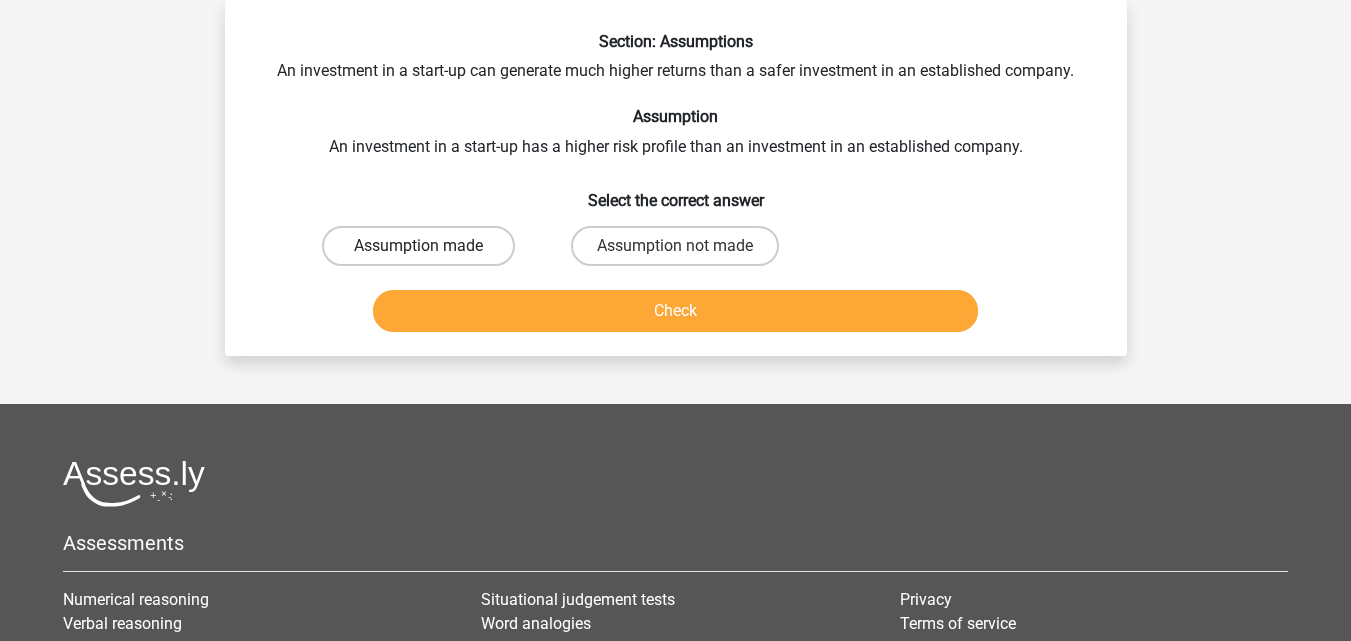 click on "Assumption made" at bounding box center (418, 246) 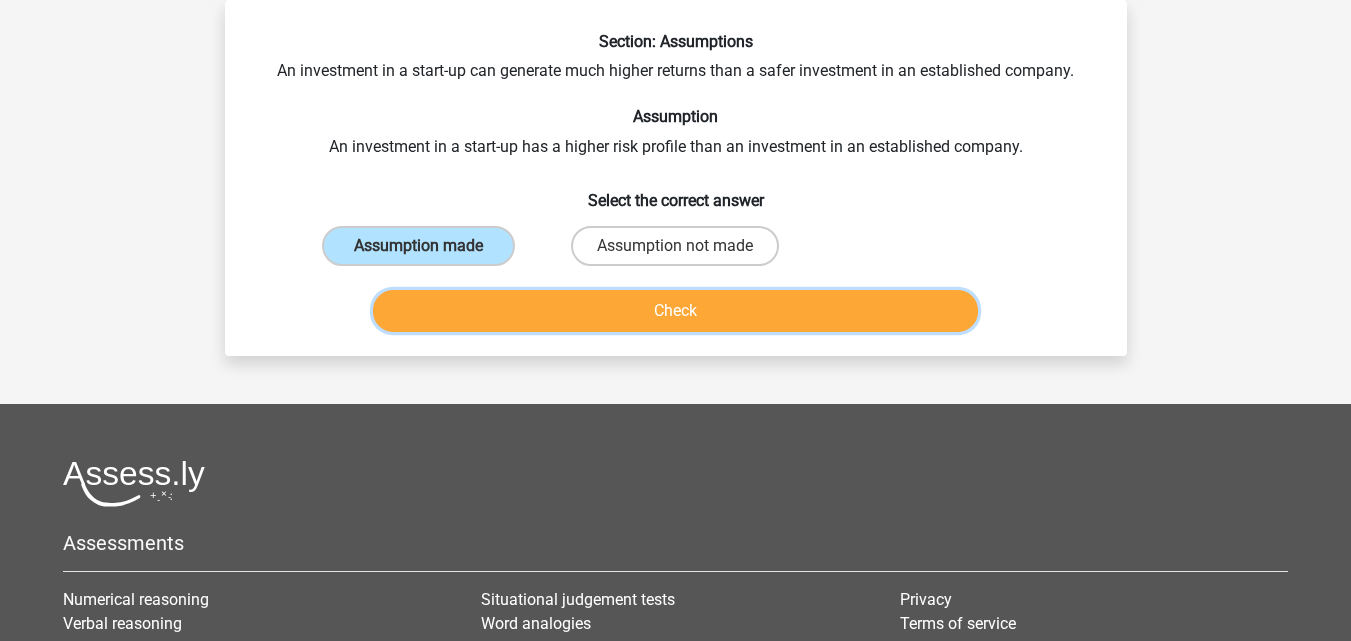 click on "Check" at bounding box center (675, 311) 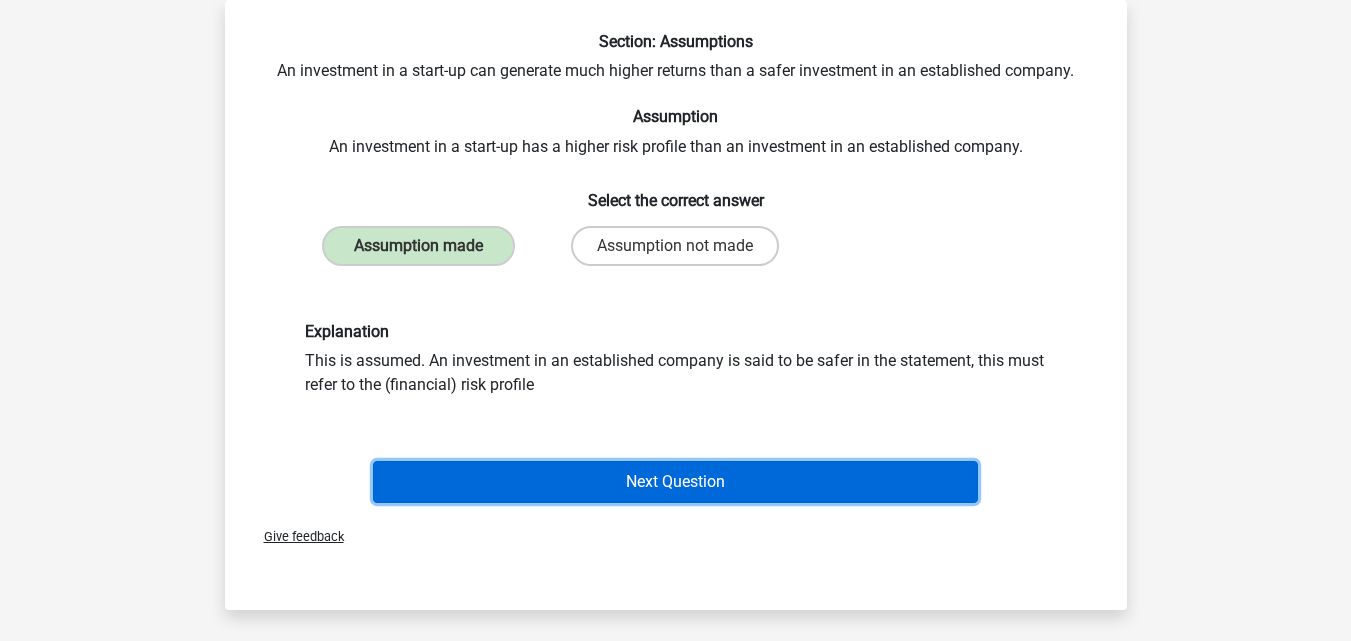 click on "Next Question" at bounding box center (675, 482) 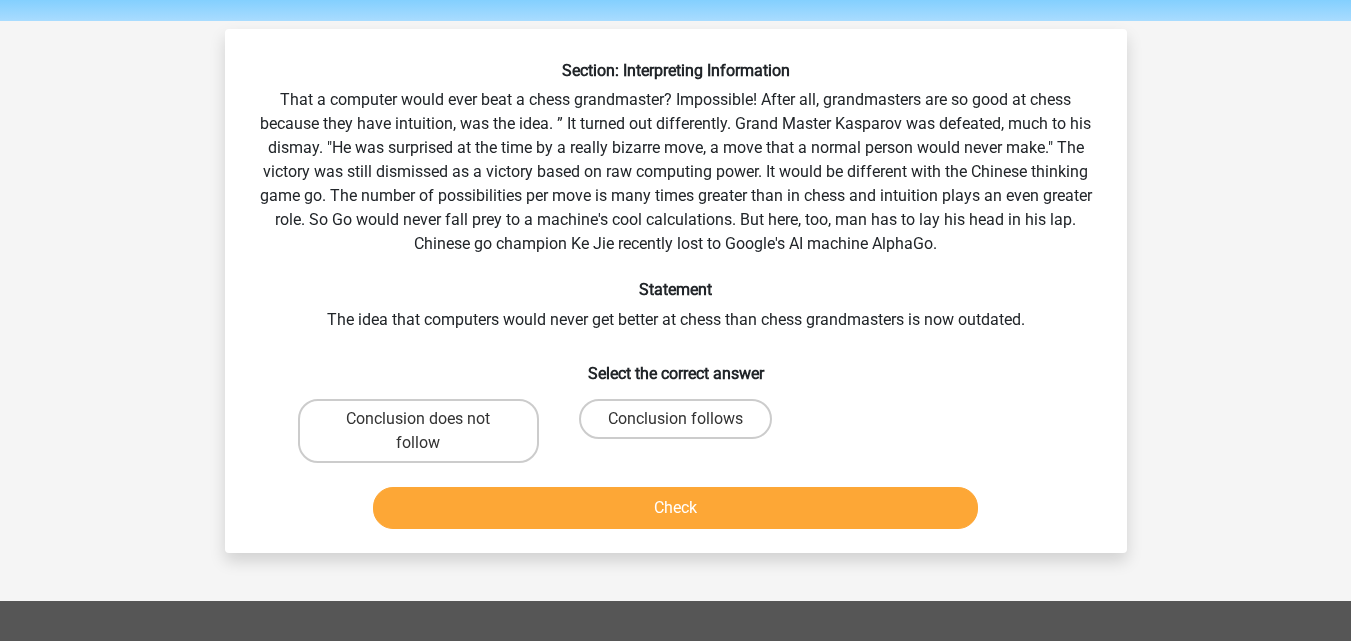 scroll, scrollTop: 61, scrollLeft: 0, axis: vertical 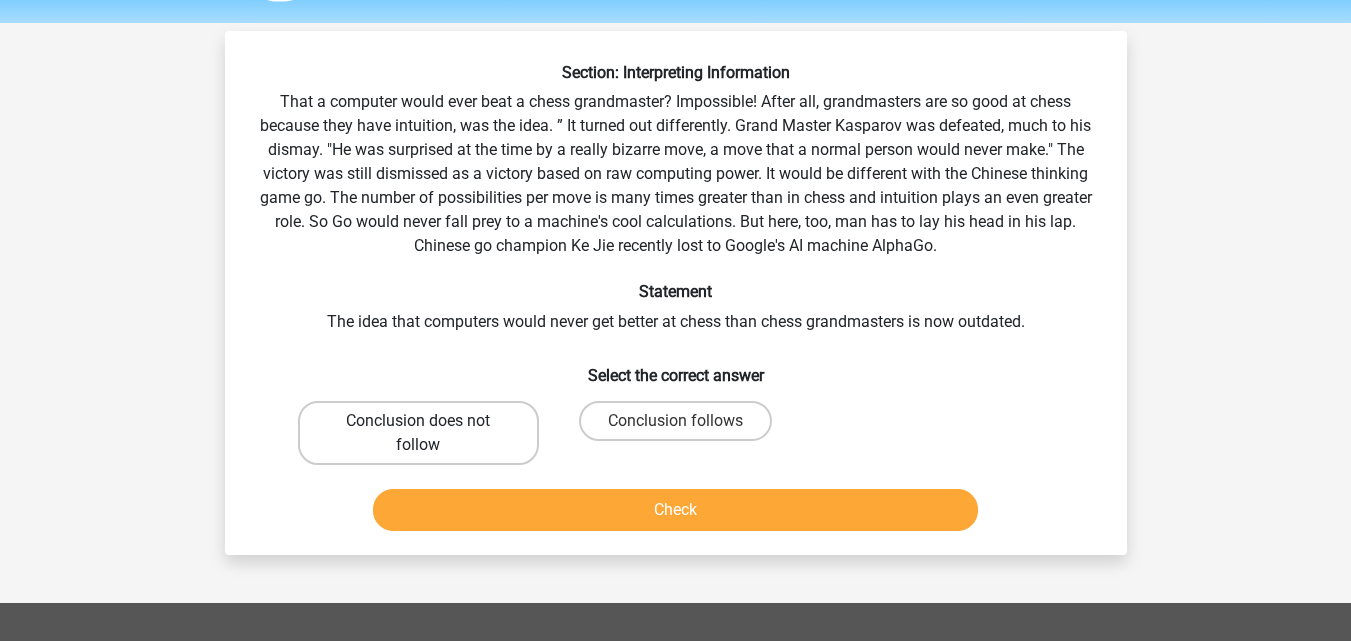 click on "Conclusion does not follow" at bounding box center [418, 433] 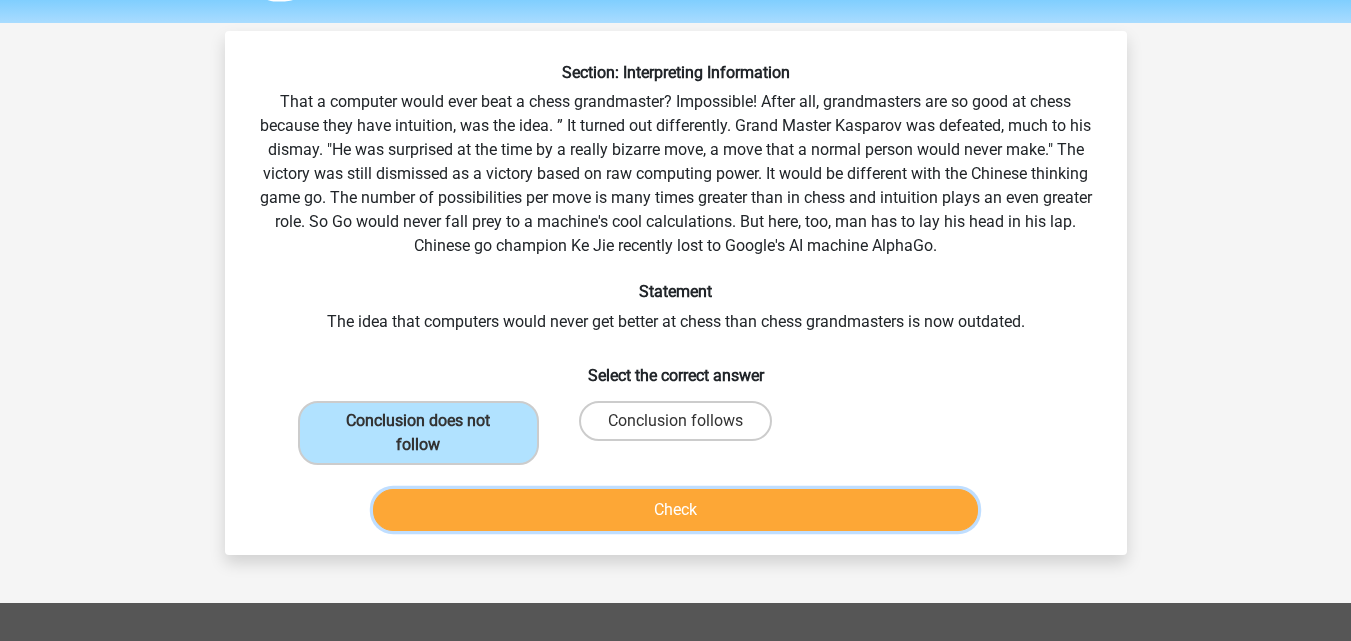 click on "Check" at bounding box center [675, 510] 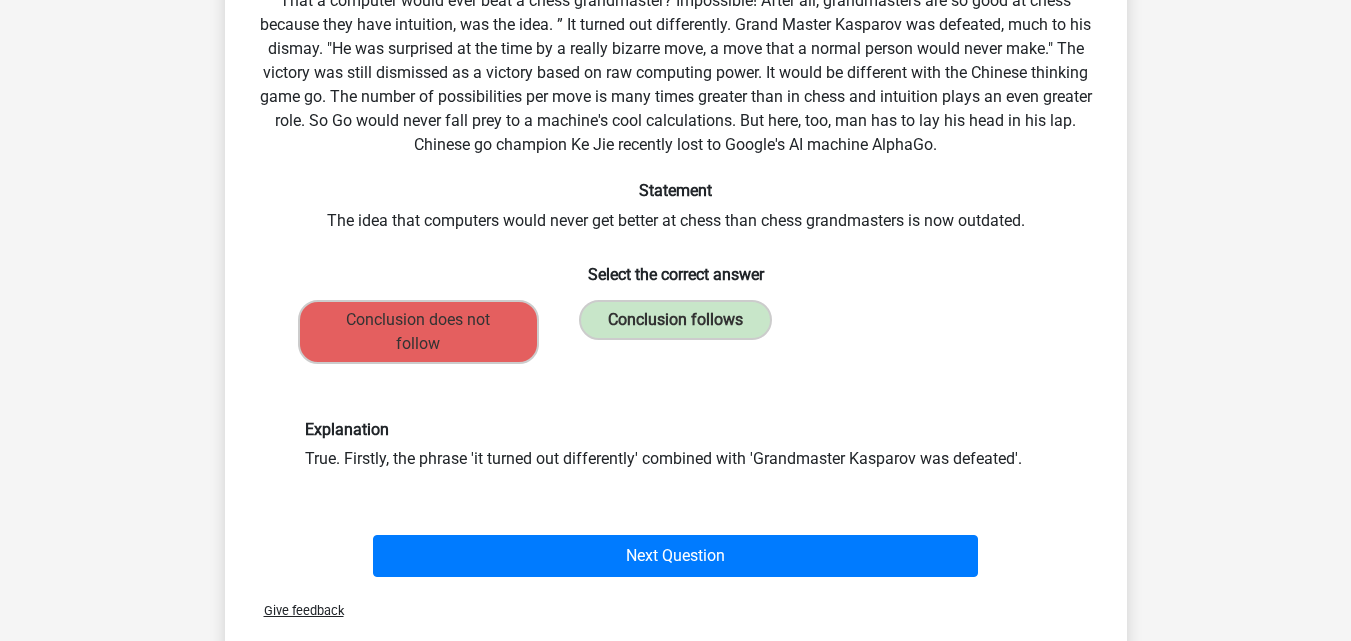 scroll, scrollTop: 167, scrollLeft: 0, axis: vertical 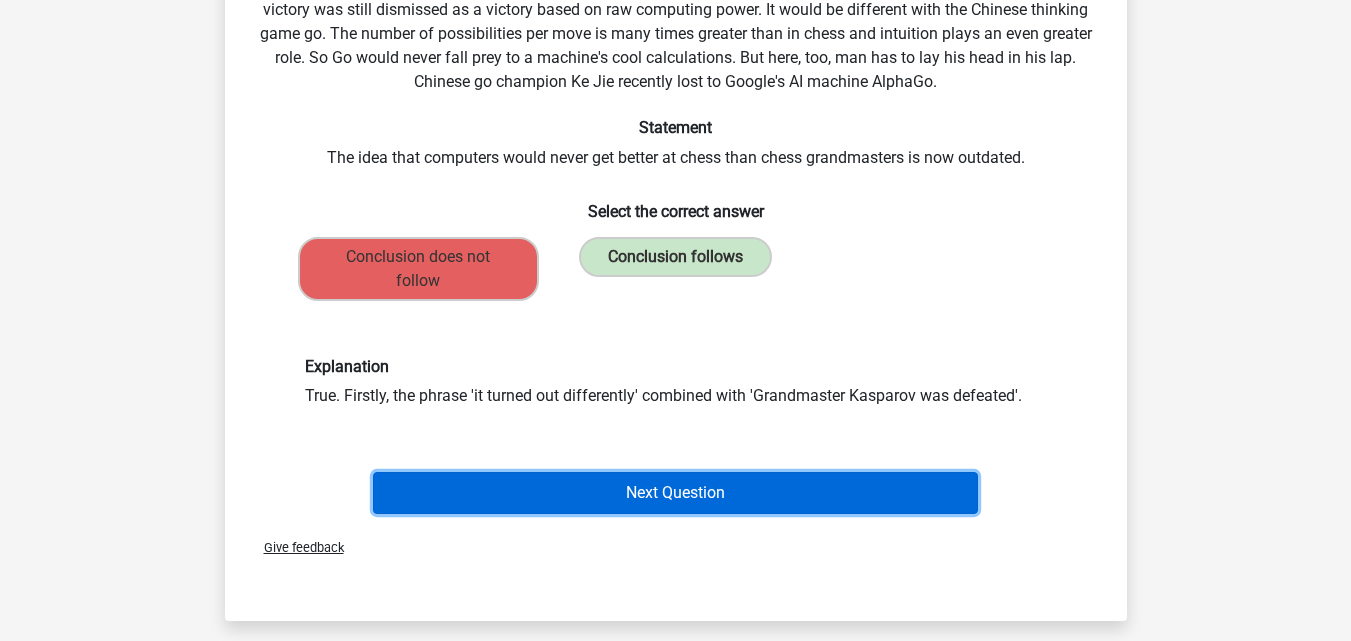 click on "Next Question" at bounding box center [675, 493] 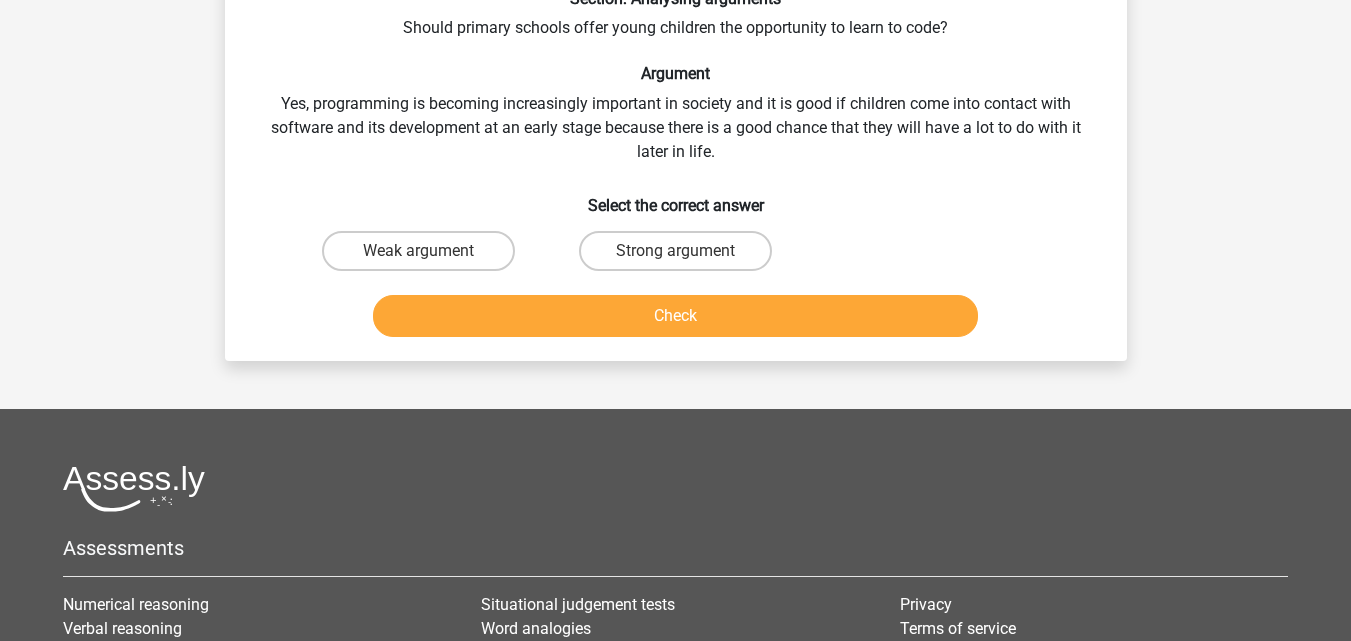 scroll, scrollTop: 92, scrollLeft: 0, axis: vertical 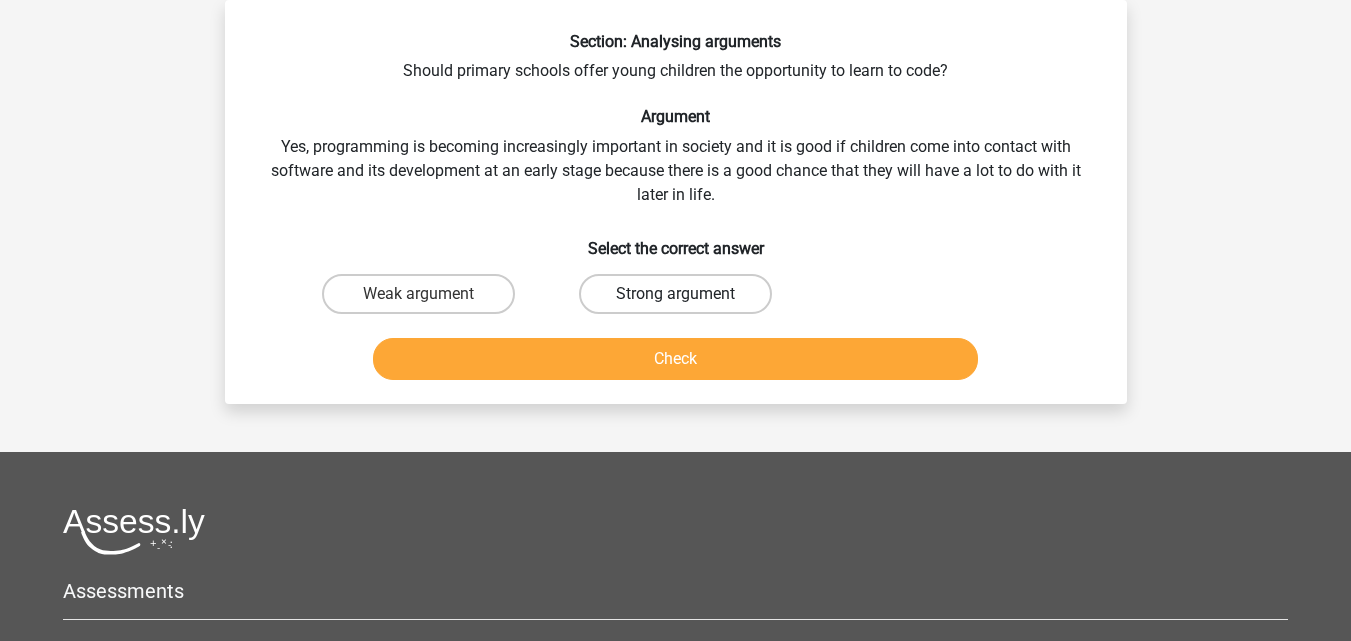 click on "Strong argument" at bounding box center (675, 294) 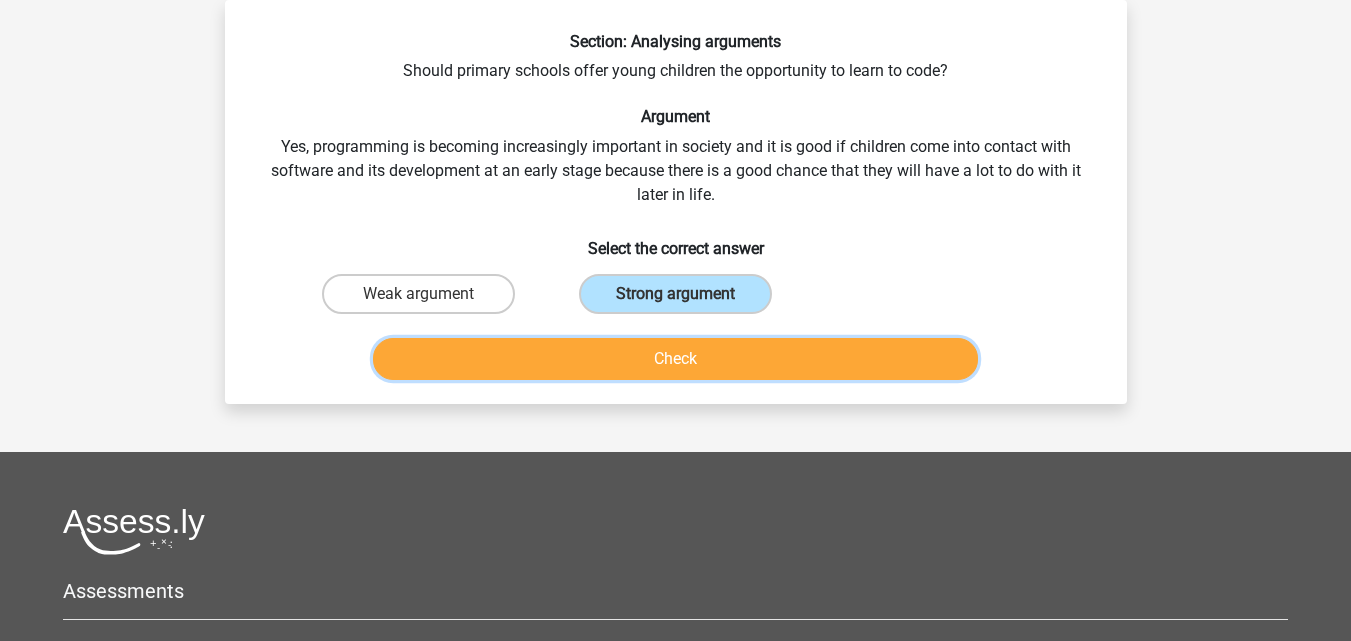 click on "Check" at bounding box center [675, 359] 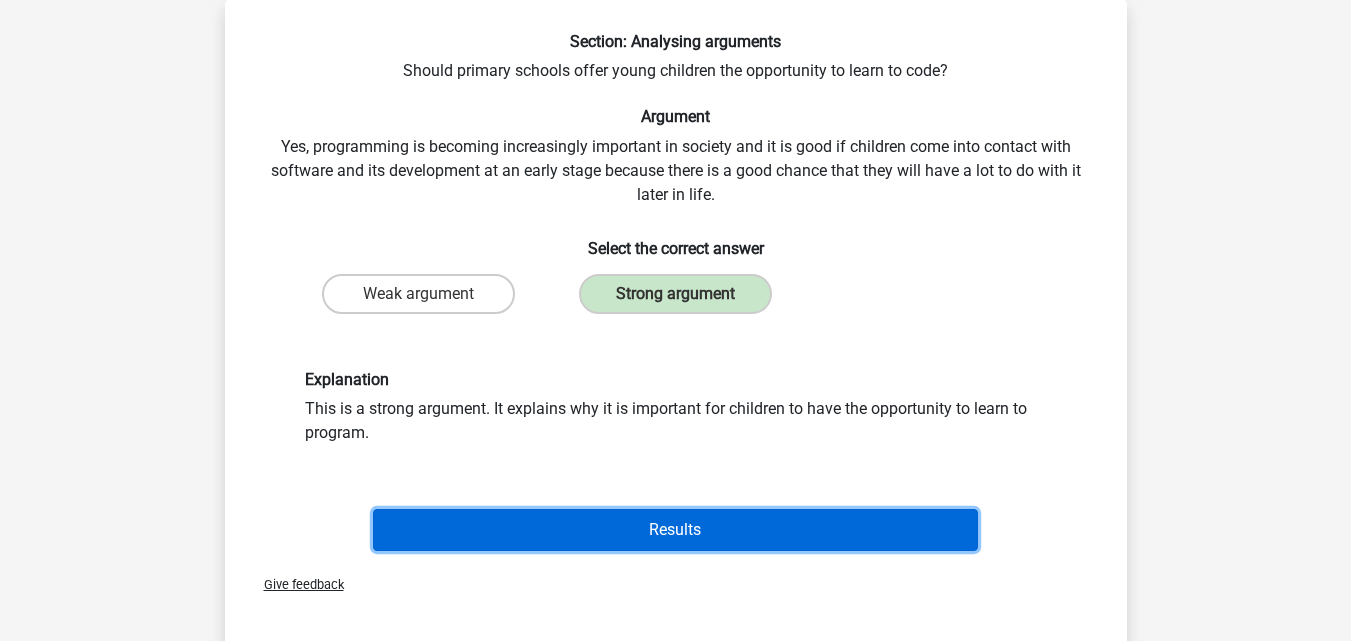click on "Results" at bounding box center [675, 530] 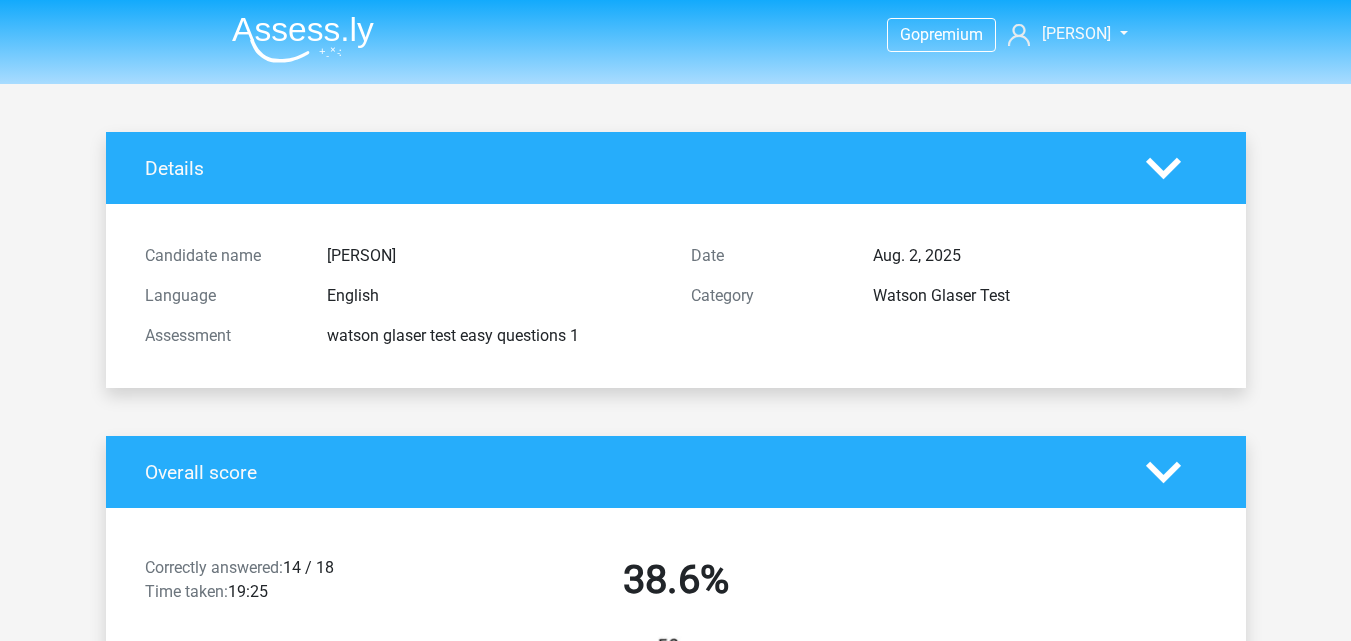 scroll, scrollTop: 0, scrollLeft: 0, axis: both 